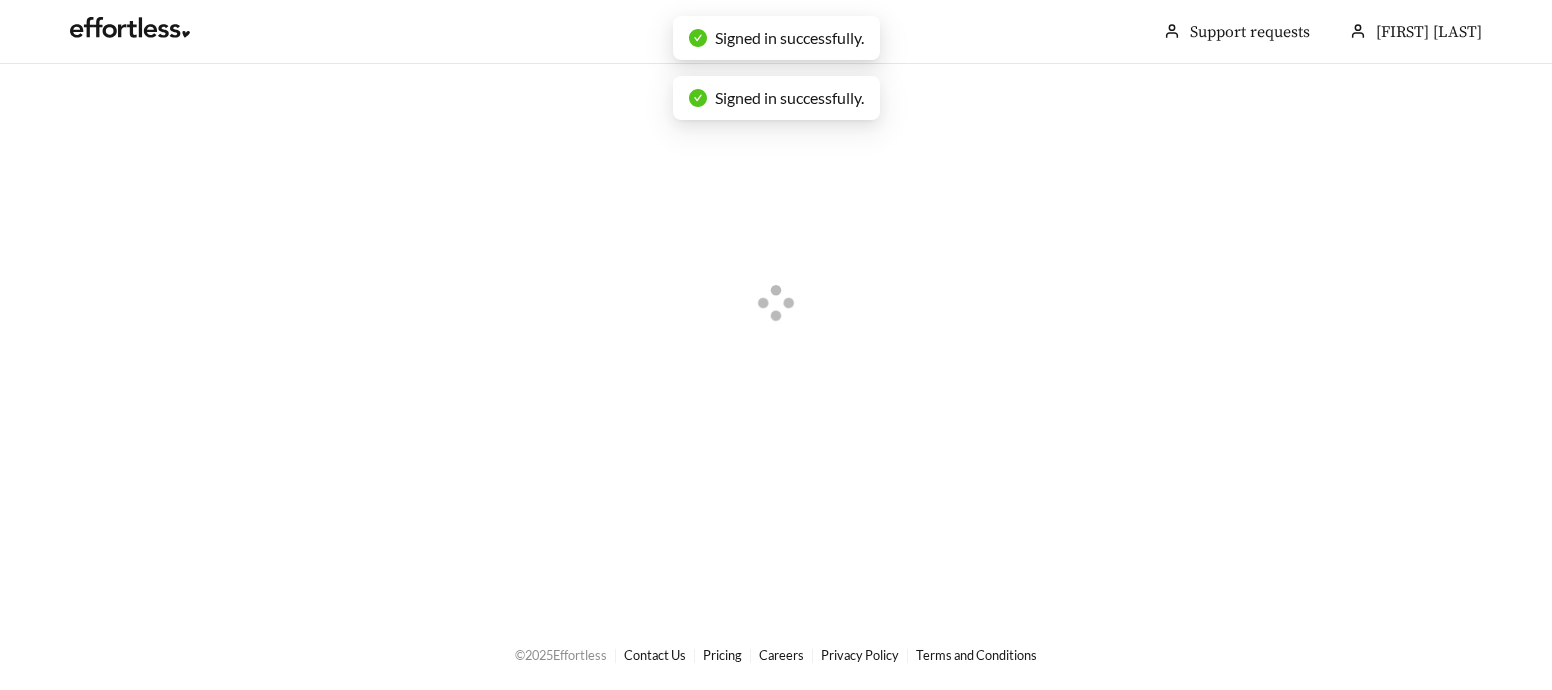 scroll, scrollTop: 0, scrollLeft: 0, axis: both 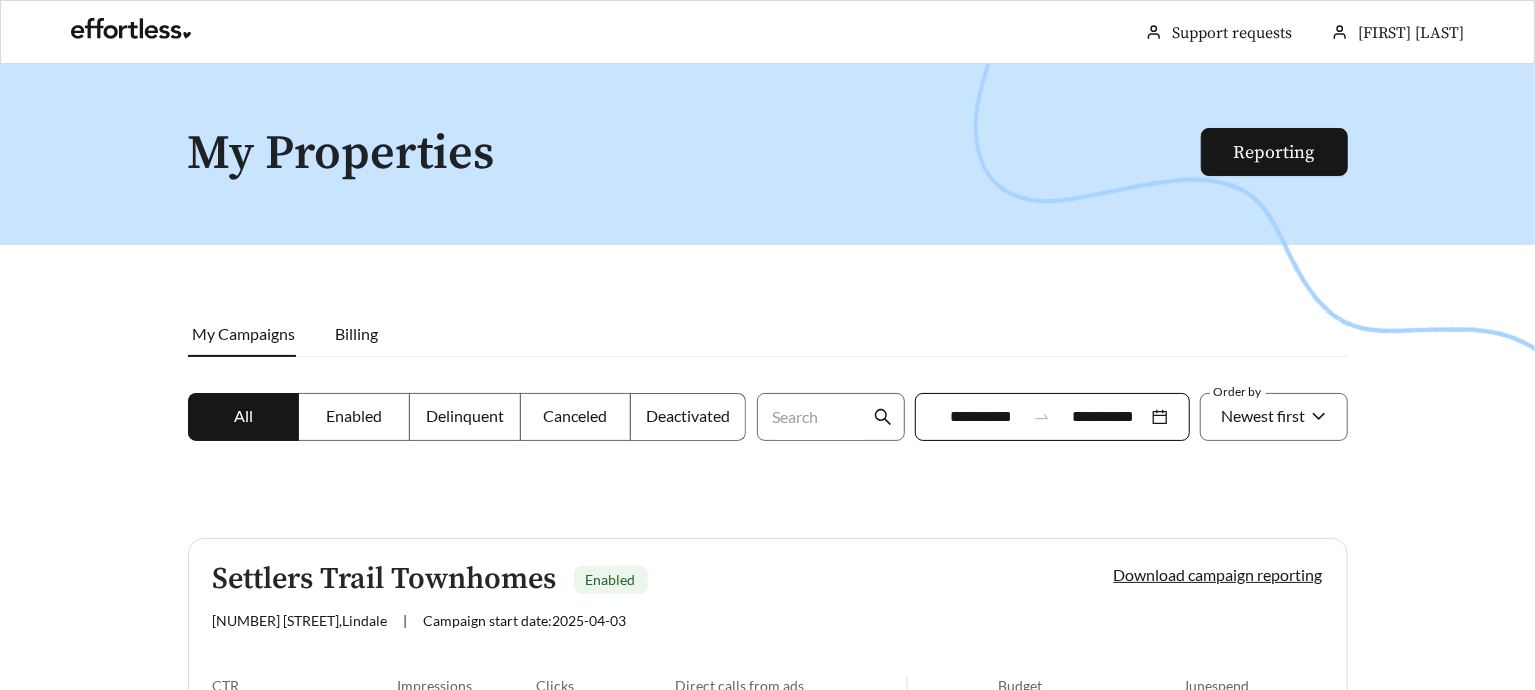 click on "**********" at bounding box center (1052, 417) 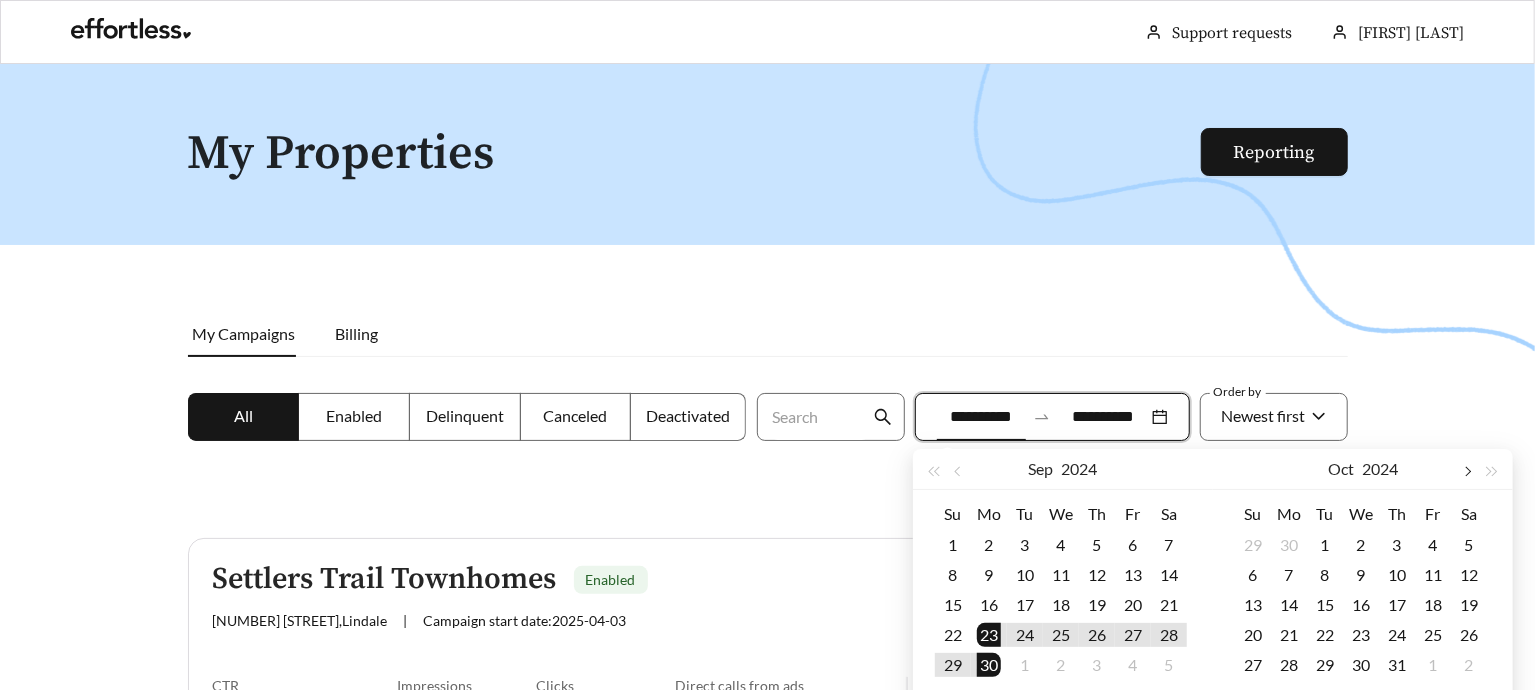 click at bounding box center (1167, 472) 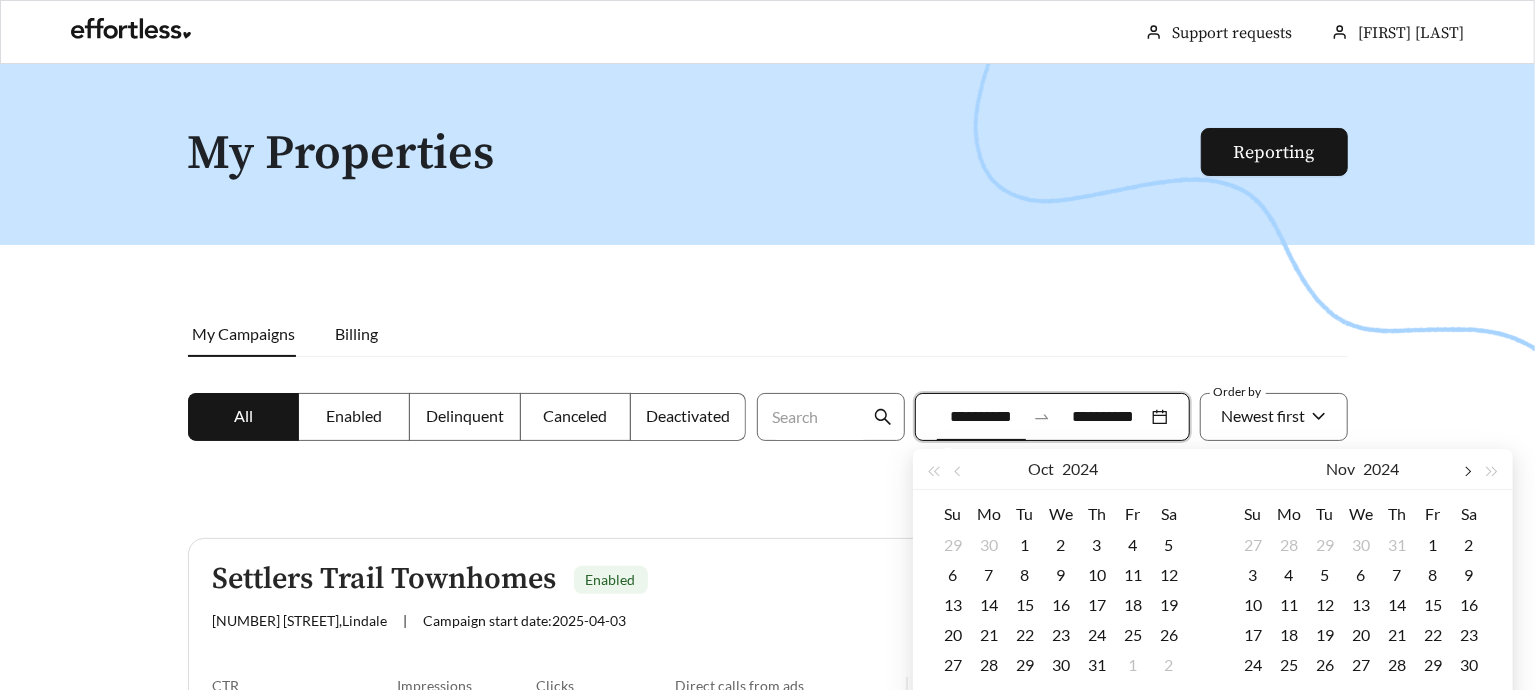 click at bounding box center [1167, 472] 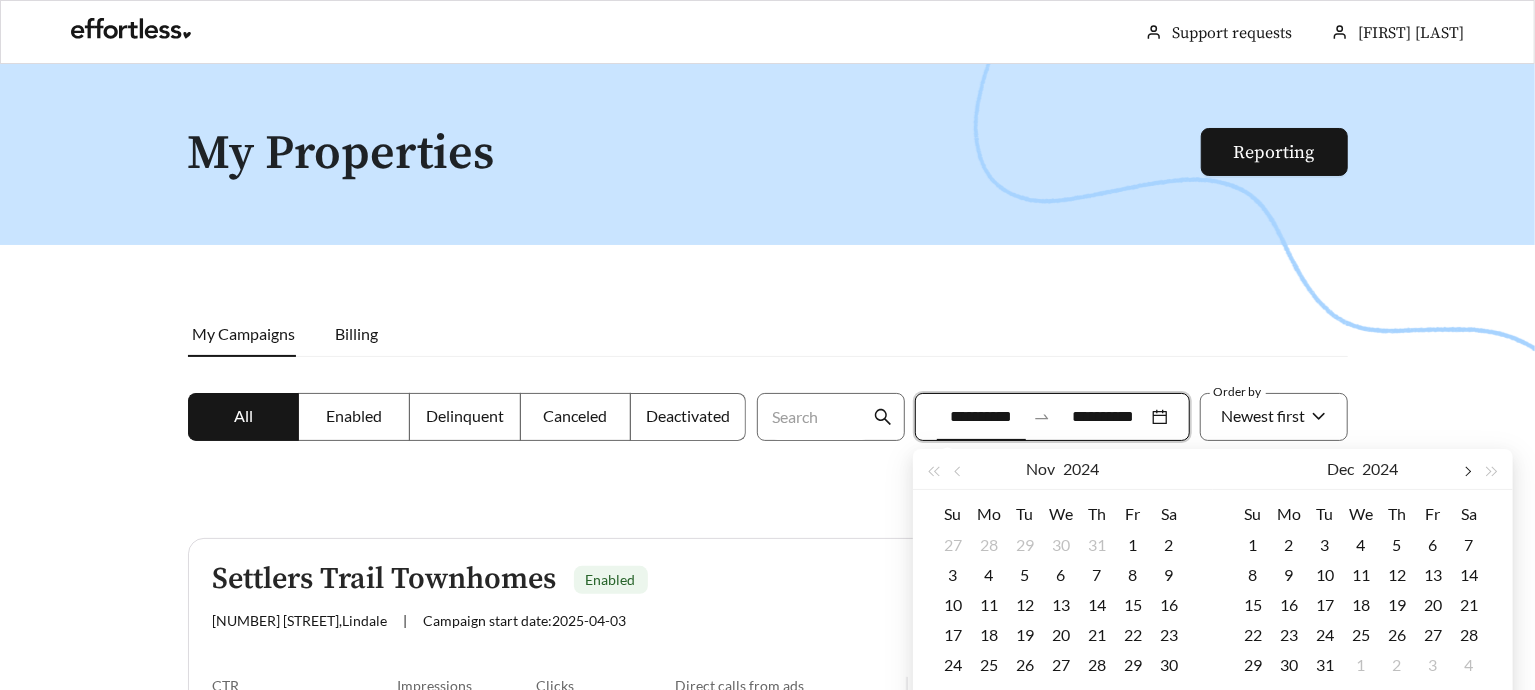 click at bounding box center [1167, 472] 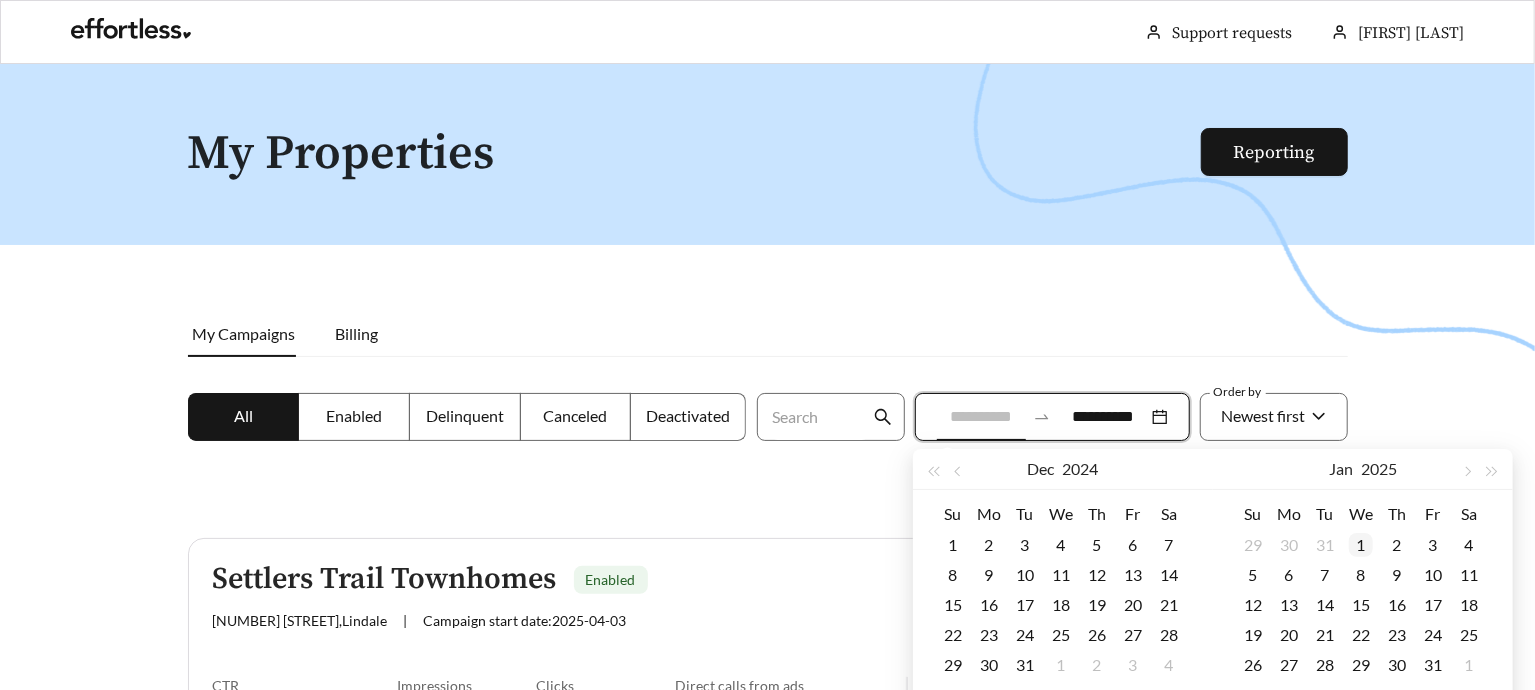 click on "1" at bounding box center (953, 545) 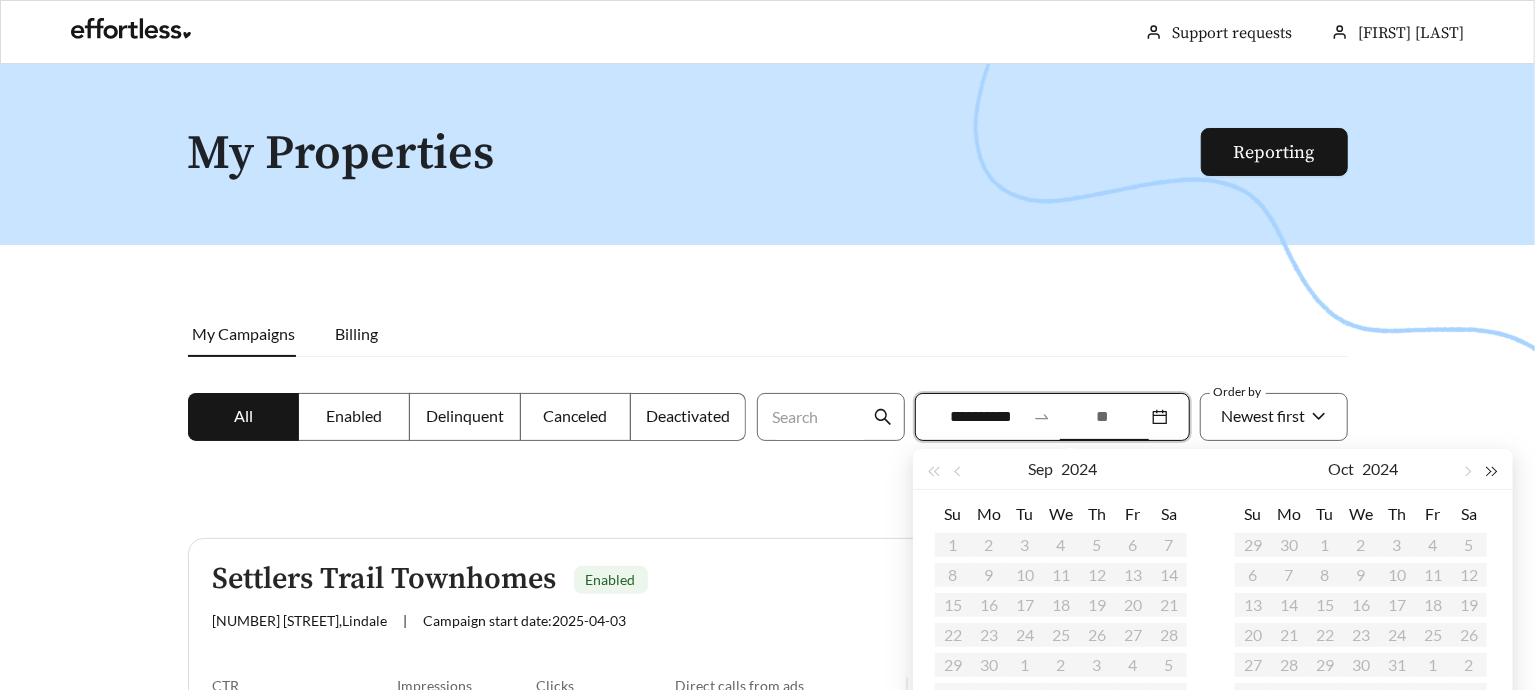 click at bounding box center [1192, 472] 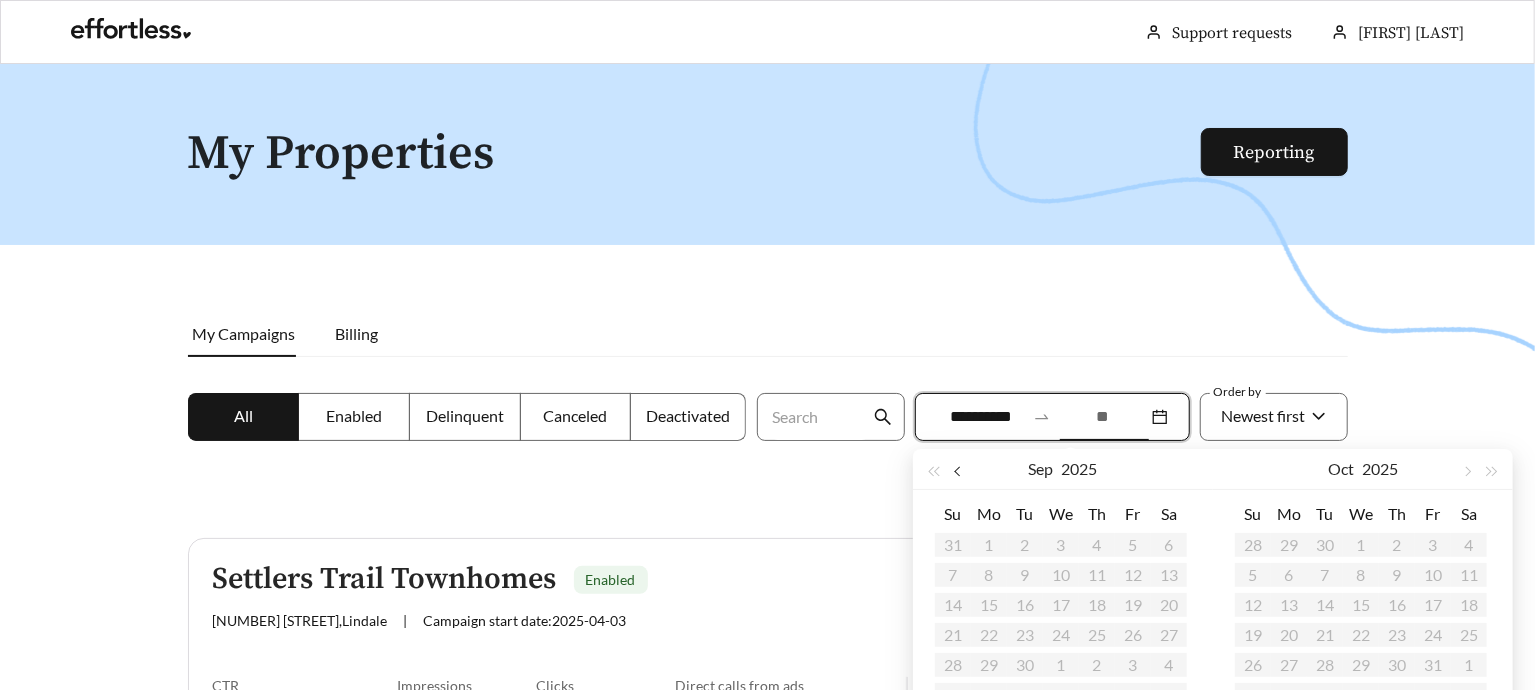 click at bounding box center (959, 472) 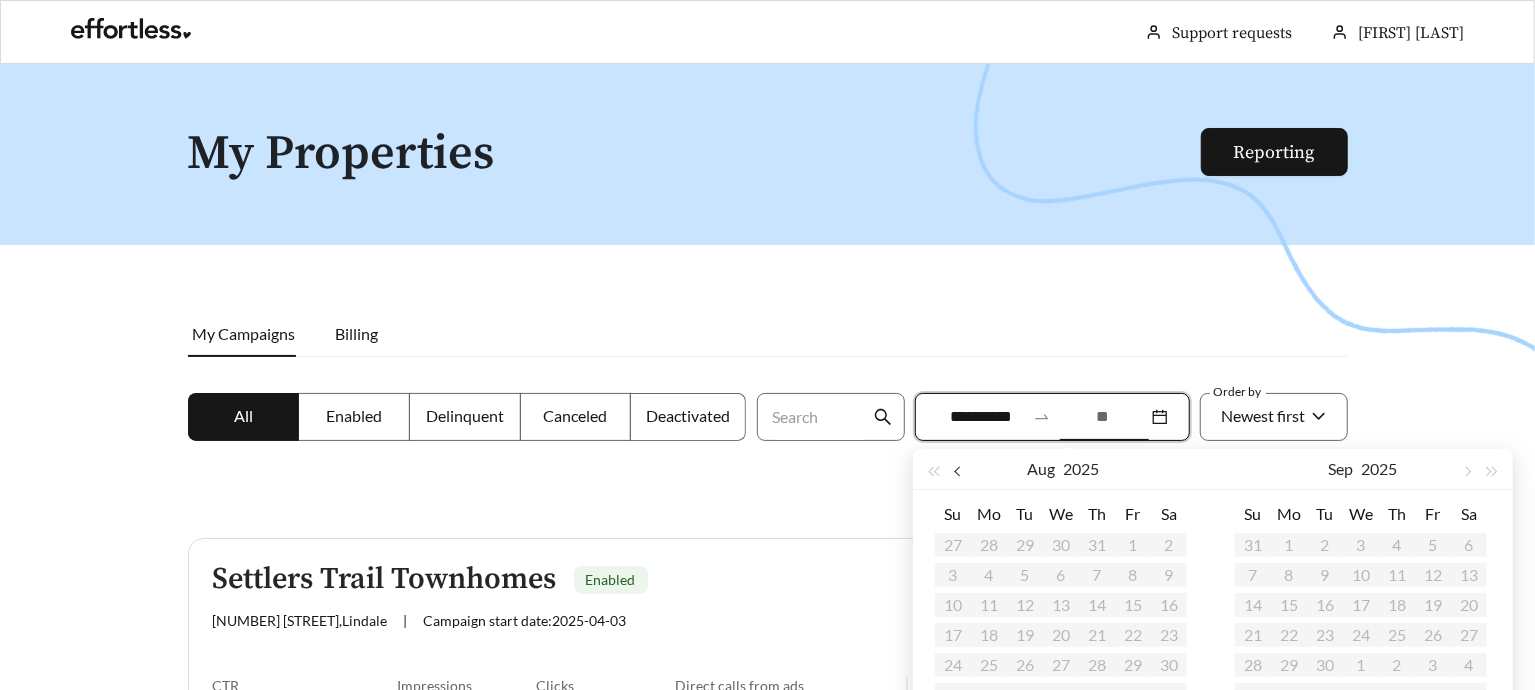 click at bounding box center (959, 472) 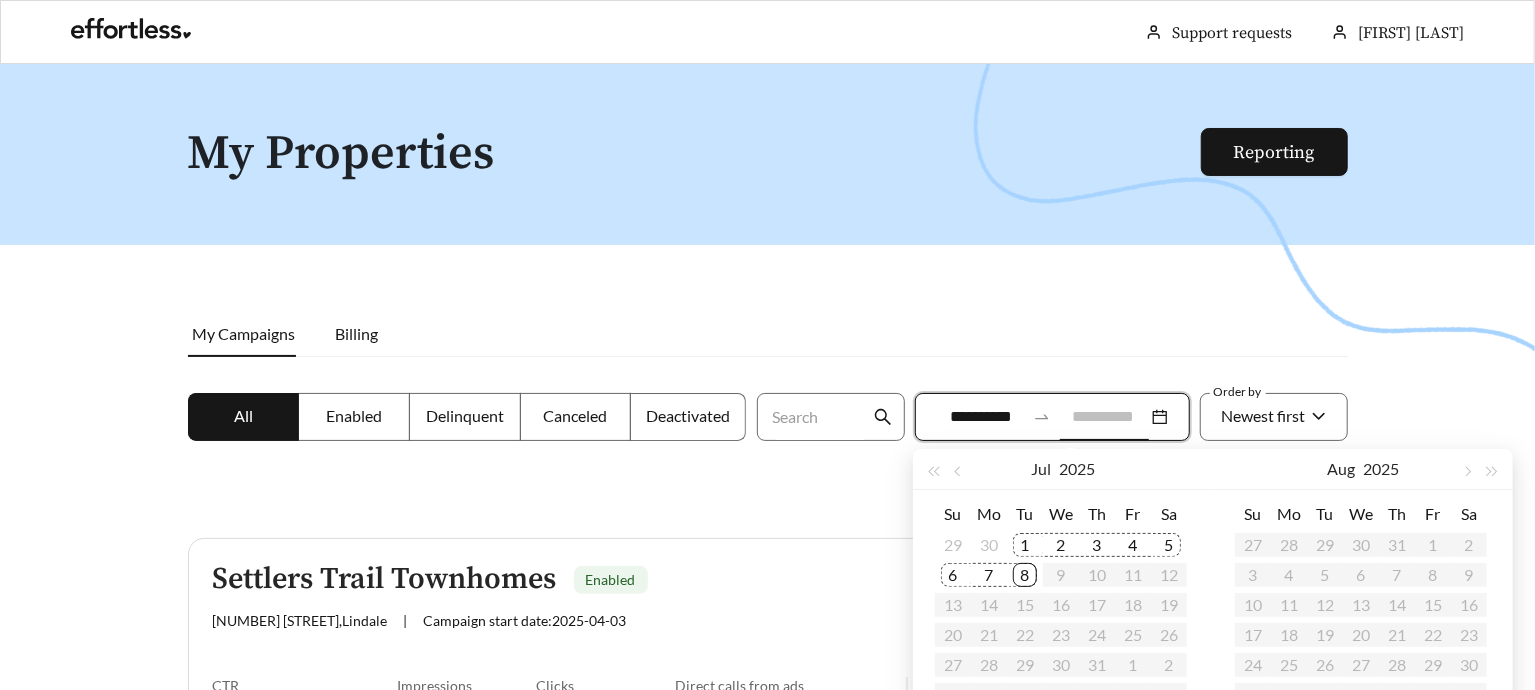 click on "8" at bounding box center (1025, 575) 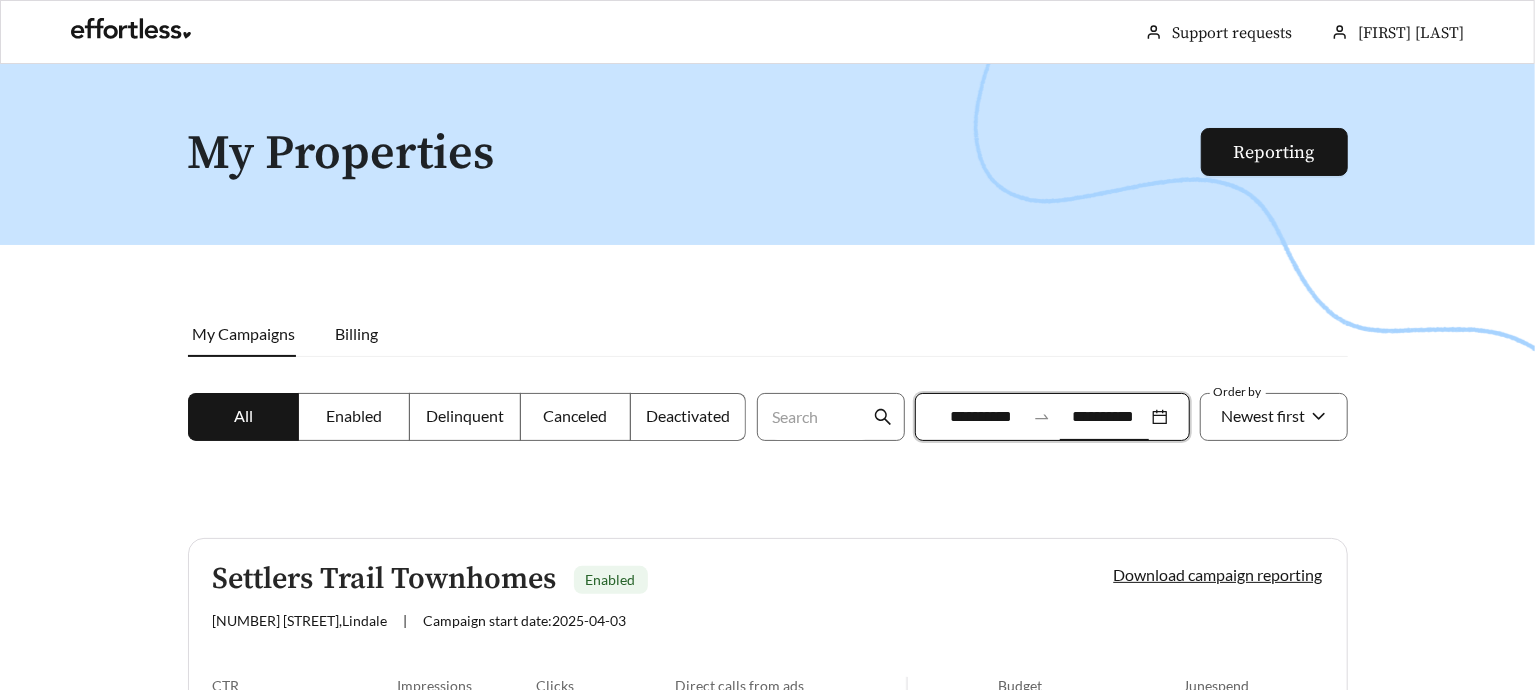 scroll, scrollTop: 111, scrollLeft: 0, axis: vertical 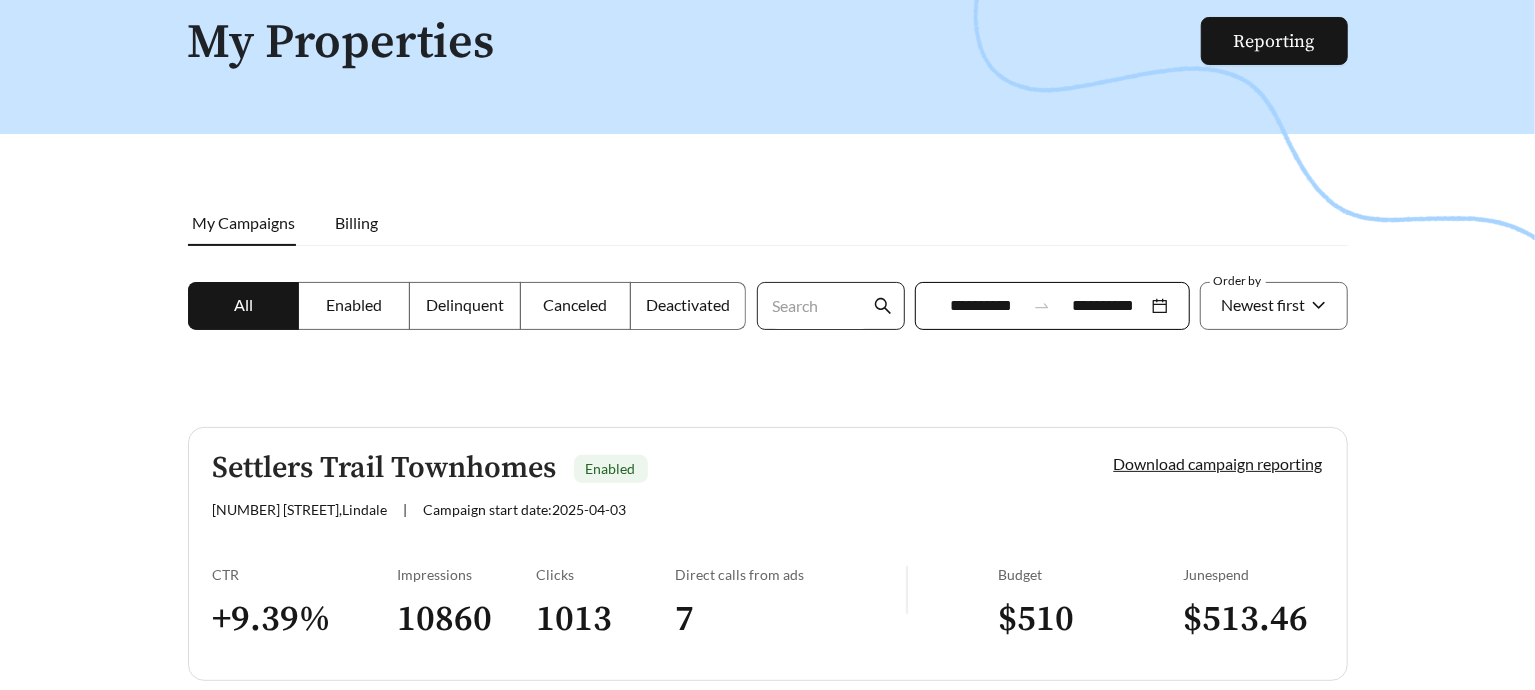 click at bounding box center (883, 306) 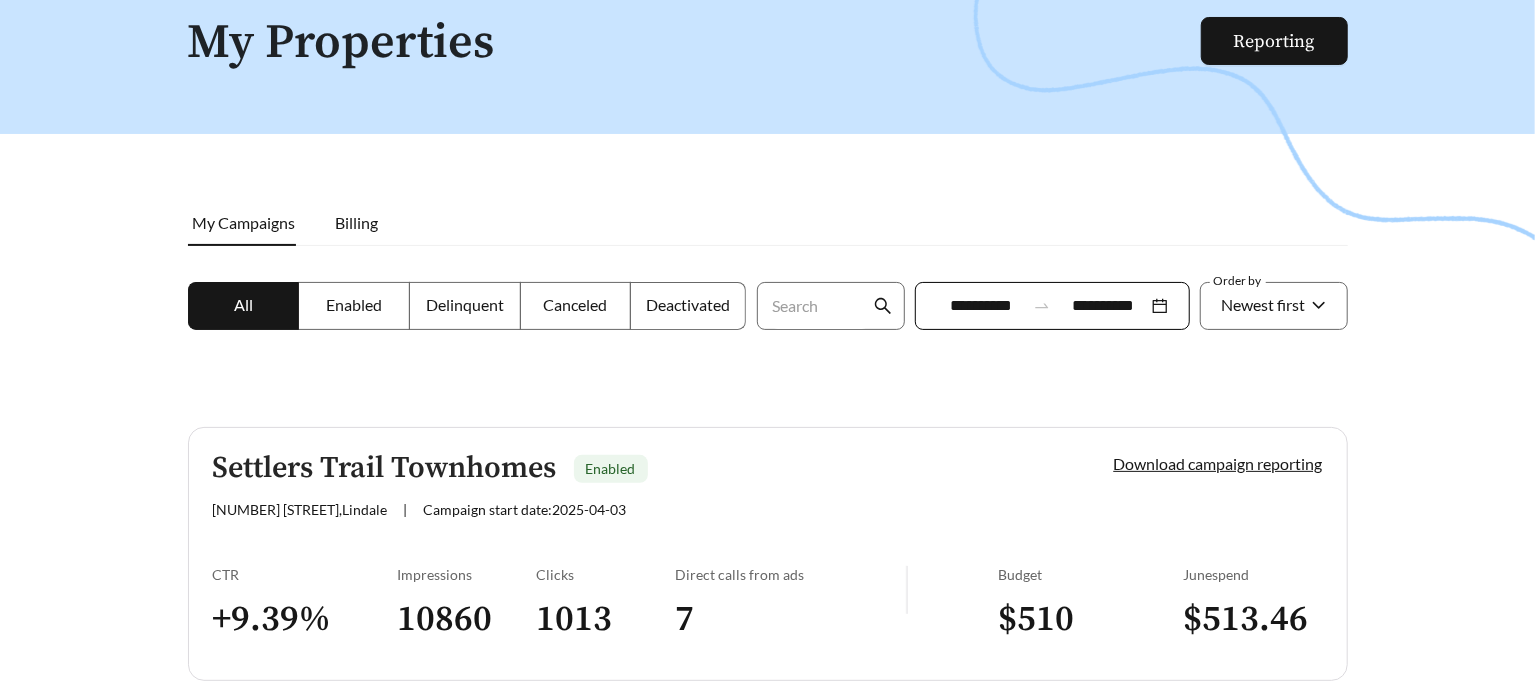 click at bounding box center [767, 298] 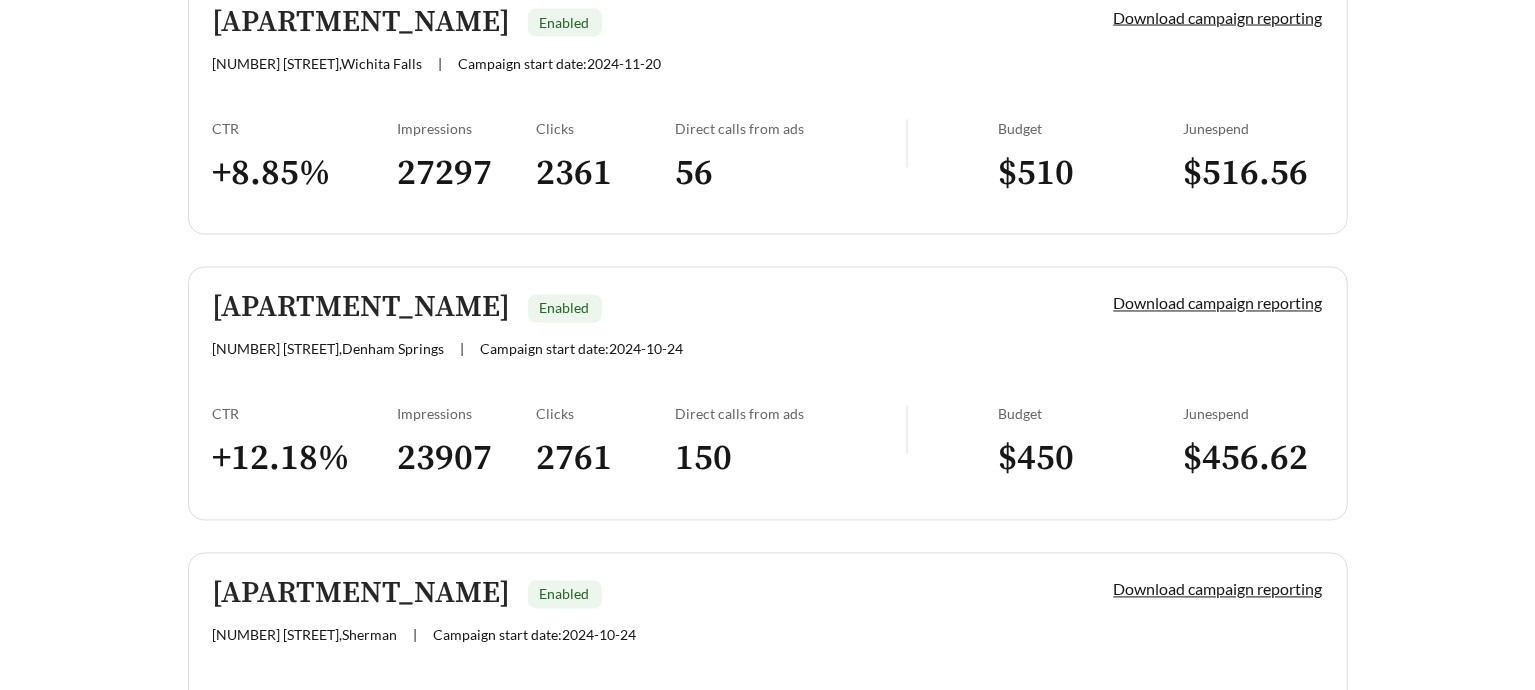 scroll, scrollTop: 2111, scrollLeft: 0, axis: vertical 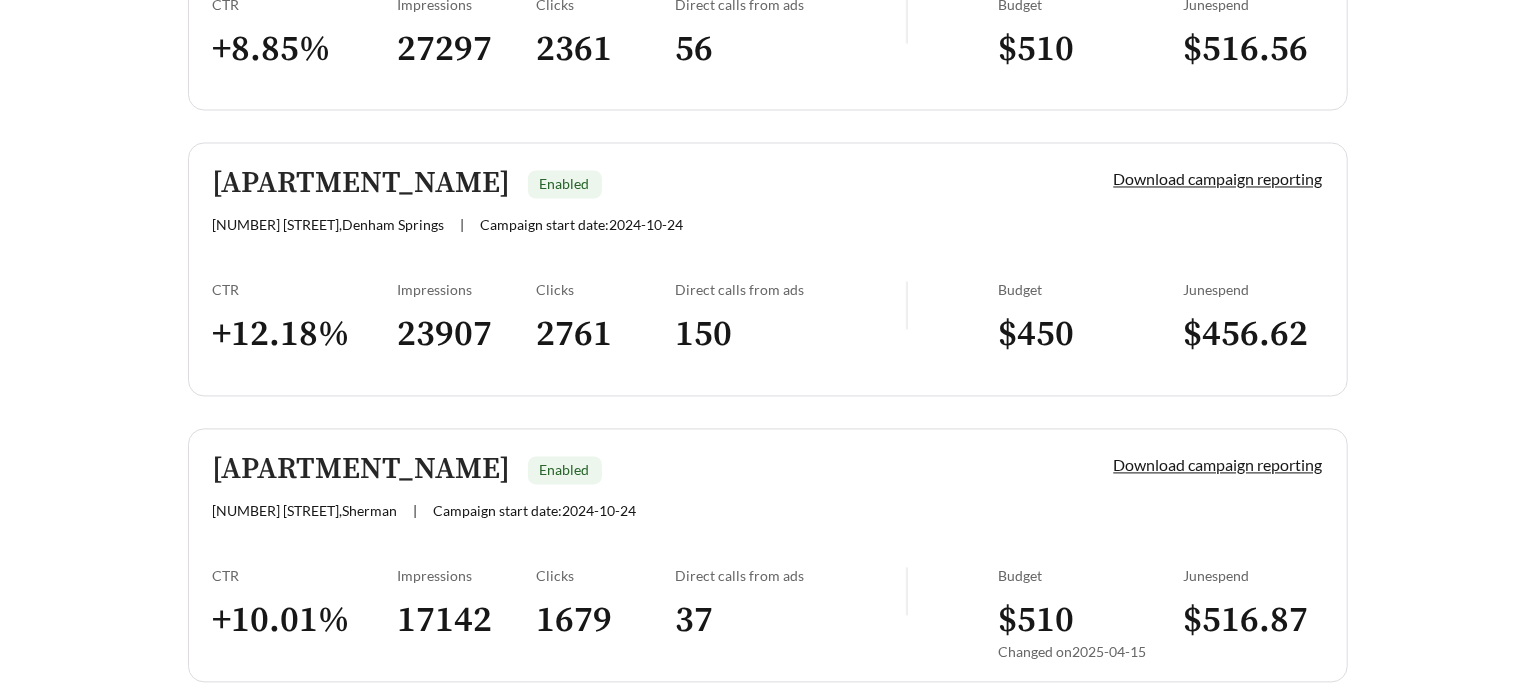 click on "[APARTMENT_NAME] Enabled [NUMBER] [STREET] ,  [CITY]  | Campaign start date:  [DATE] Download campaign reporting CTR + [PERCENTAGE] % Impressions [NUMBER] Clicks [NUMBER] Direct calls from ads [NUMBER] Budget $ [NUMBER] [MONTH]  spend [PRICE]" at bounding box center [768, 270] 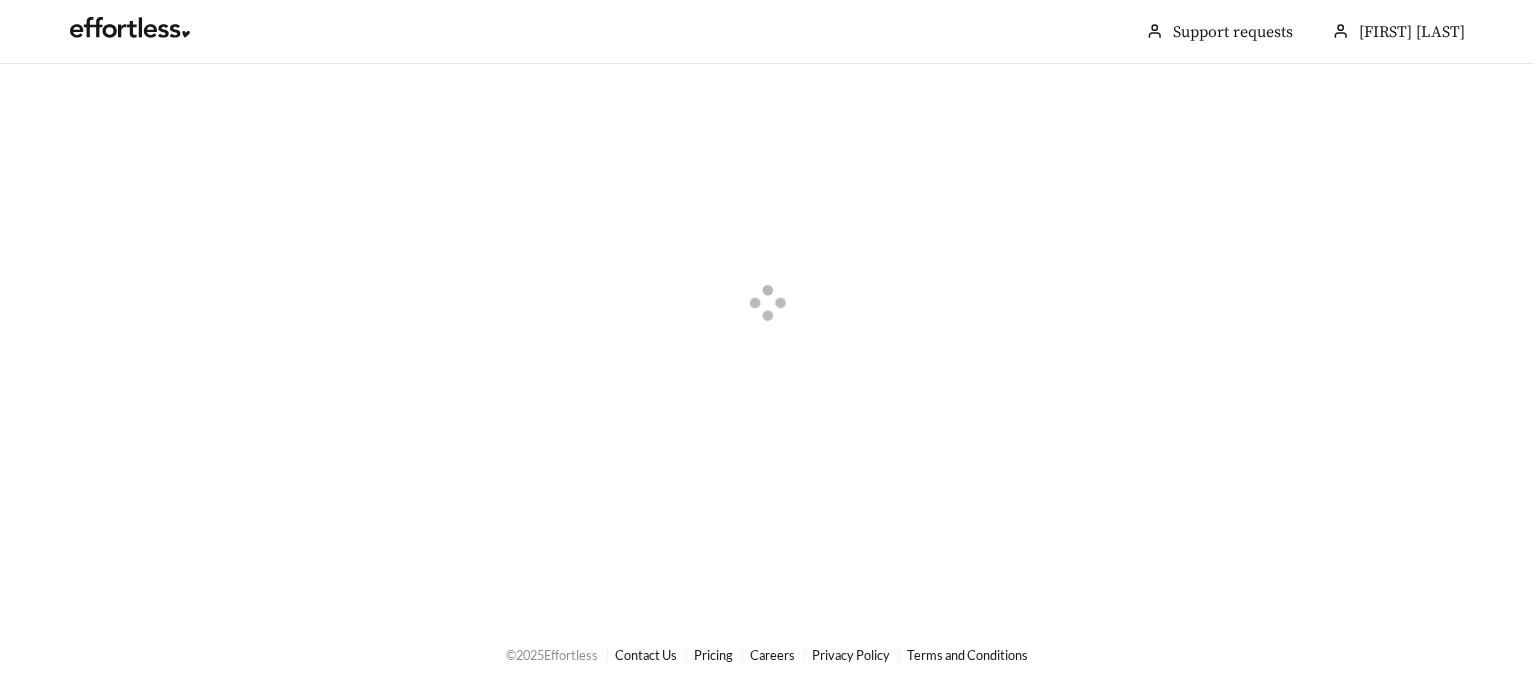scroll, scrollTop: 0, scrollLeft: 0, axis: both 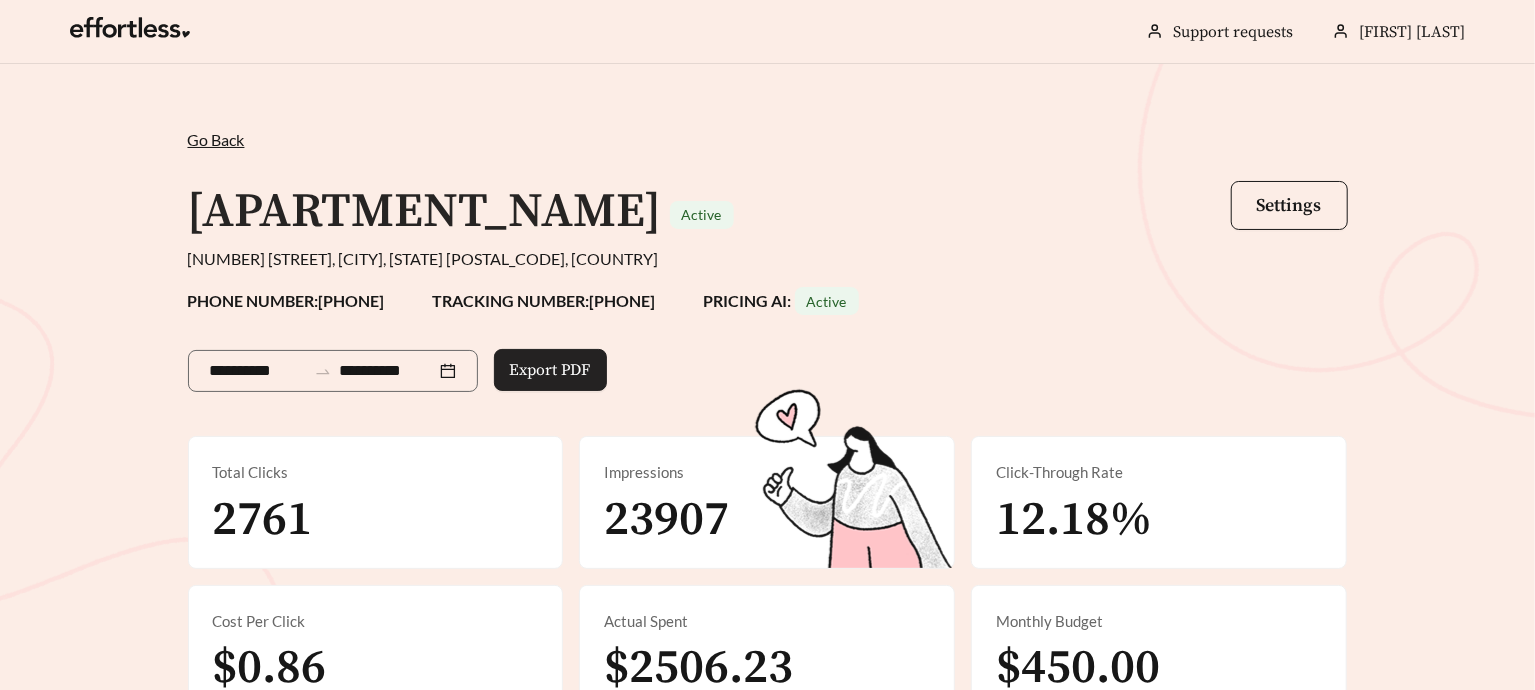 click on "Export PDF" at bounding box center (550, 370) 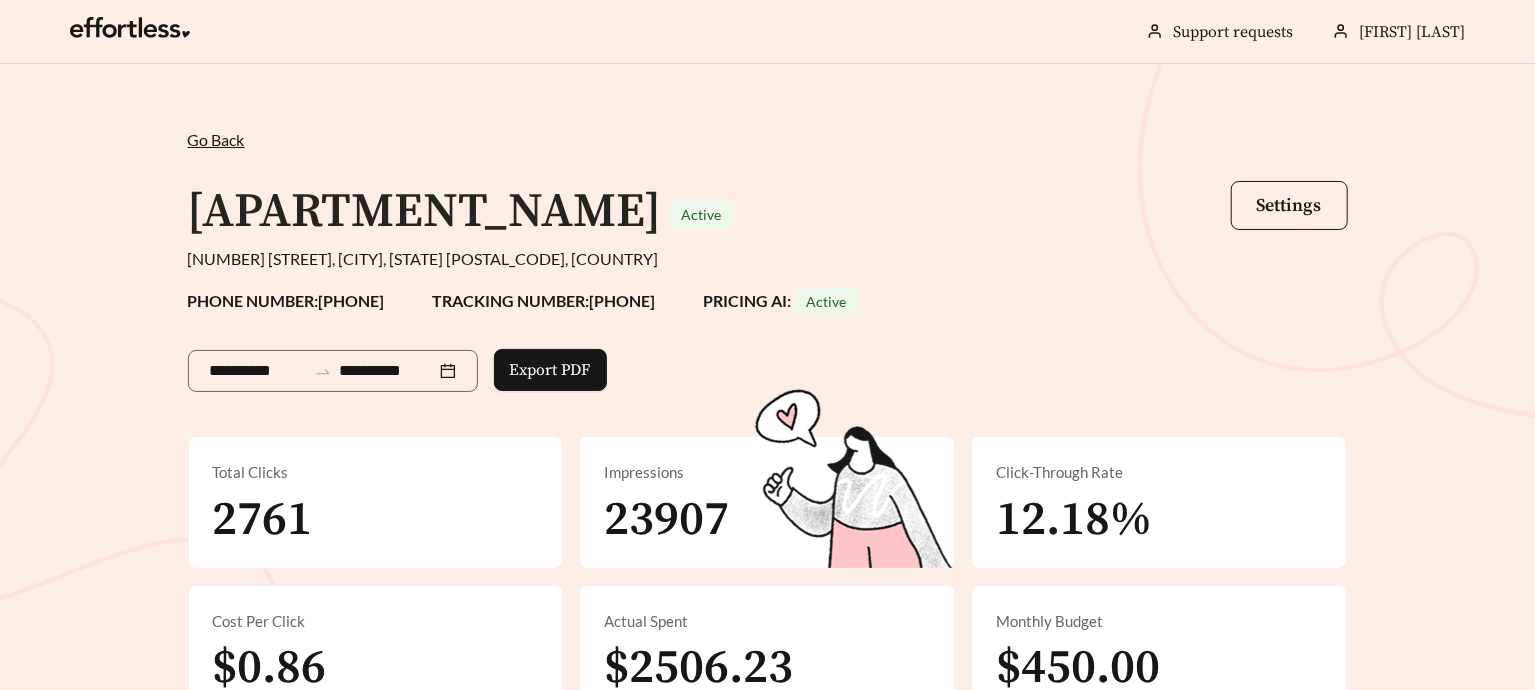 click on "Go Back" at bounding box center (216, 139) 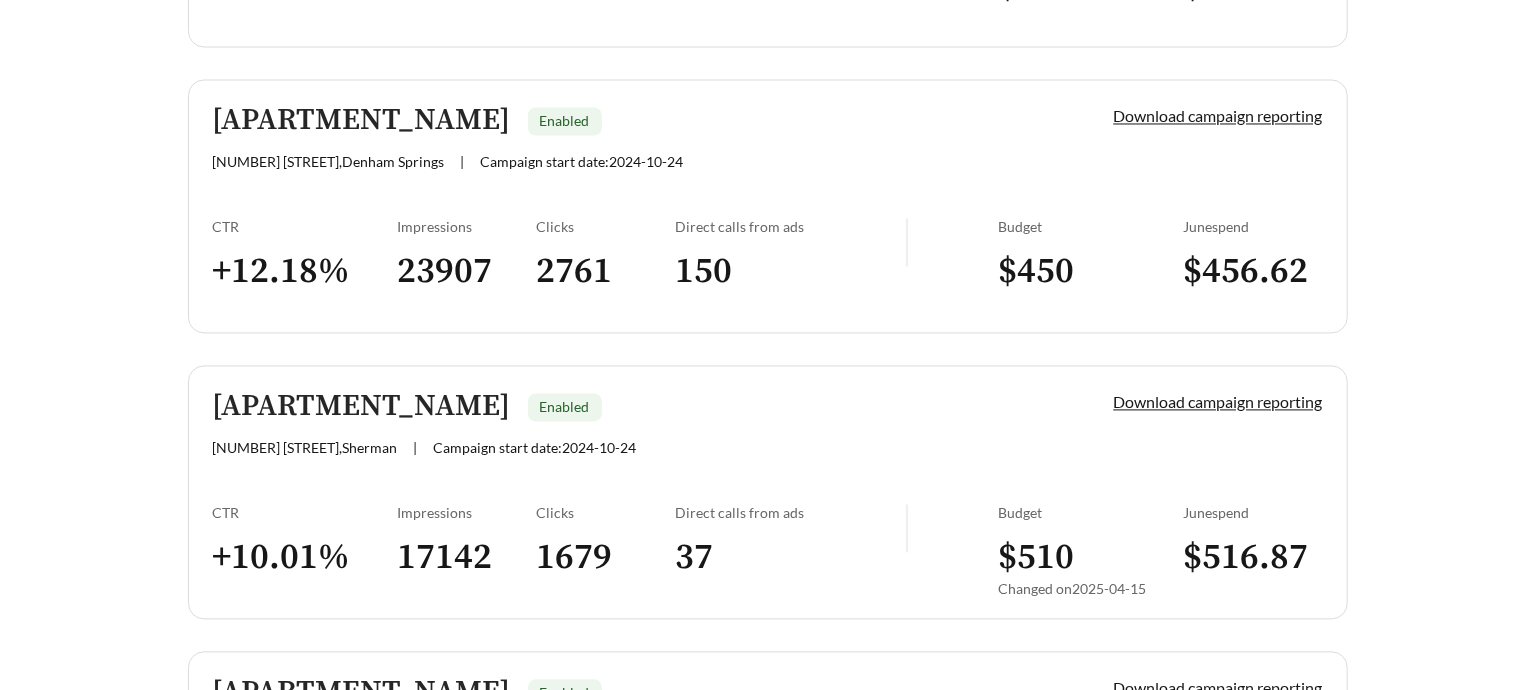 scroll, scrollTop: 2223, scrollLeft: 0, axis: vertical 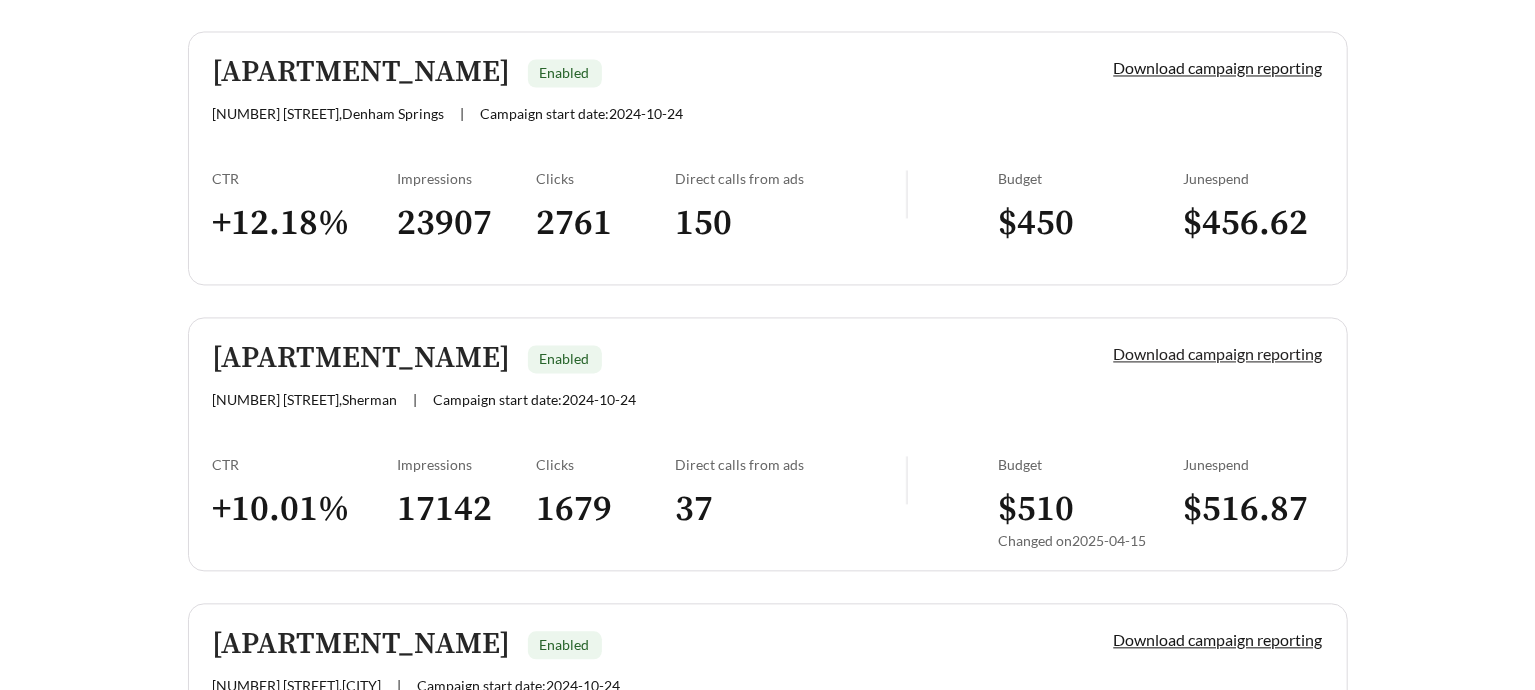 click on "Download campaign reporting" at bounding box center (1218, 353) 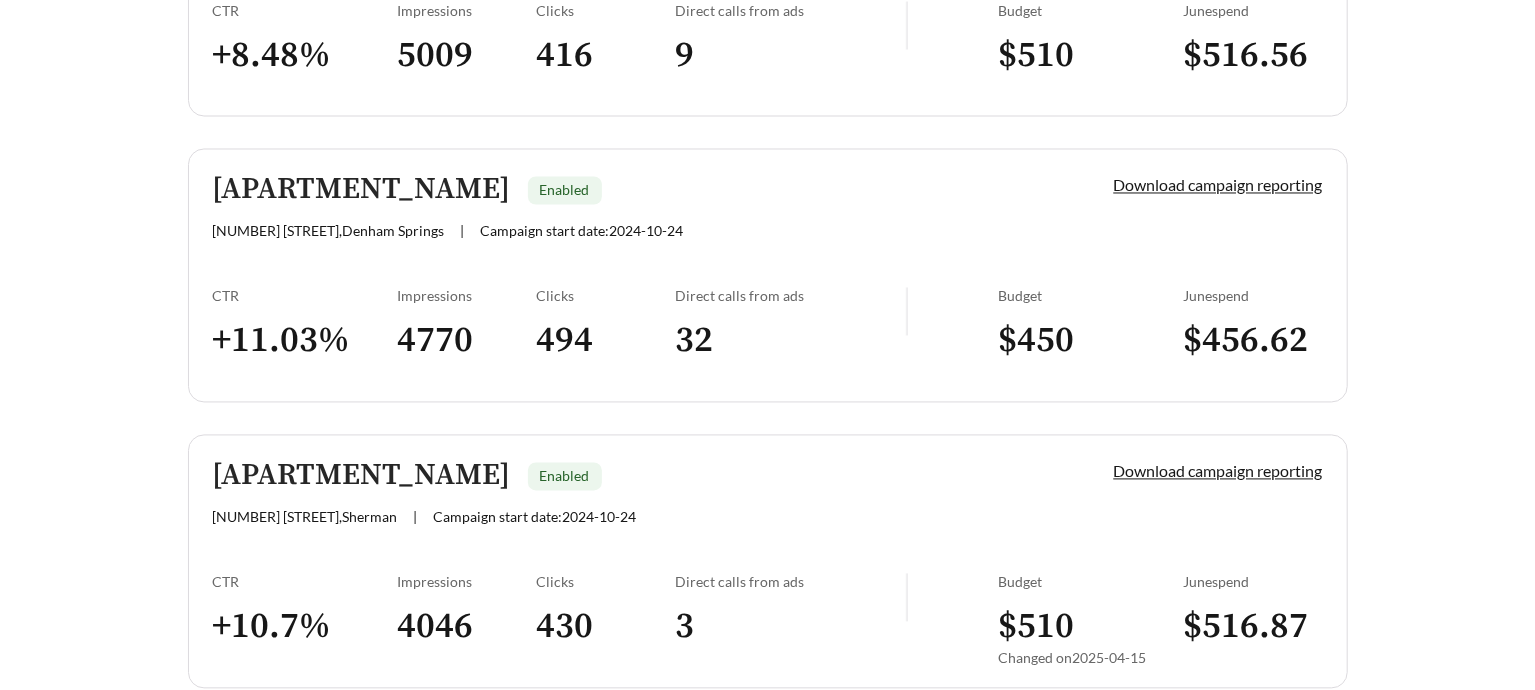 scroll, scrollTop: 2333, scrollLeft: 0, axis: vertical 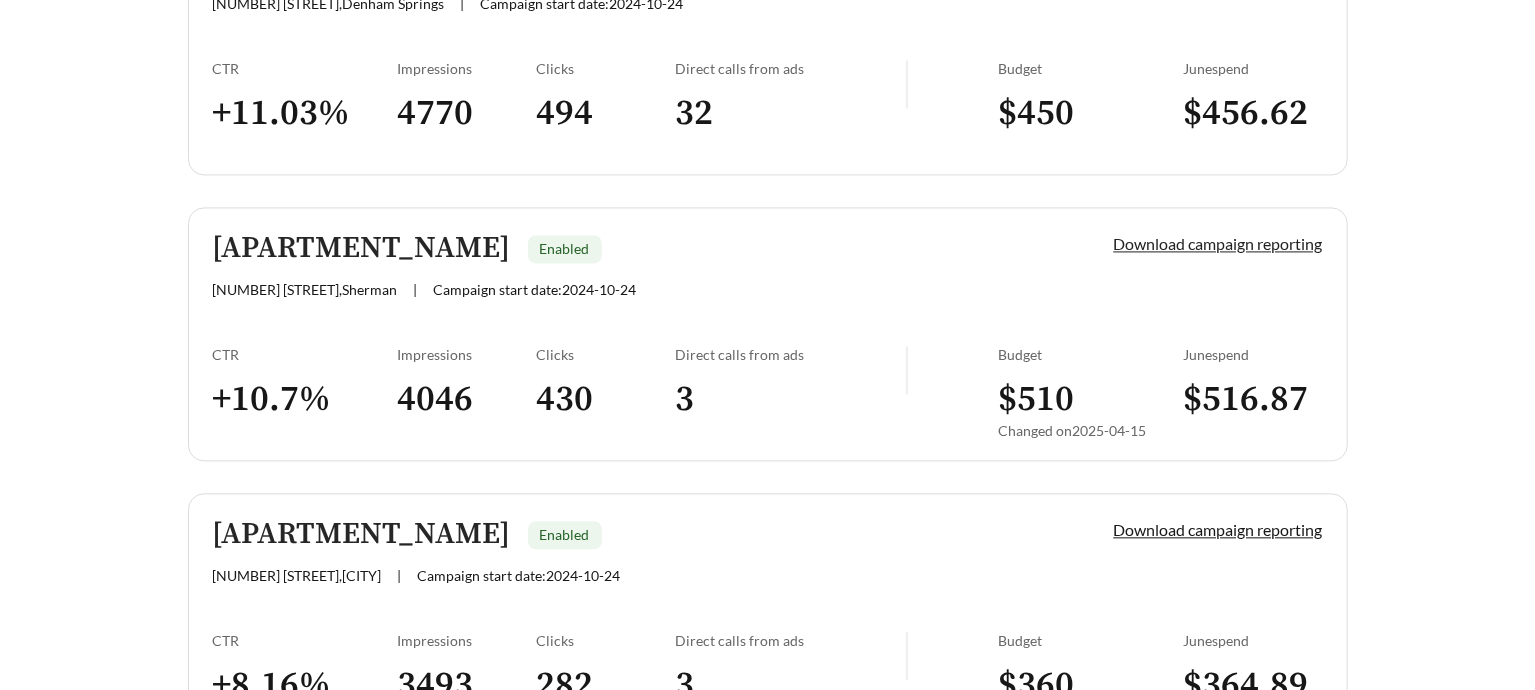 click on "Download campaign reporting" at bounding box center [1218, 243] 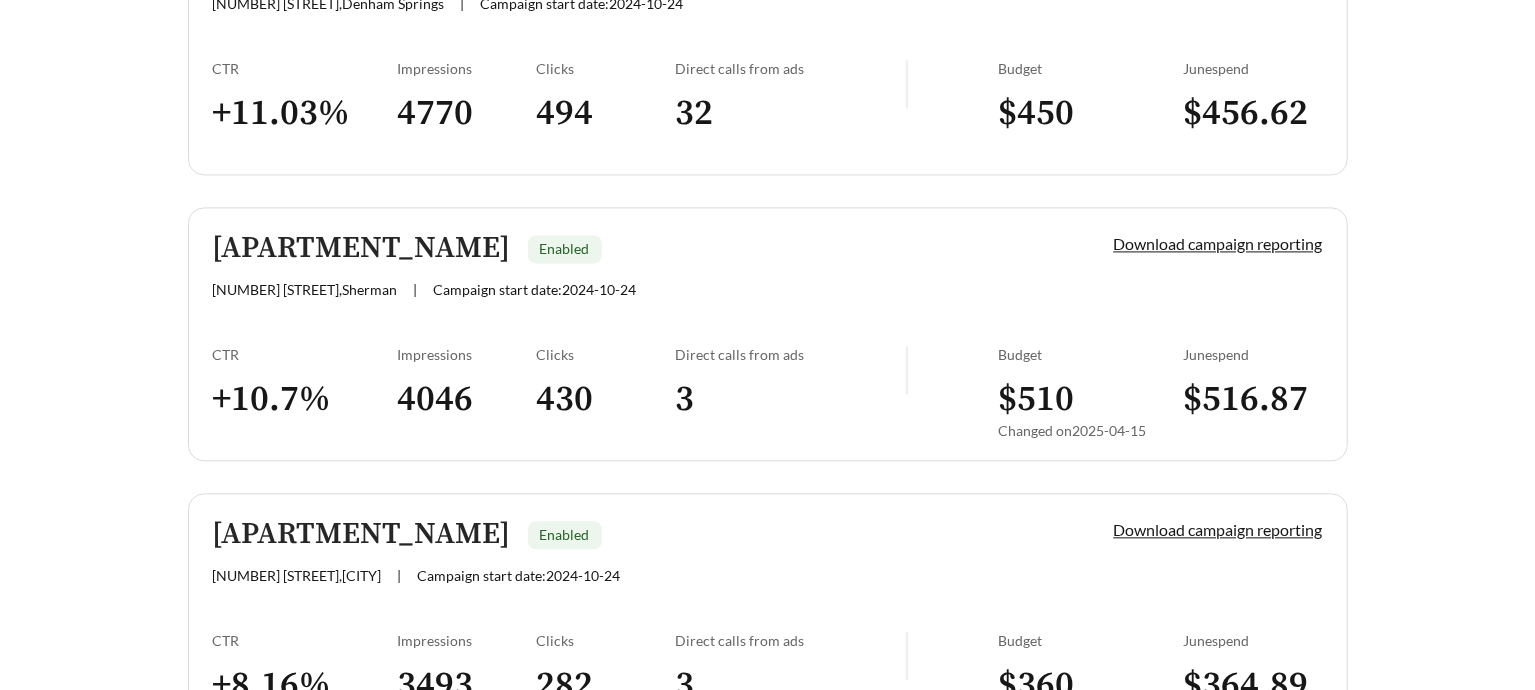 scroll, scrollTop: 0, scrollLeft: 0, axis: both 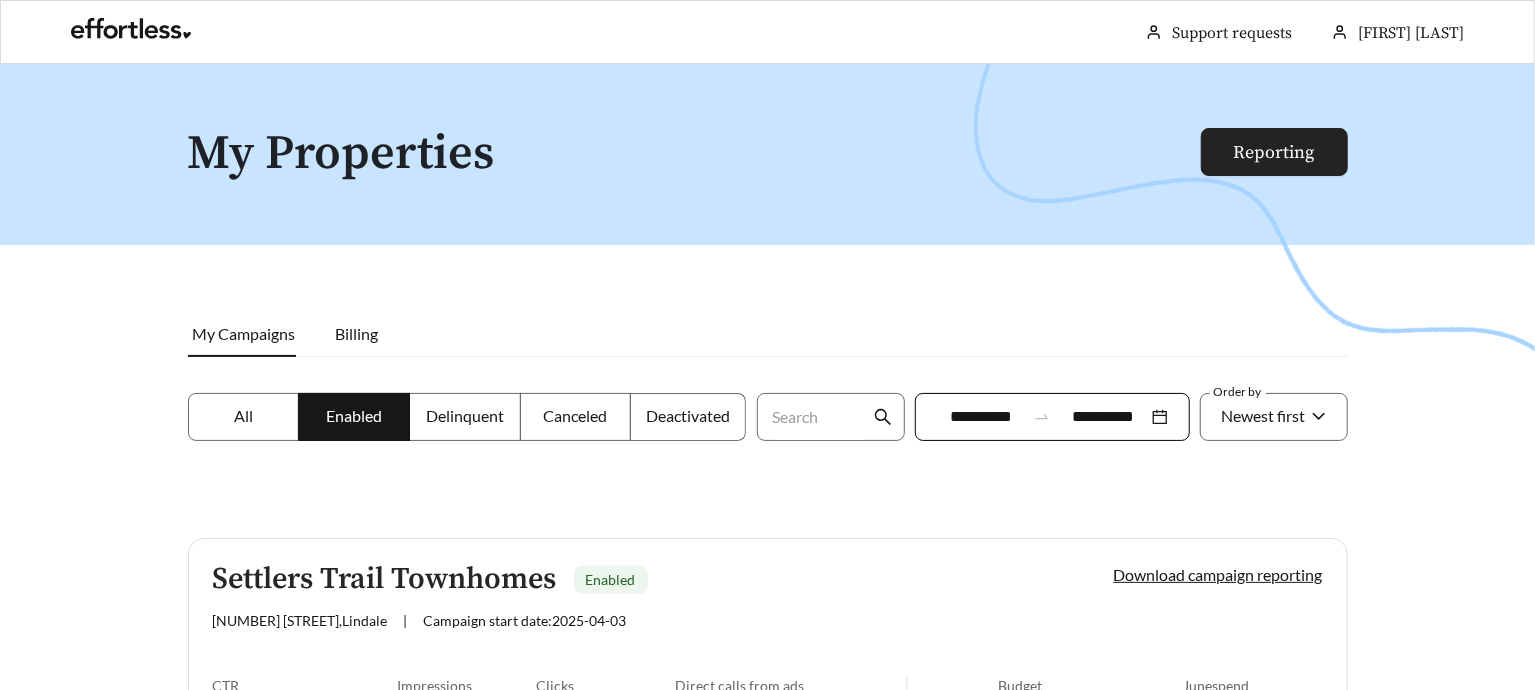 click on "Reporting" at bounding box center [1274, 152] 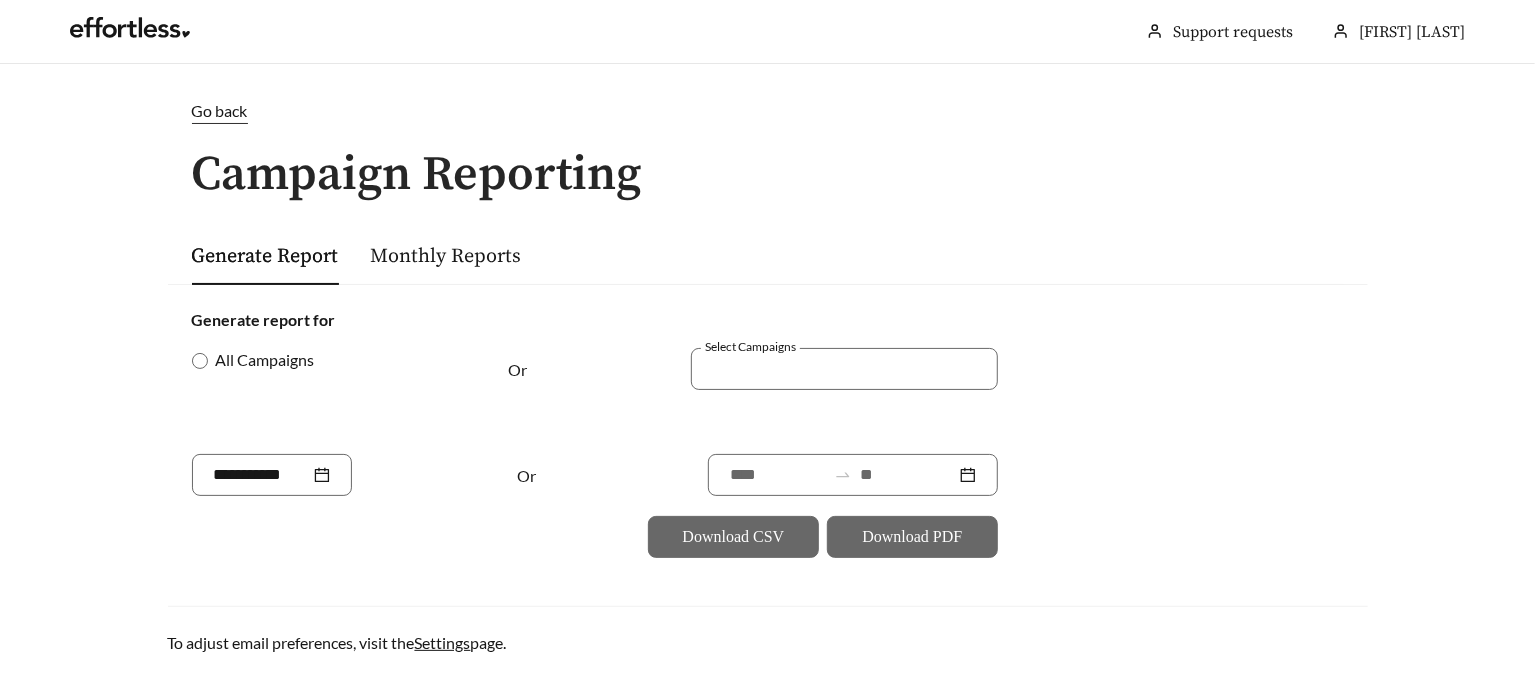 scroll, scrollTop: 70, scrollLeft: 0, axis: vertical 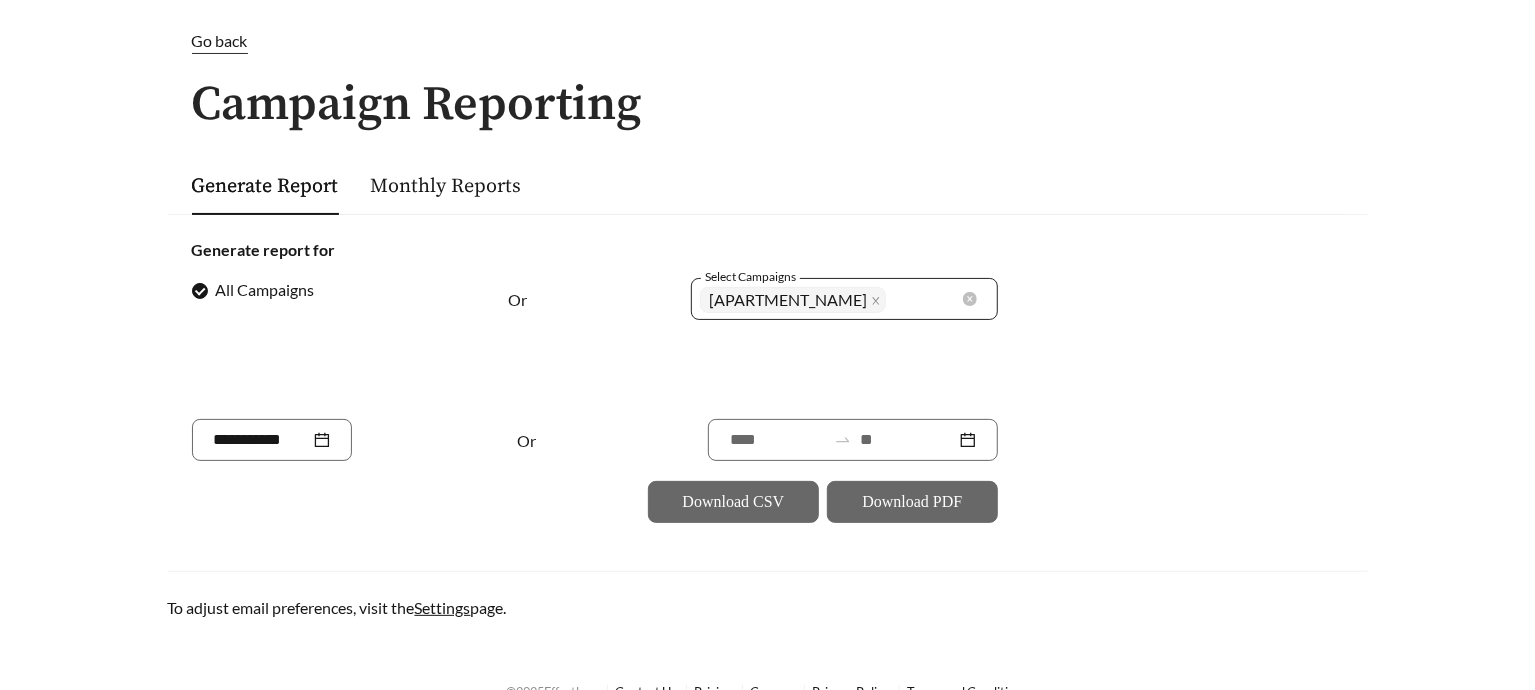 click on "+ 17 ..." at bounding box center (730, 334) 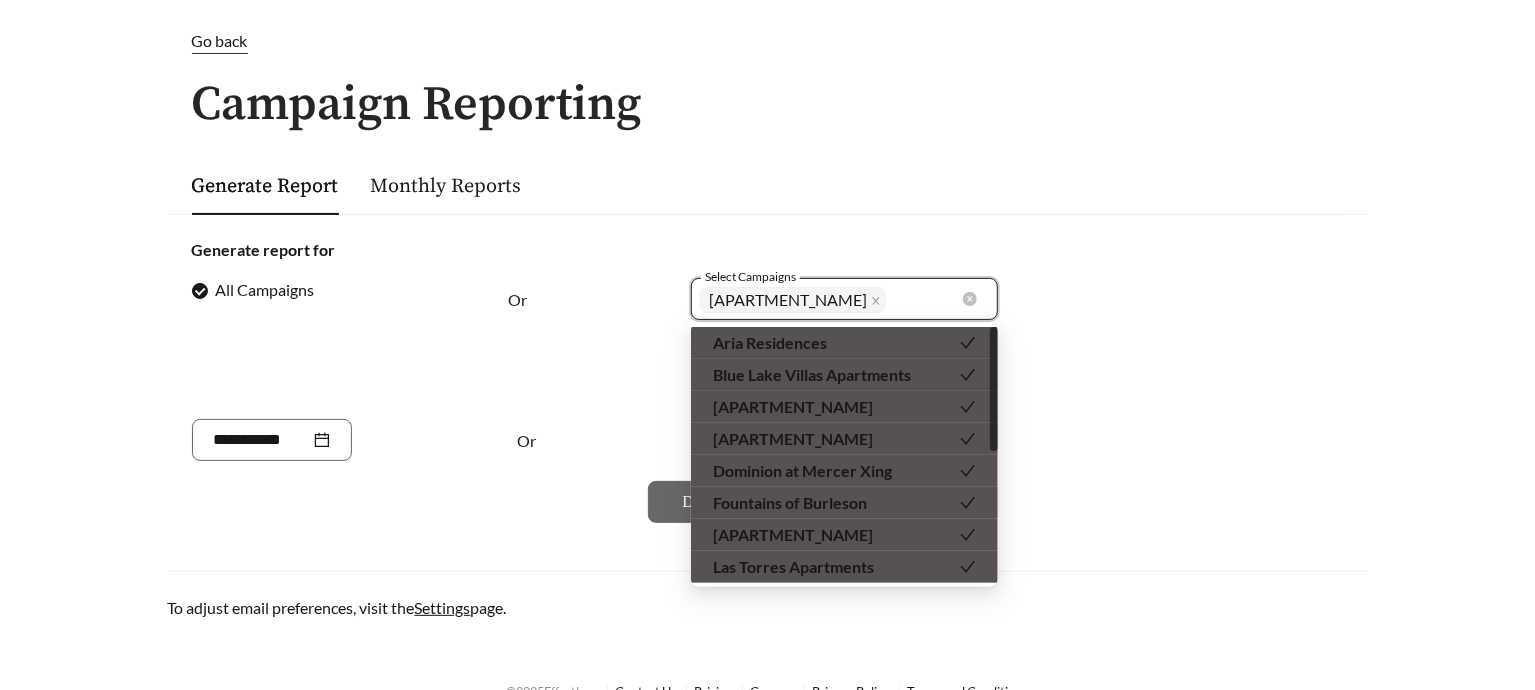 click on "+ 17 ..." at bounding box center (730, 334) 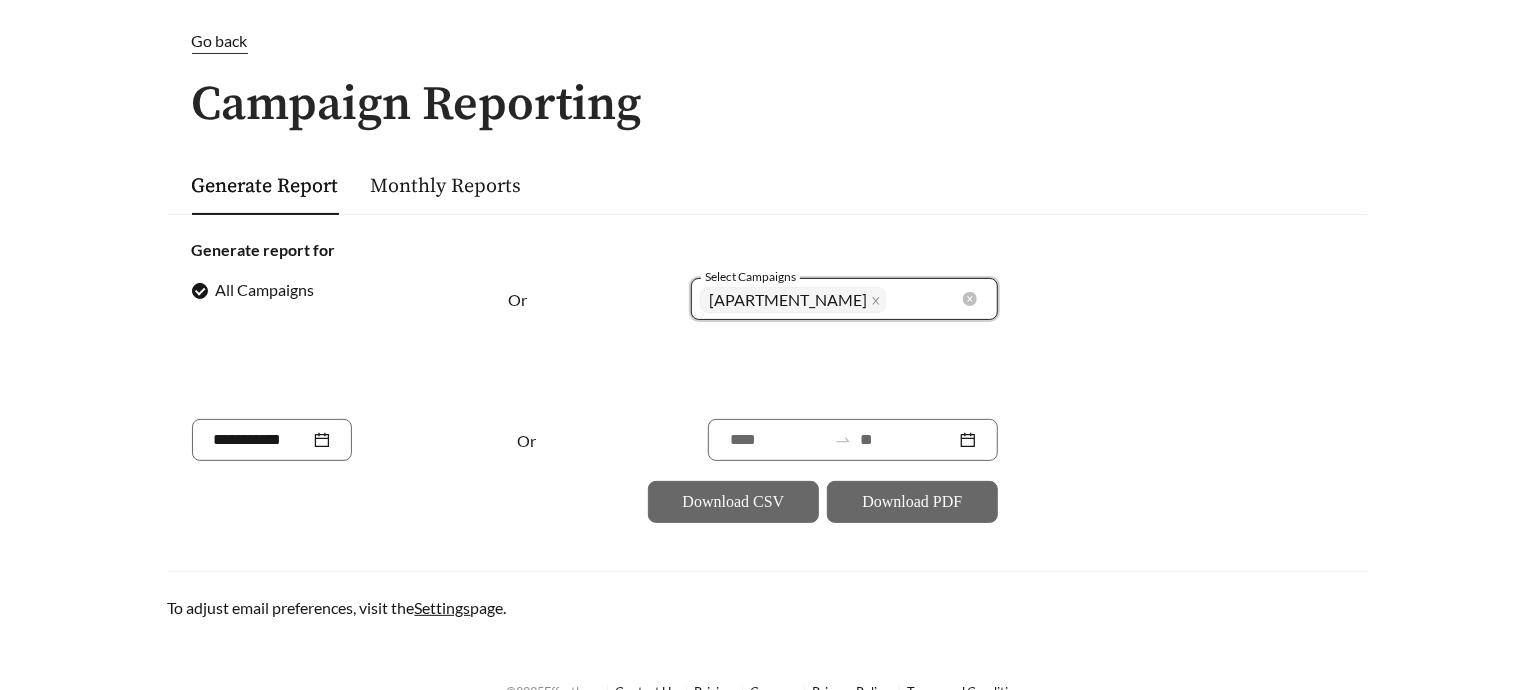click on "+ 17 ..." at bounding box center [730, 334] 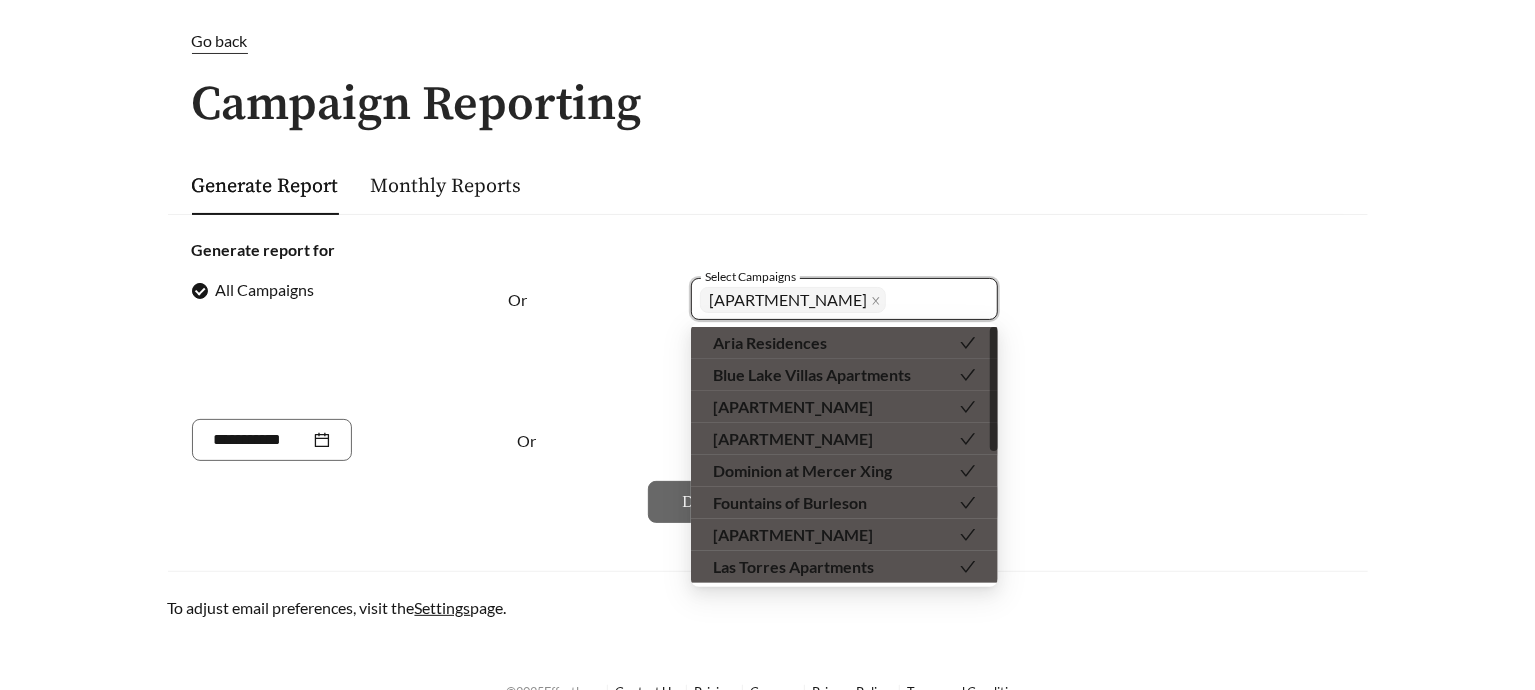 click at bounding box center (968, 343) 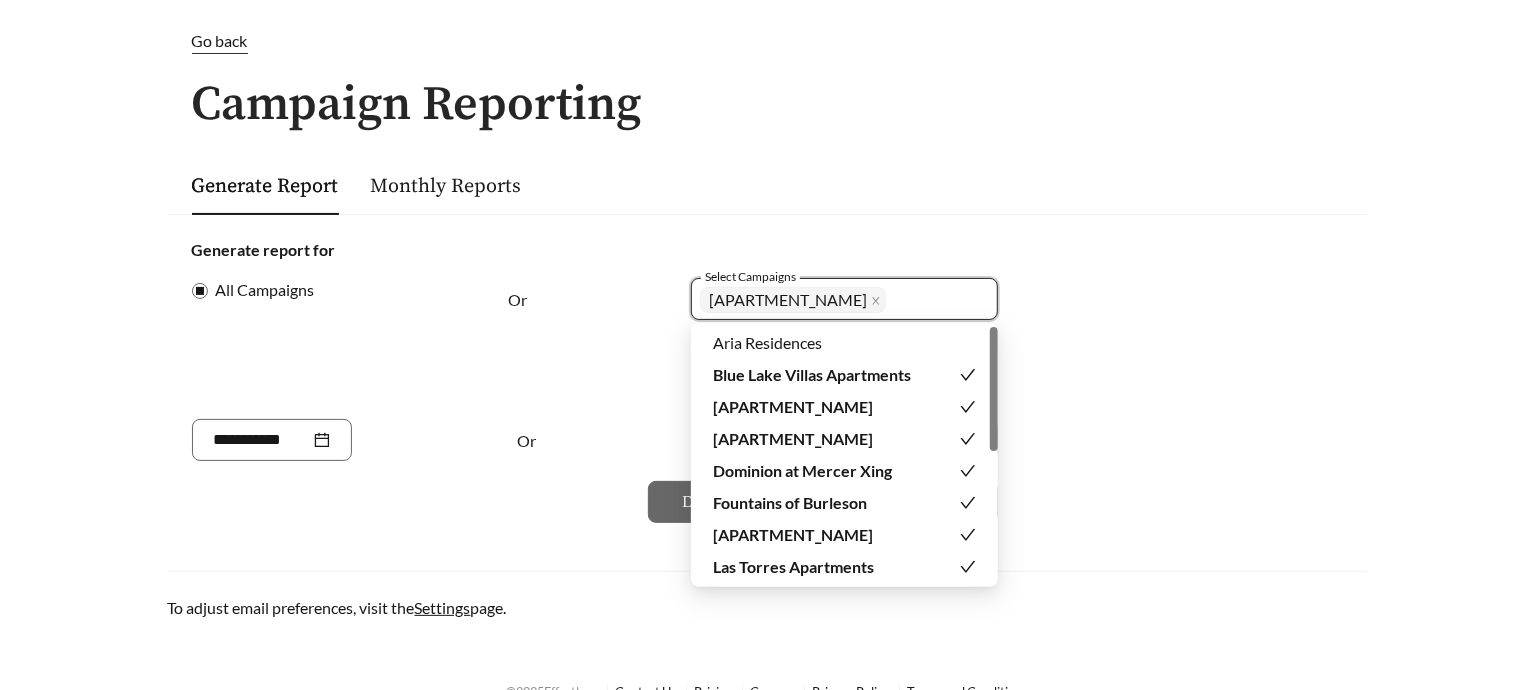 click at bounding box center (968, 407) 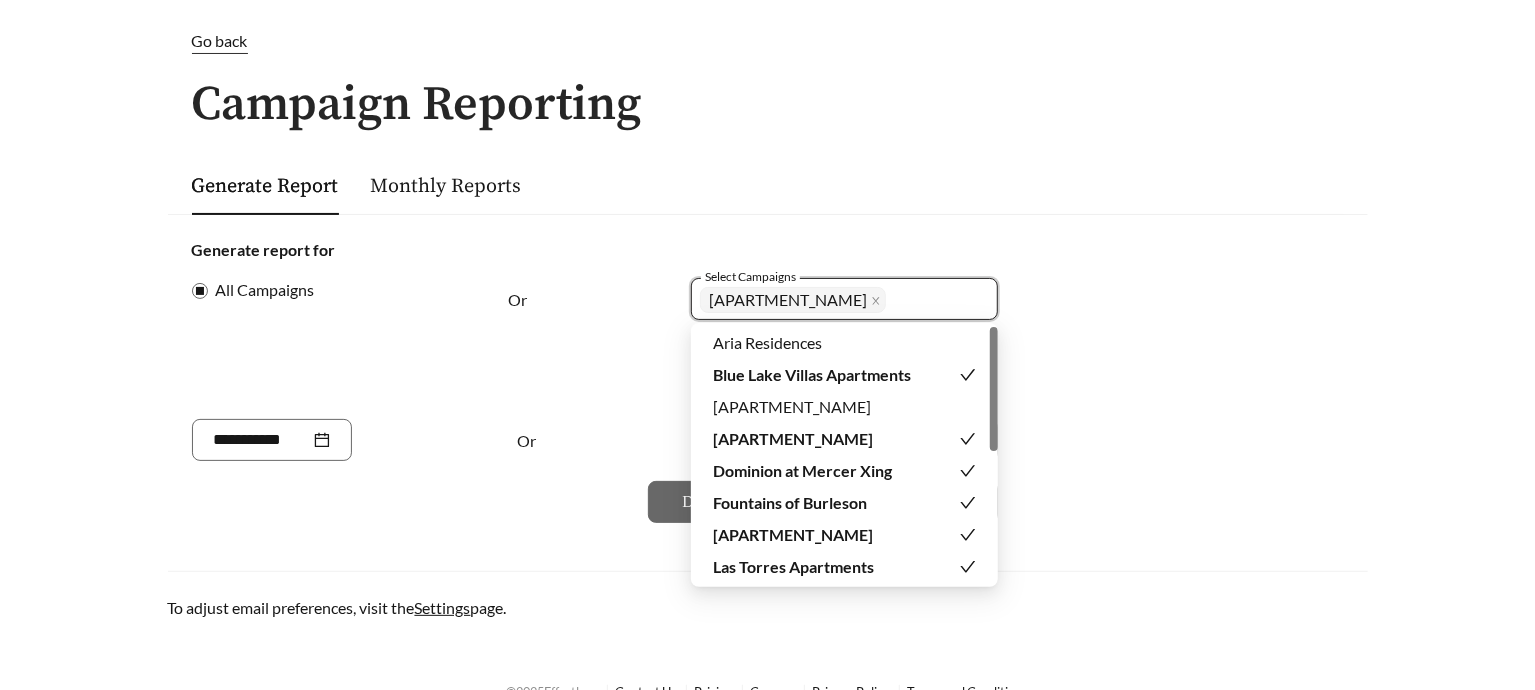click at bounding box center [968, 439] 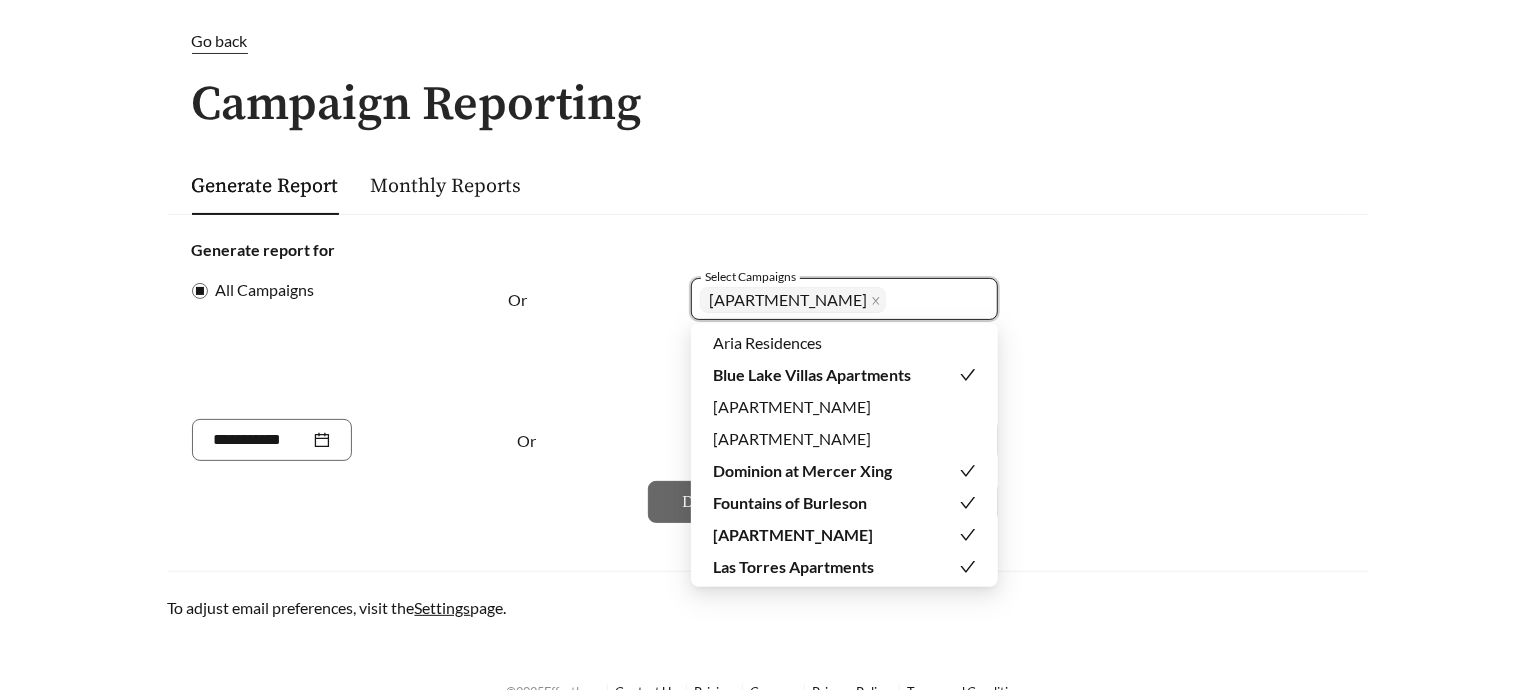 scroll, scrollTop: 111, scrollLeft: 0, axis: vertical 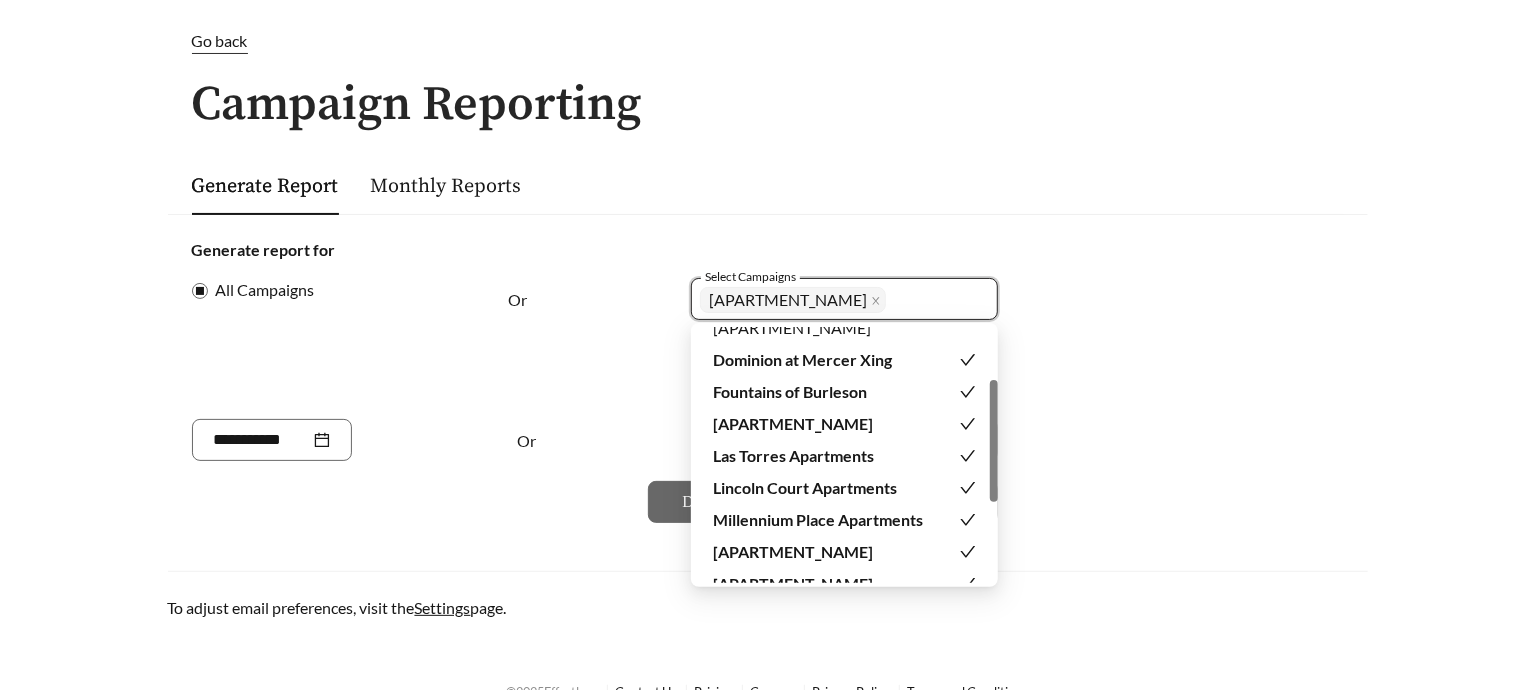 click at bounding box center [968, 424] 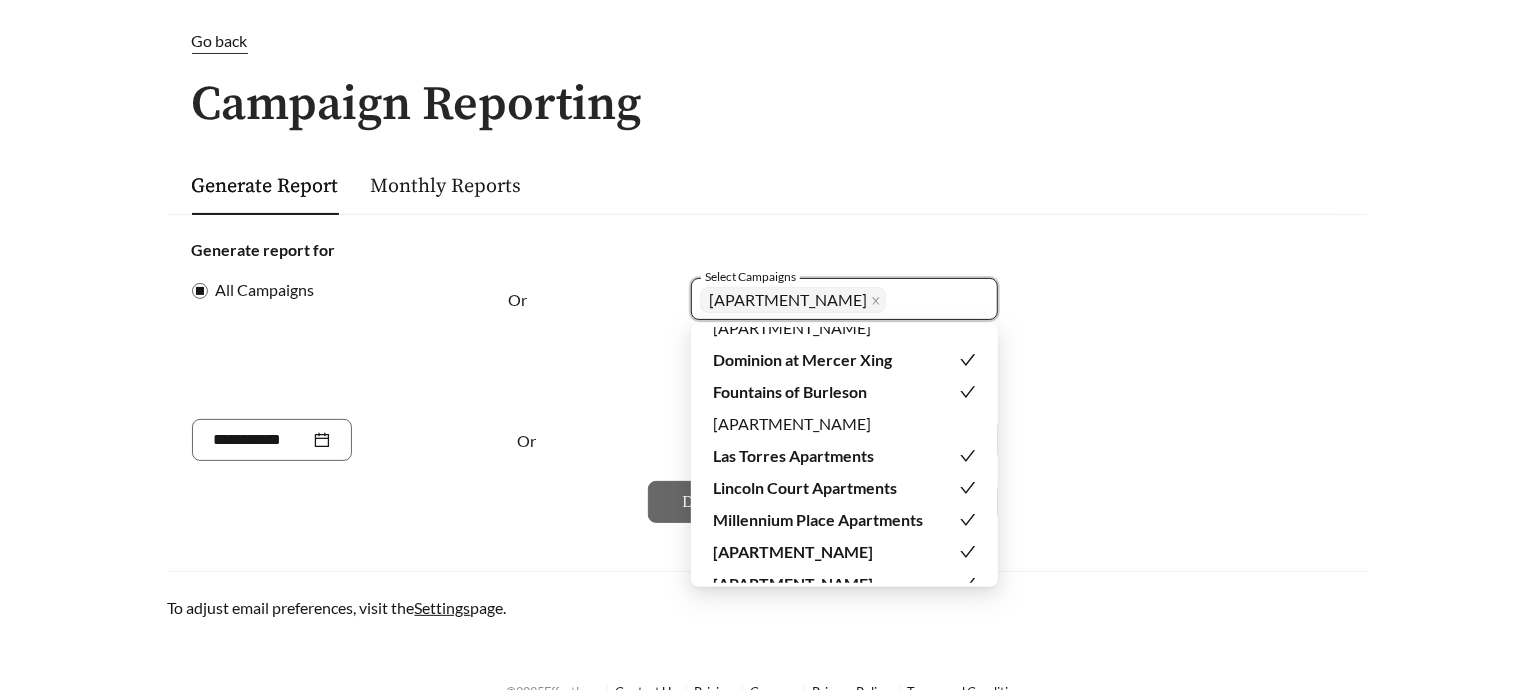 click at bounding box center (968, 456) 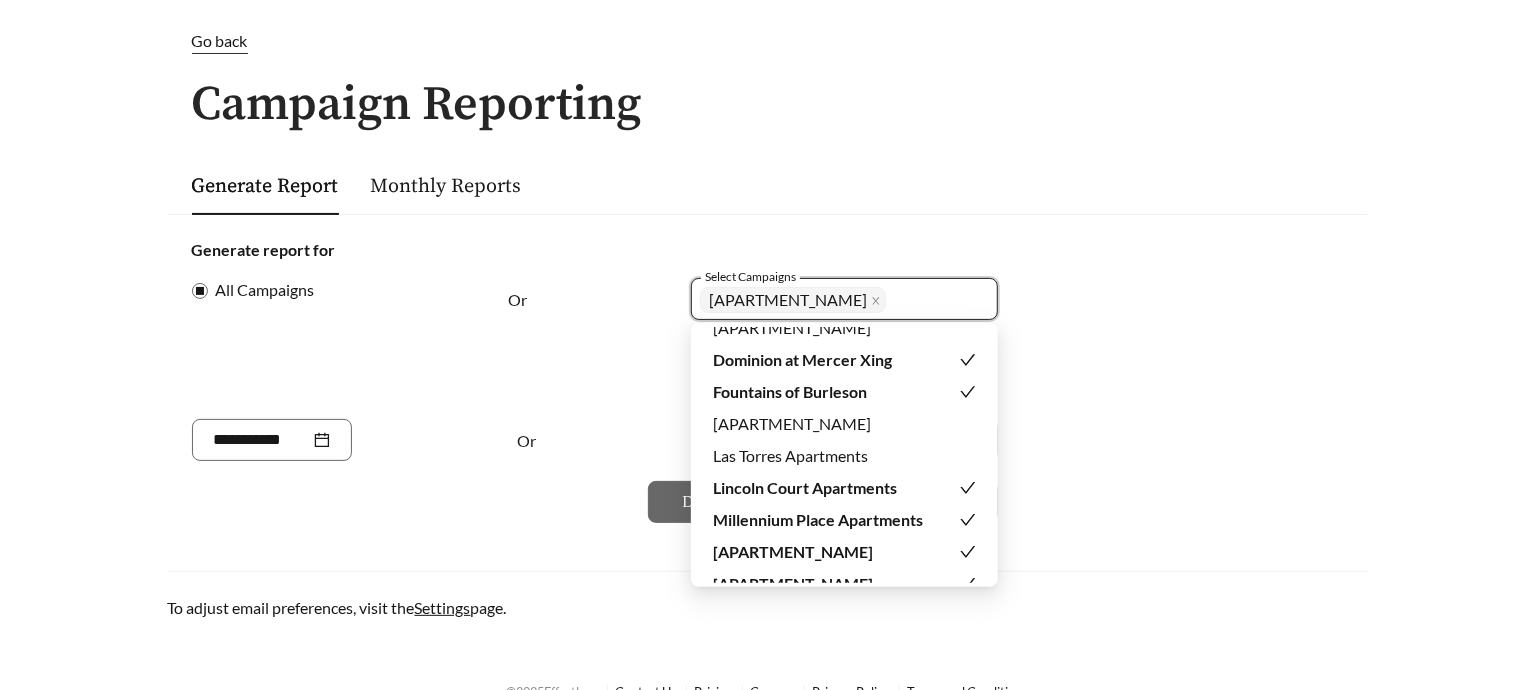 click at bounding box center [968, 488] 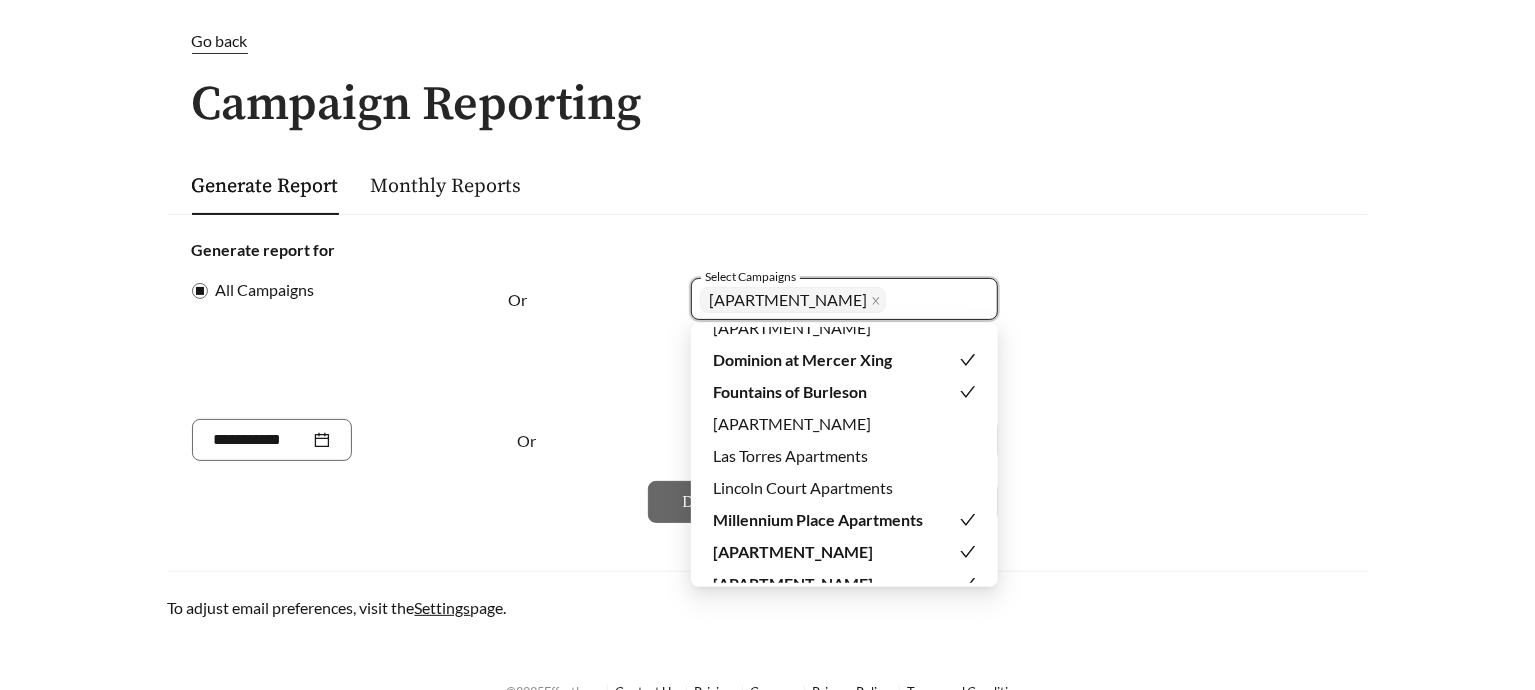 click at bounding box center [968, 520] 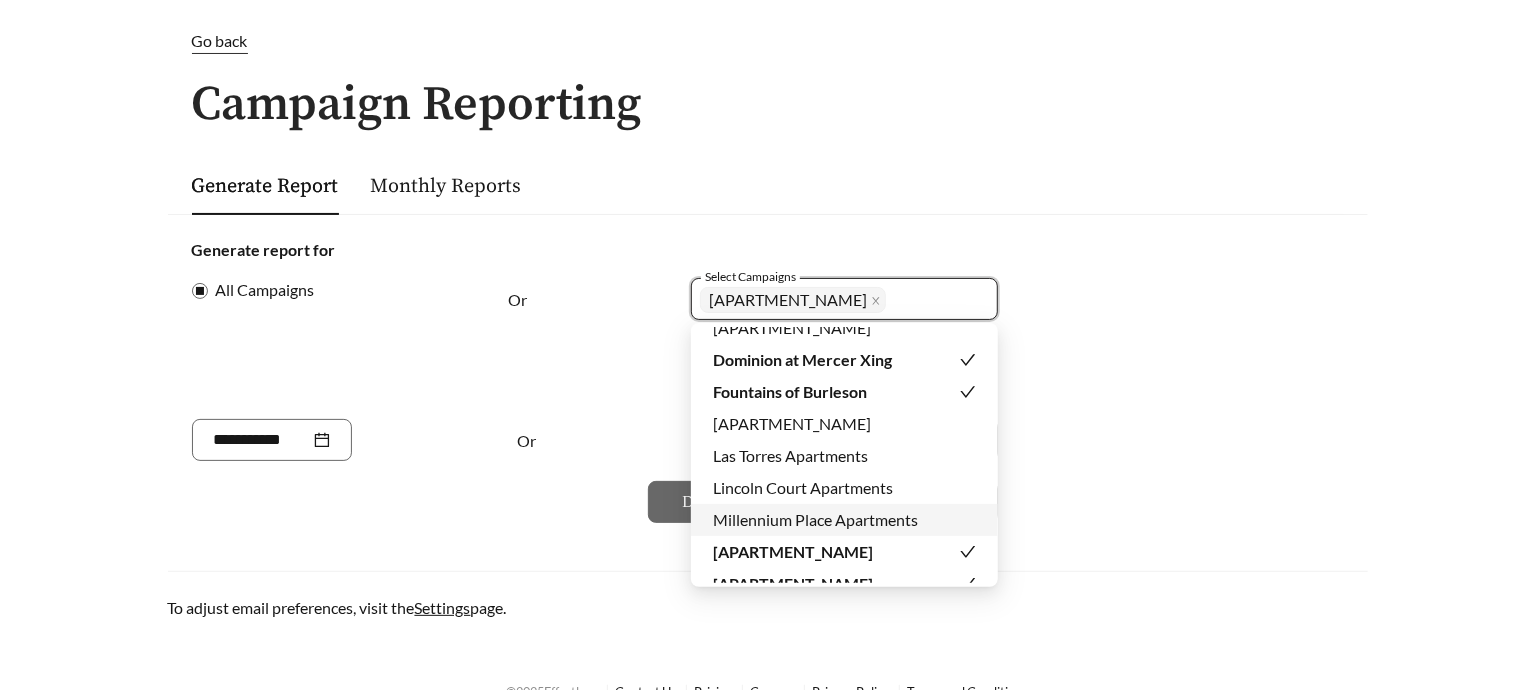 scroll, scrollTop: 223, scrollLeft: 0, axis: vertical 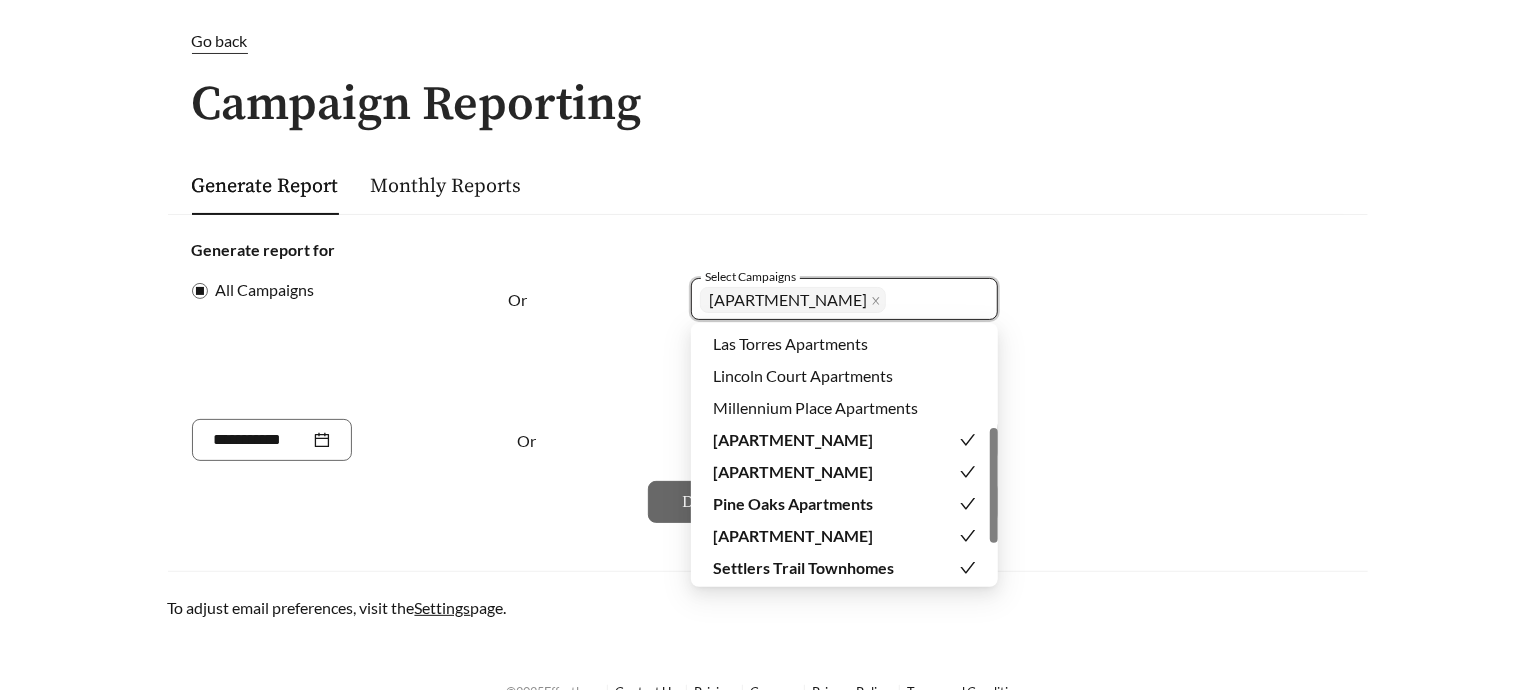 click at bounding box center [968, 504] 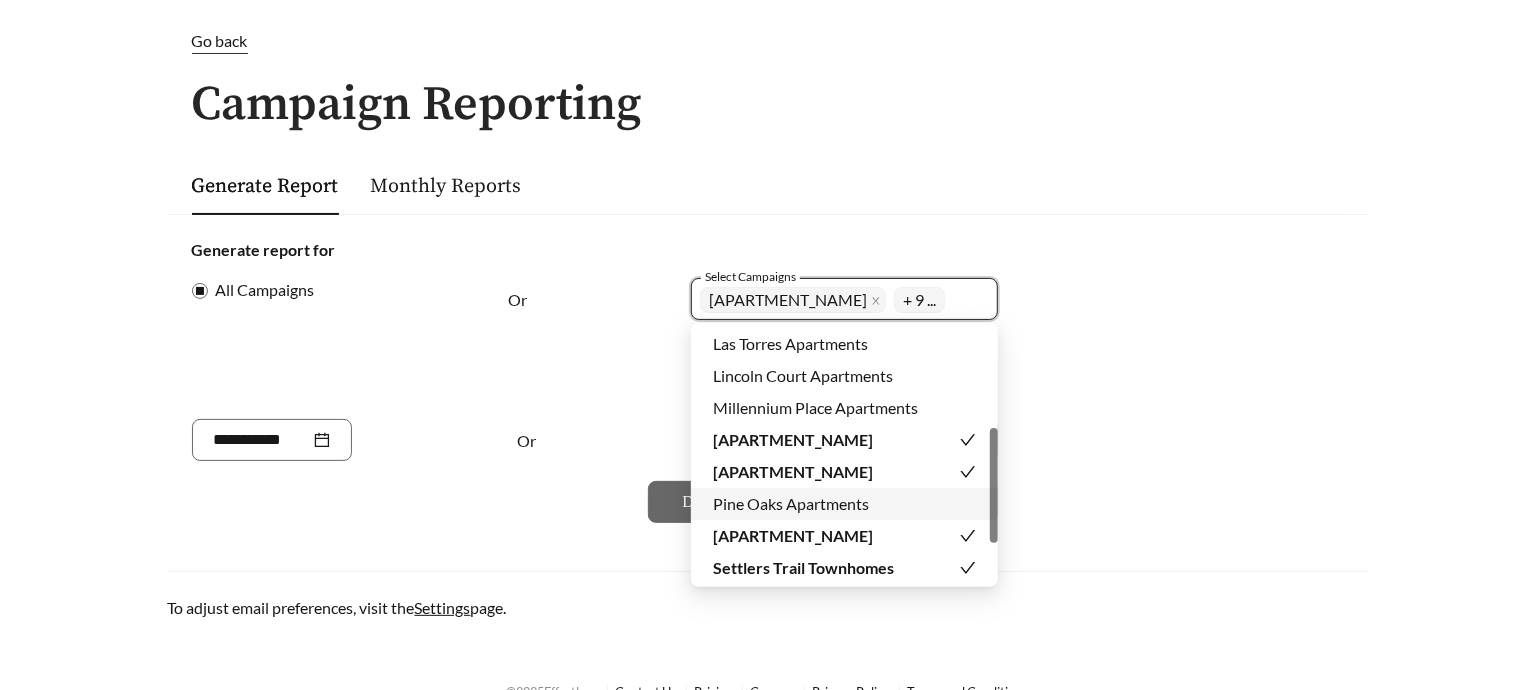 scroll, scrollTop: 311, scrollLeft: 0, axis: vertical 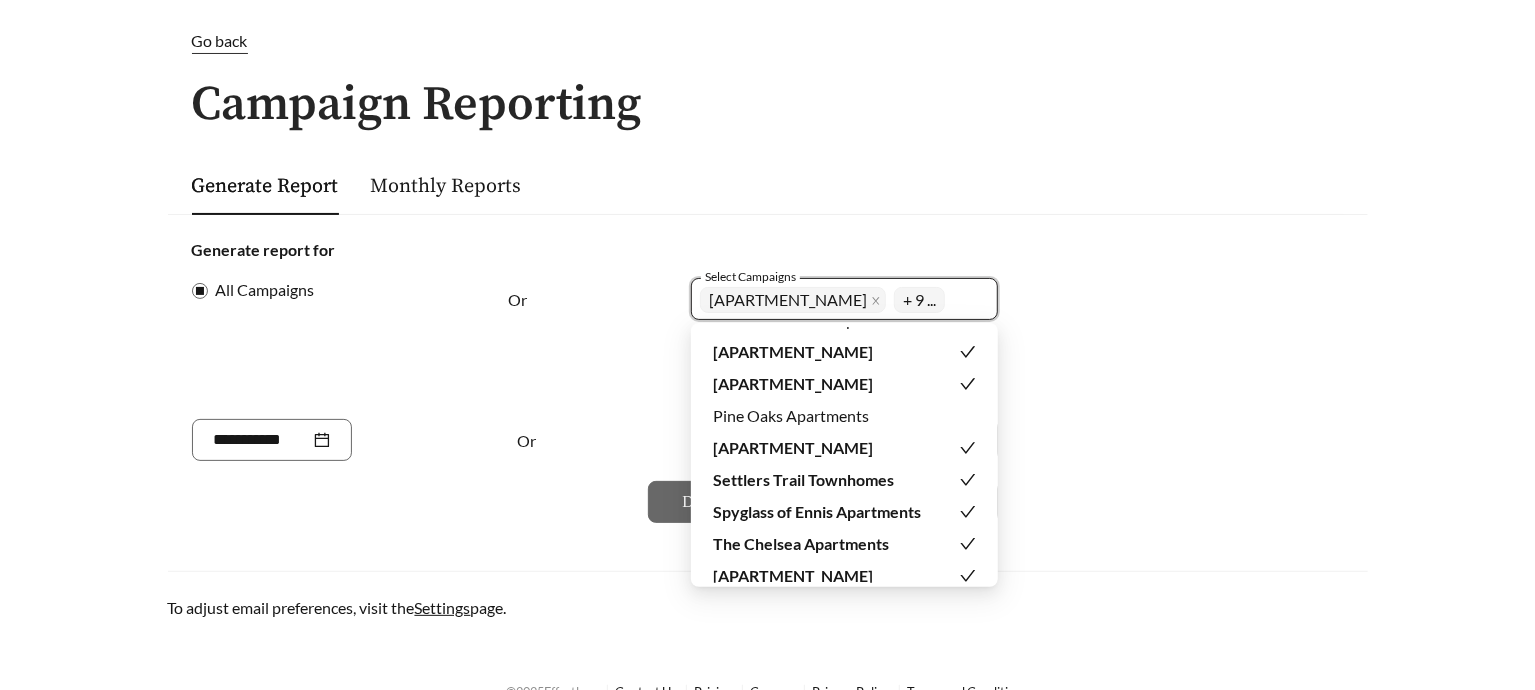 click at bounding box center (968, 480) 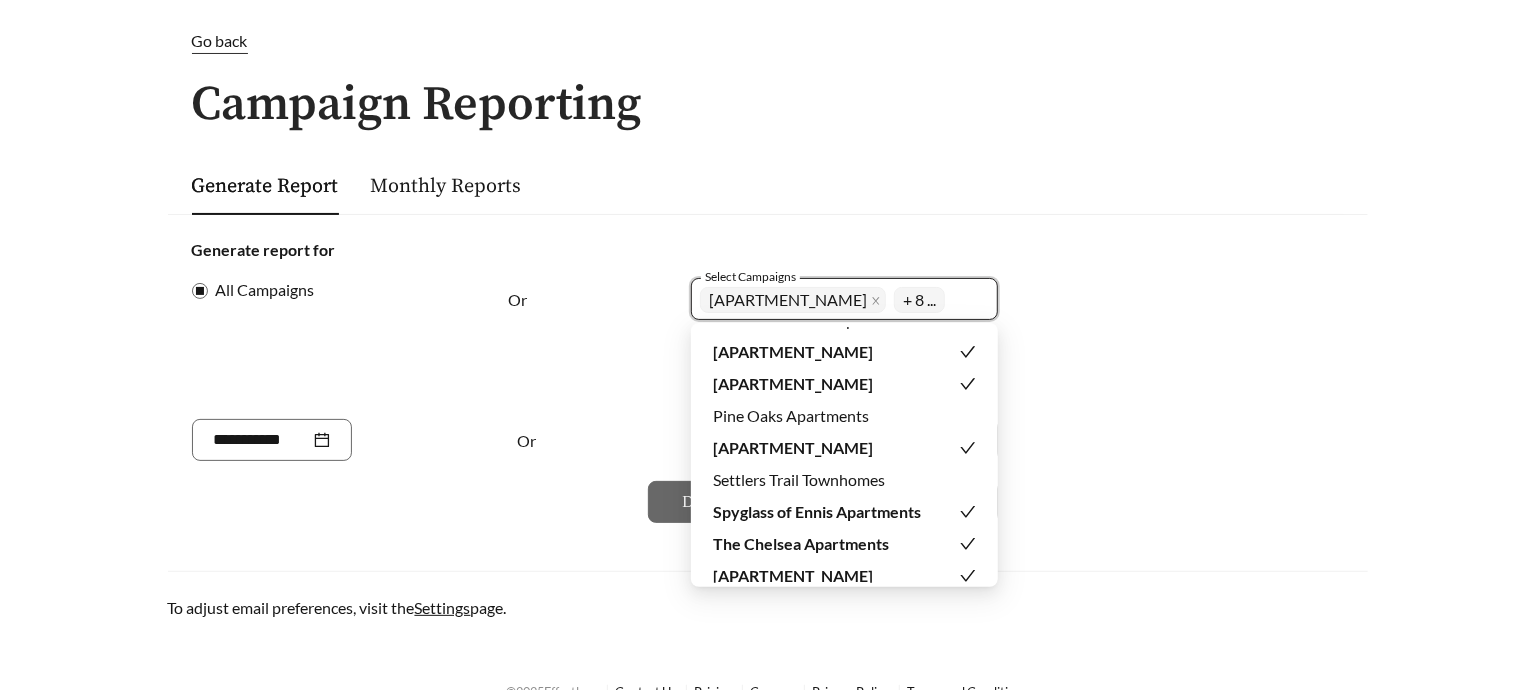 scroll, scrollTop: 320, scrollLeft: 0, axis: vertical 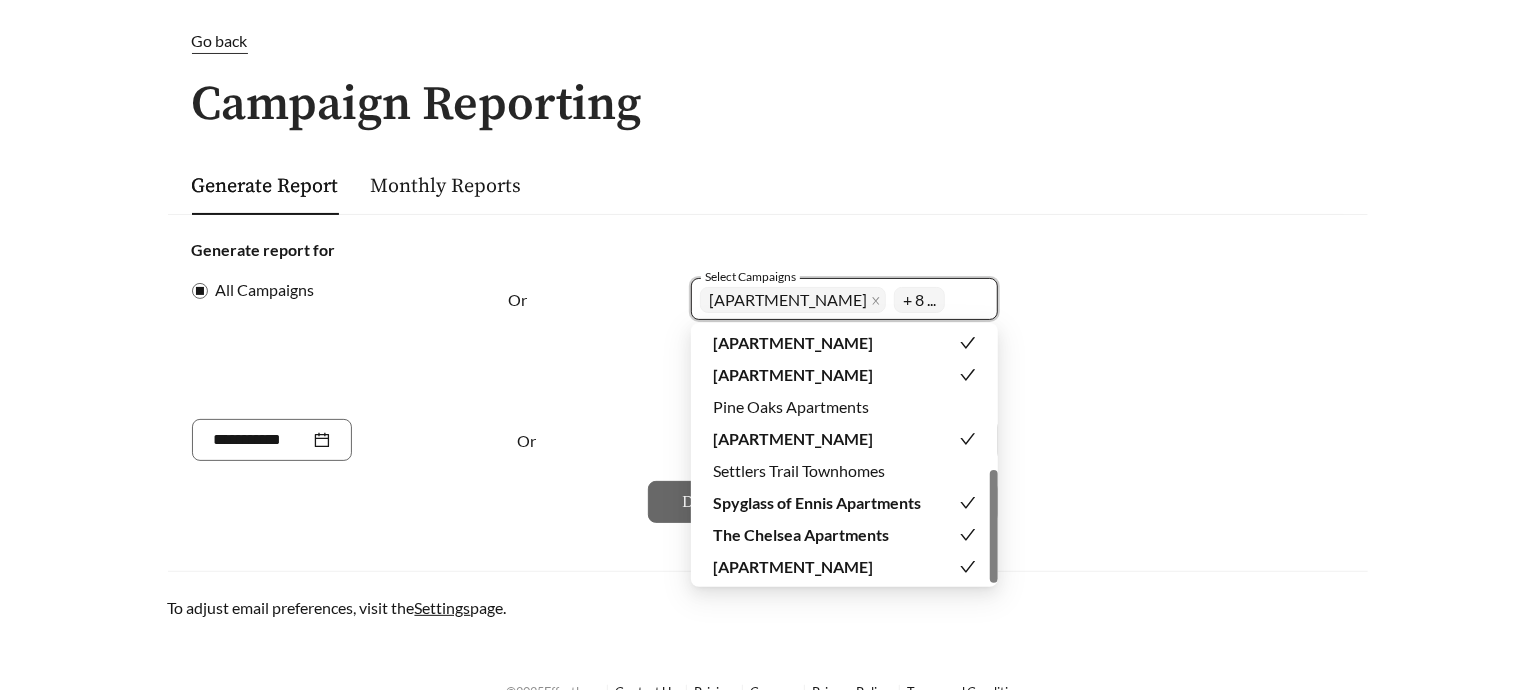 click at bounding box center [968, 567] 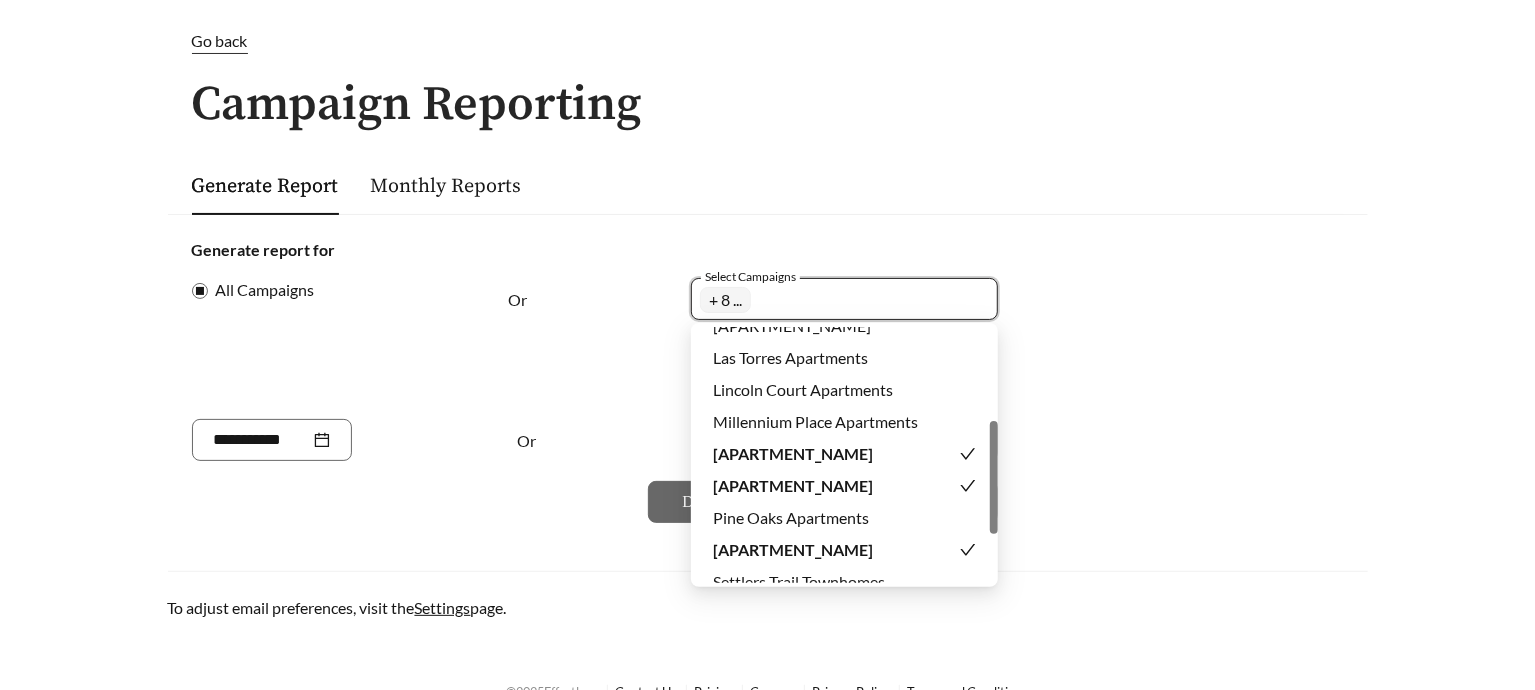 scroll, scrollTop: 0, scrollLeft: 0, axis: both 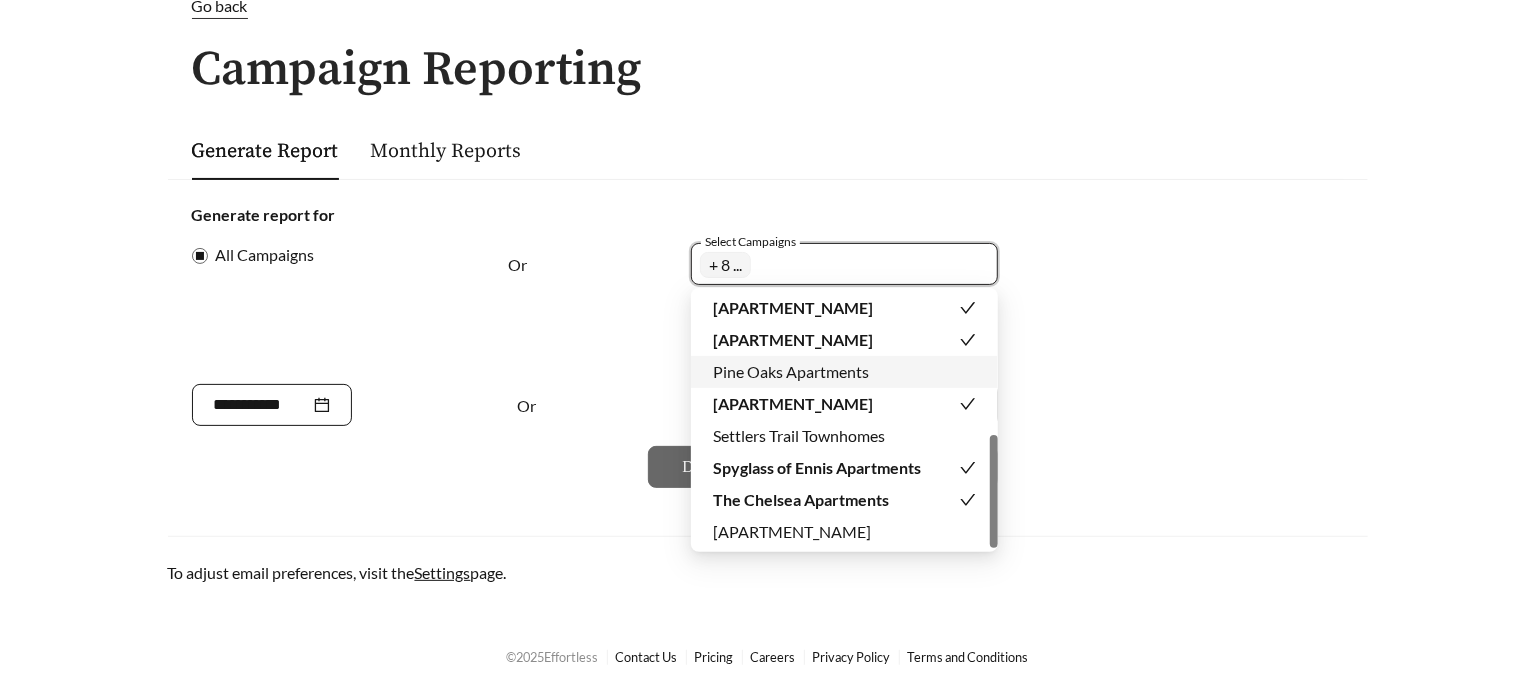 click at bounding box center [272, 405] 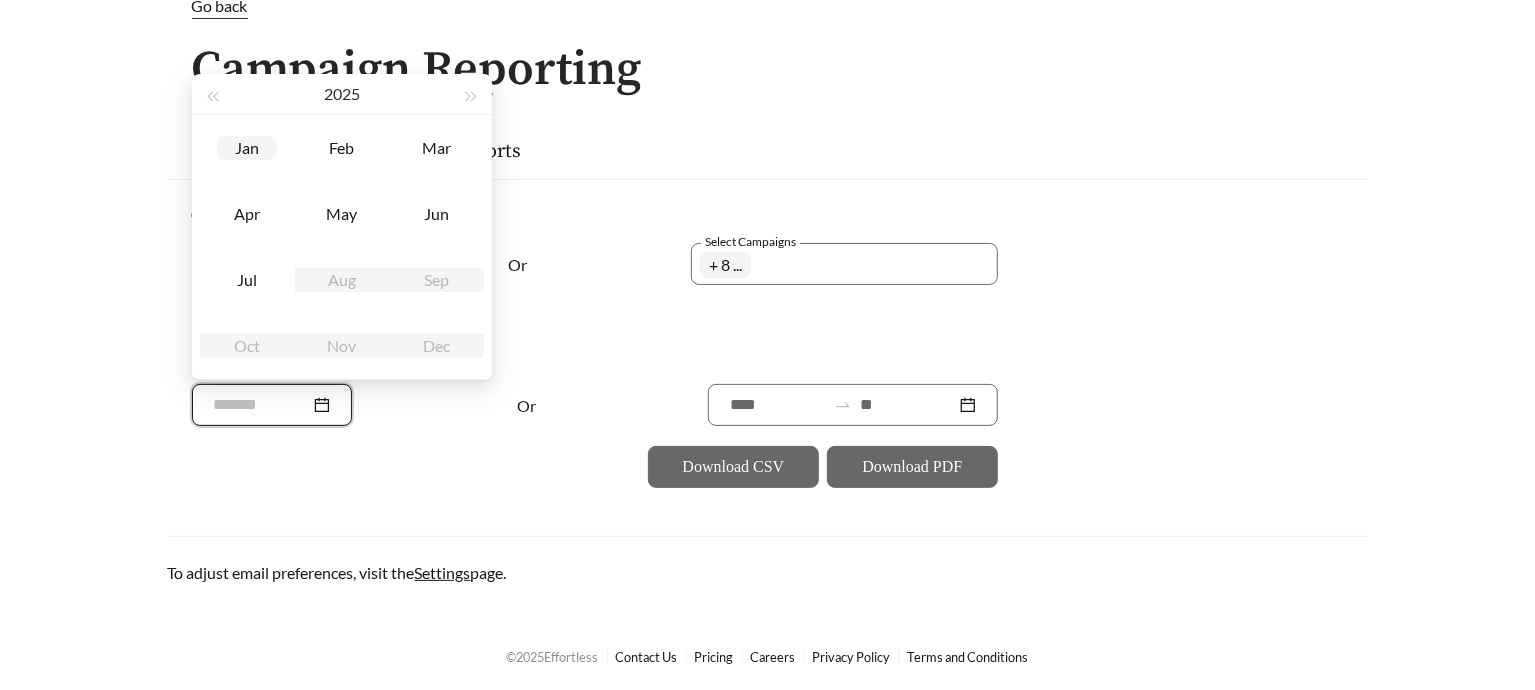 click on "Jan" at bounding box center (247, 148) 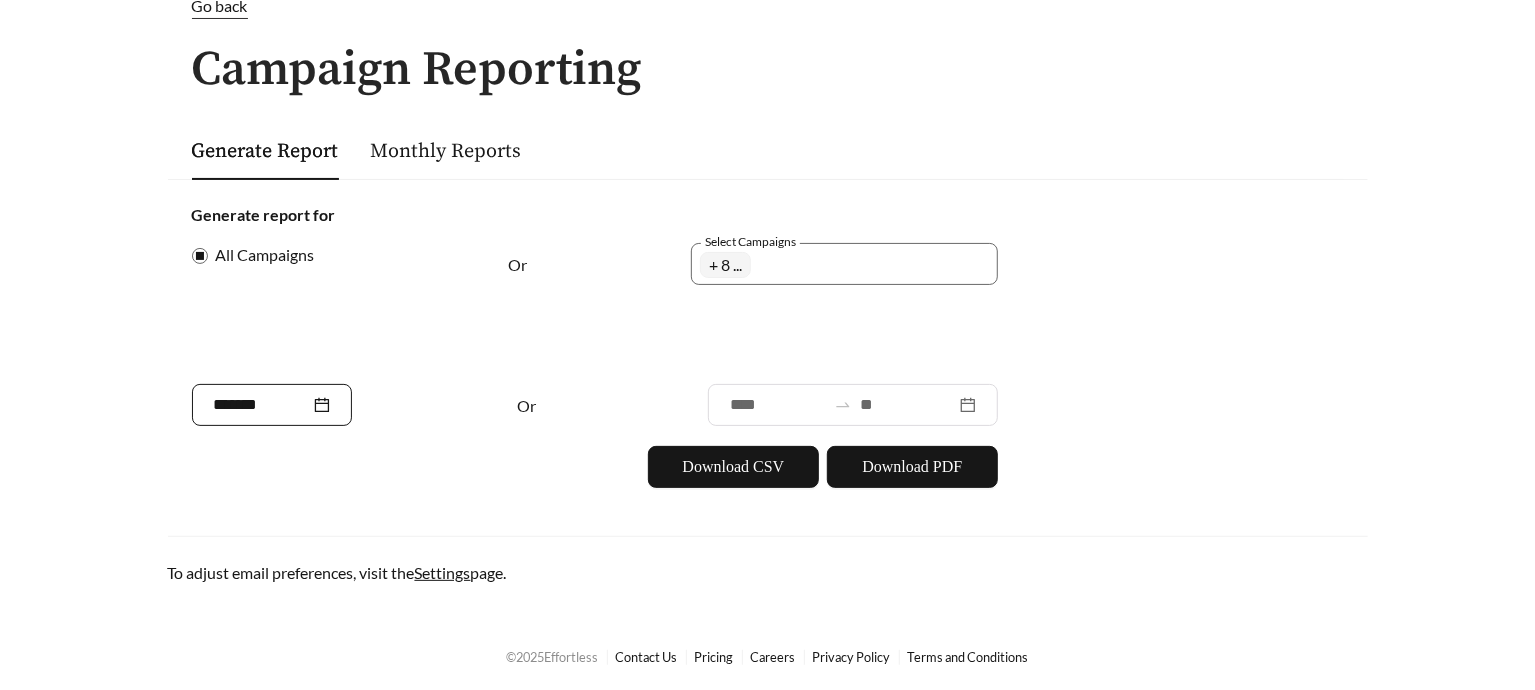 click on "*******" at bounding box center (272, 405) 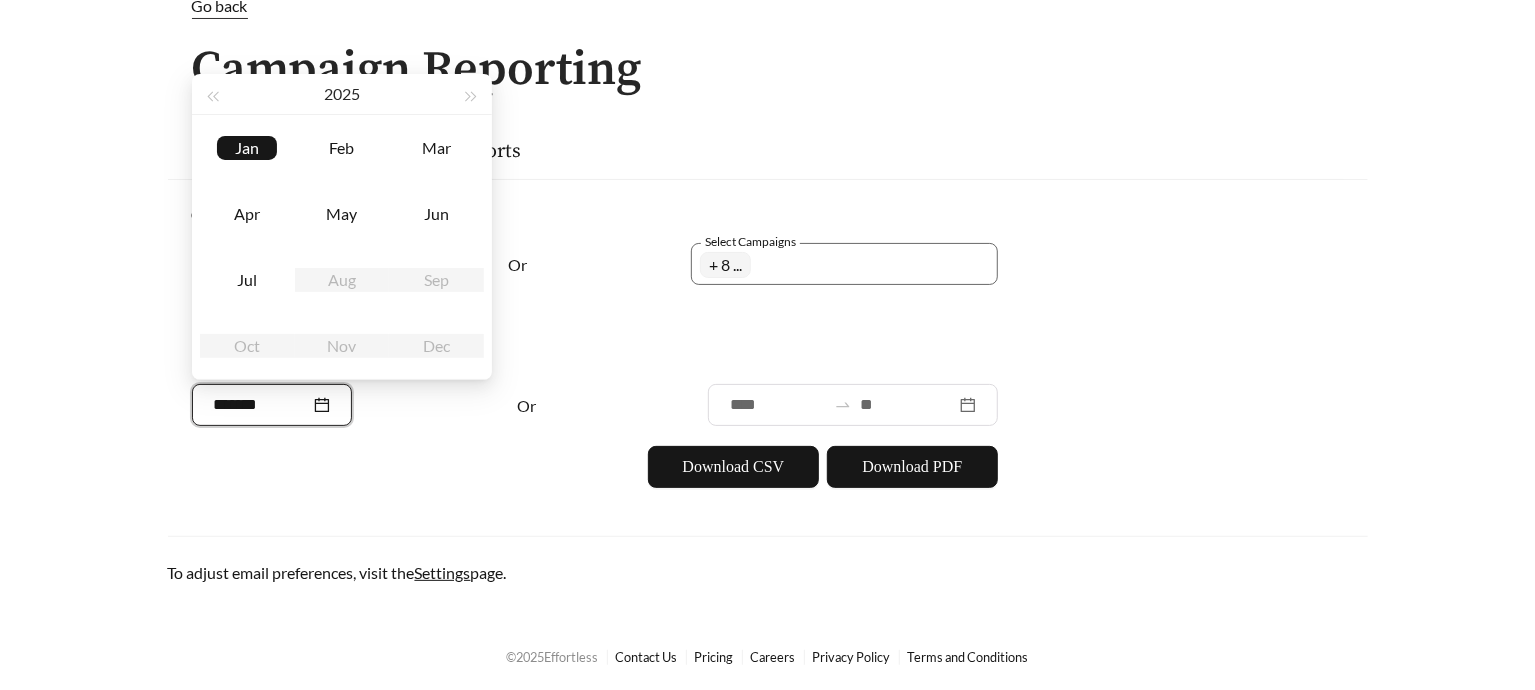 click on "Generate report for All Campaigns  Or  Select Campaigns [APARTMENT_NAME] [APARTMENT_NAME] [APARTMENT_NAME] [APARTMENT_NAME] [APARTMENT_NAME] [APARTMENT_NAME] [APARTMENT_NAME] [APARTMENT_NAME] + [NUMBER] ...   *******  Or  Download CSV Download PDF" at bounding box center (768, 345) 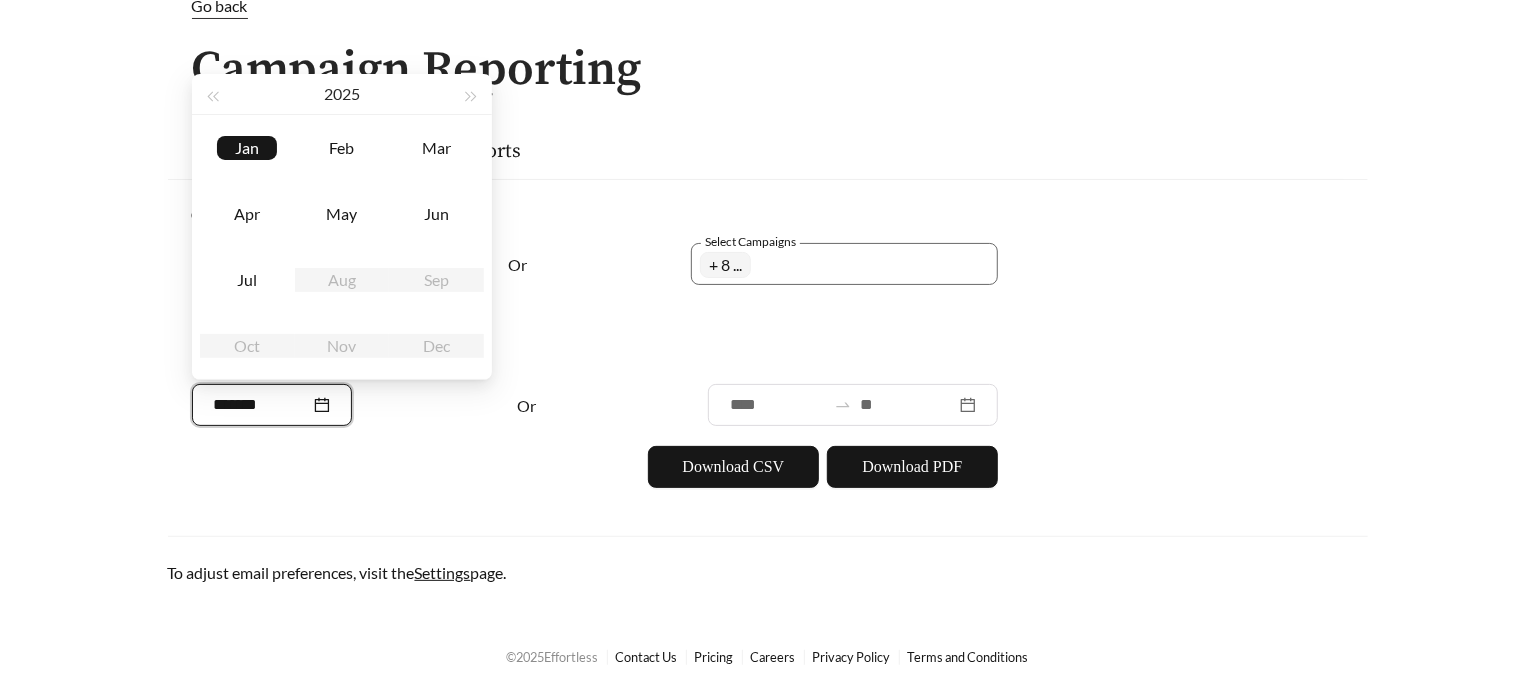 drag, startPoint x: 278, startPoint y: 395, endPoint x: 0, endPoint y: 385, distance: 278.1798 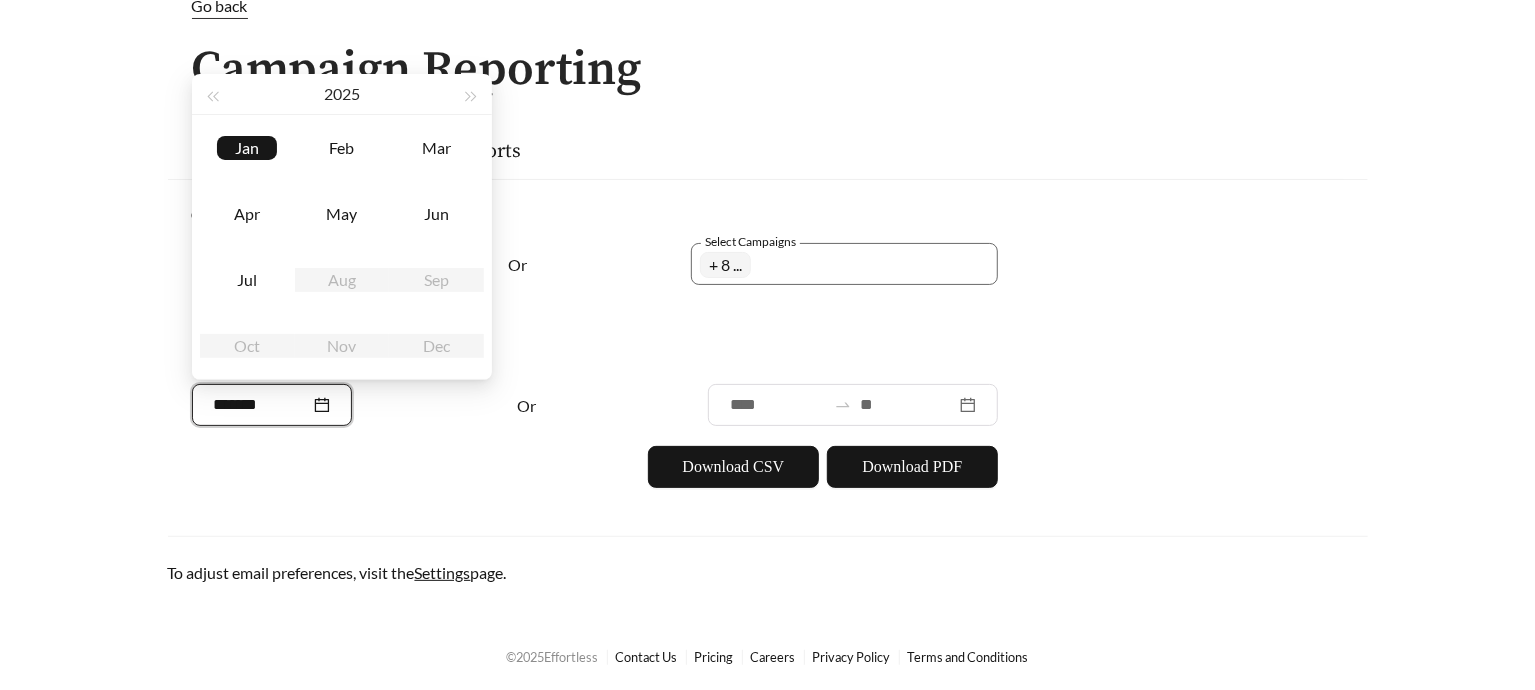 click on "Download CSV Download PDF" at bounding box center [595, 467] 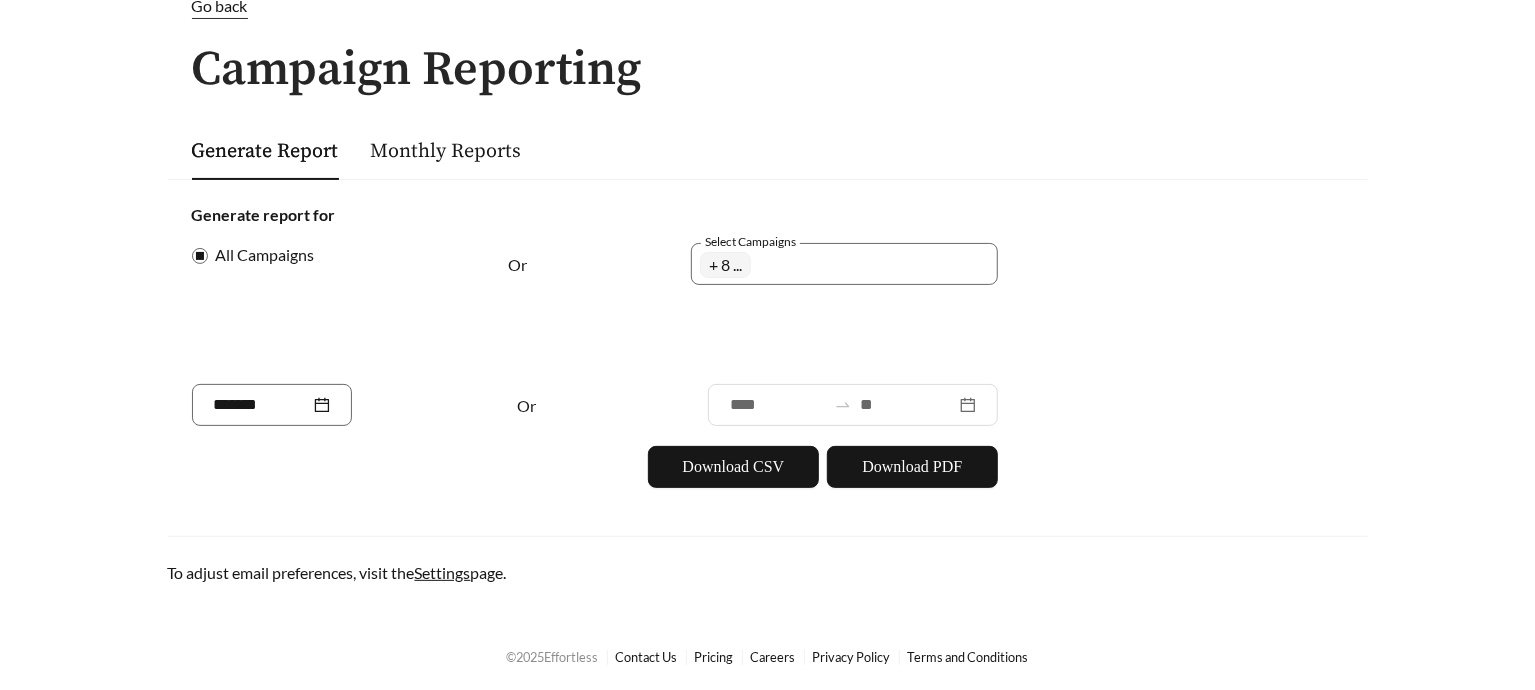 click at bounding box center (853, 405) 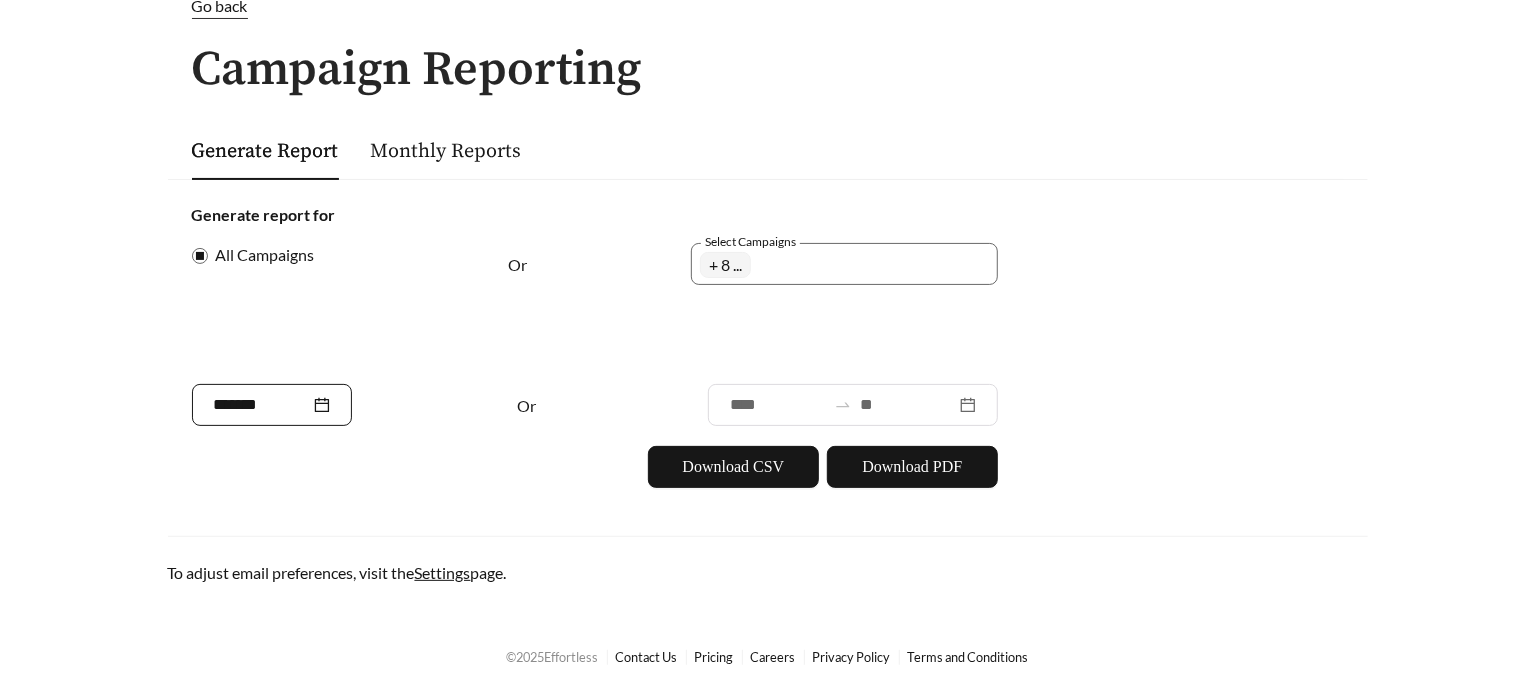 click on "*******" at bounding box center [272, 405] 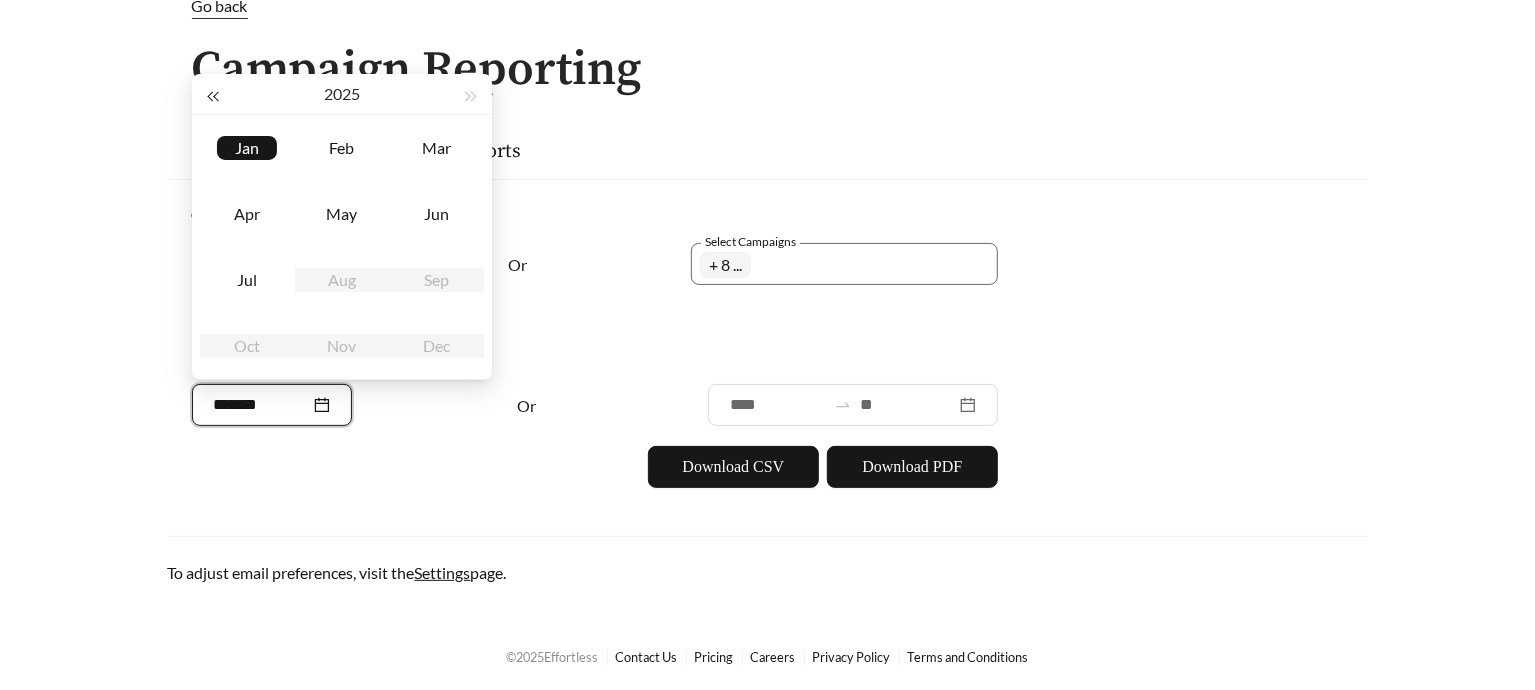 click at bounding box center (213, 97) 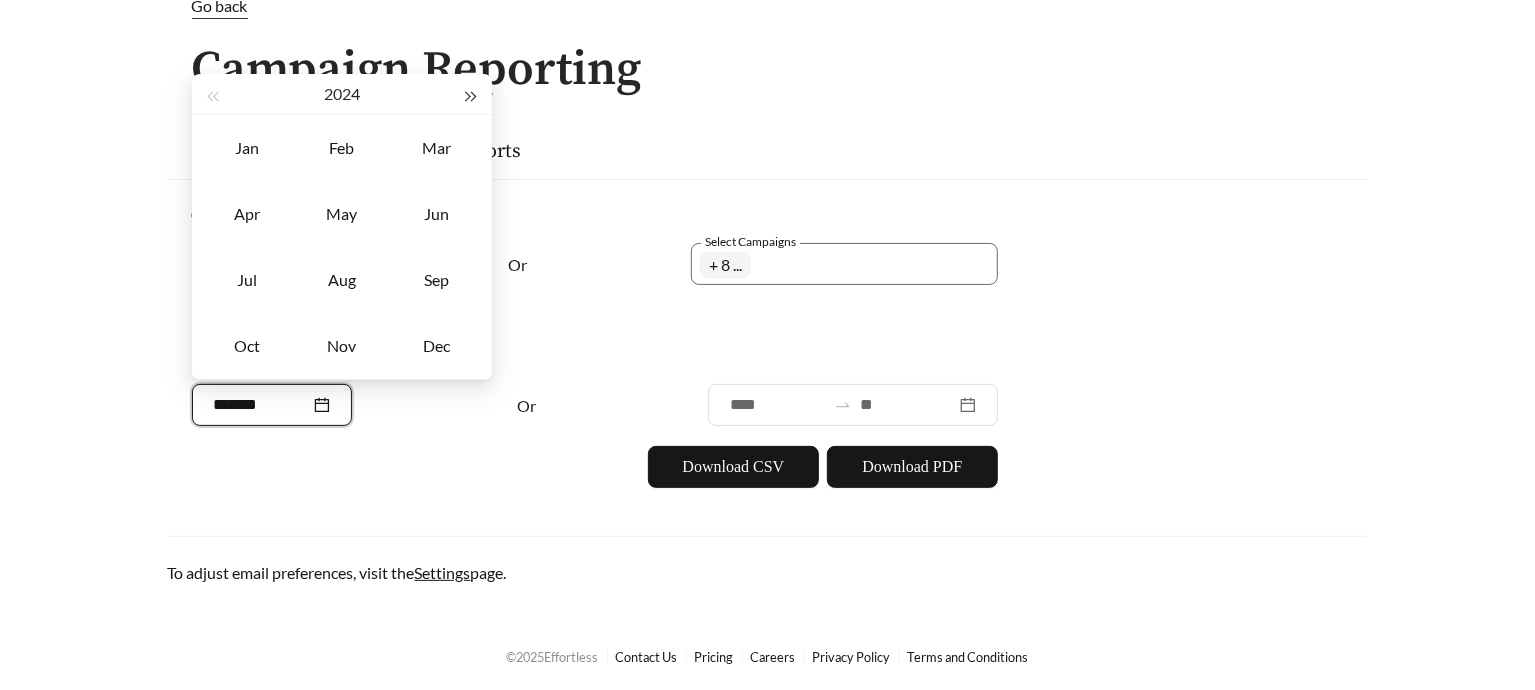 click at bounding box center [471, 94] 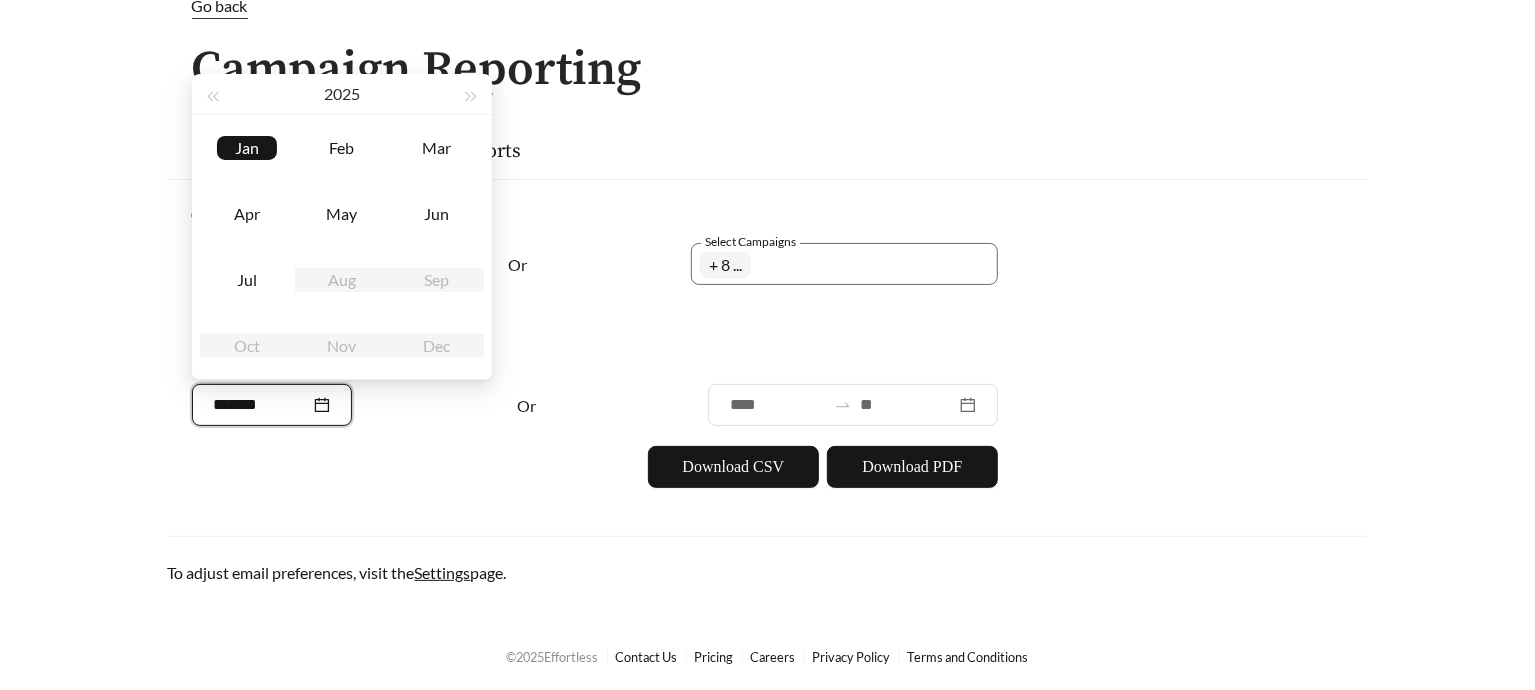 click on "Jan Feb Mar Apr May Jun Jul Aug Sep Oct Nov Dec" at bounding box center [342, 247] 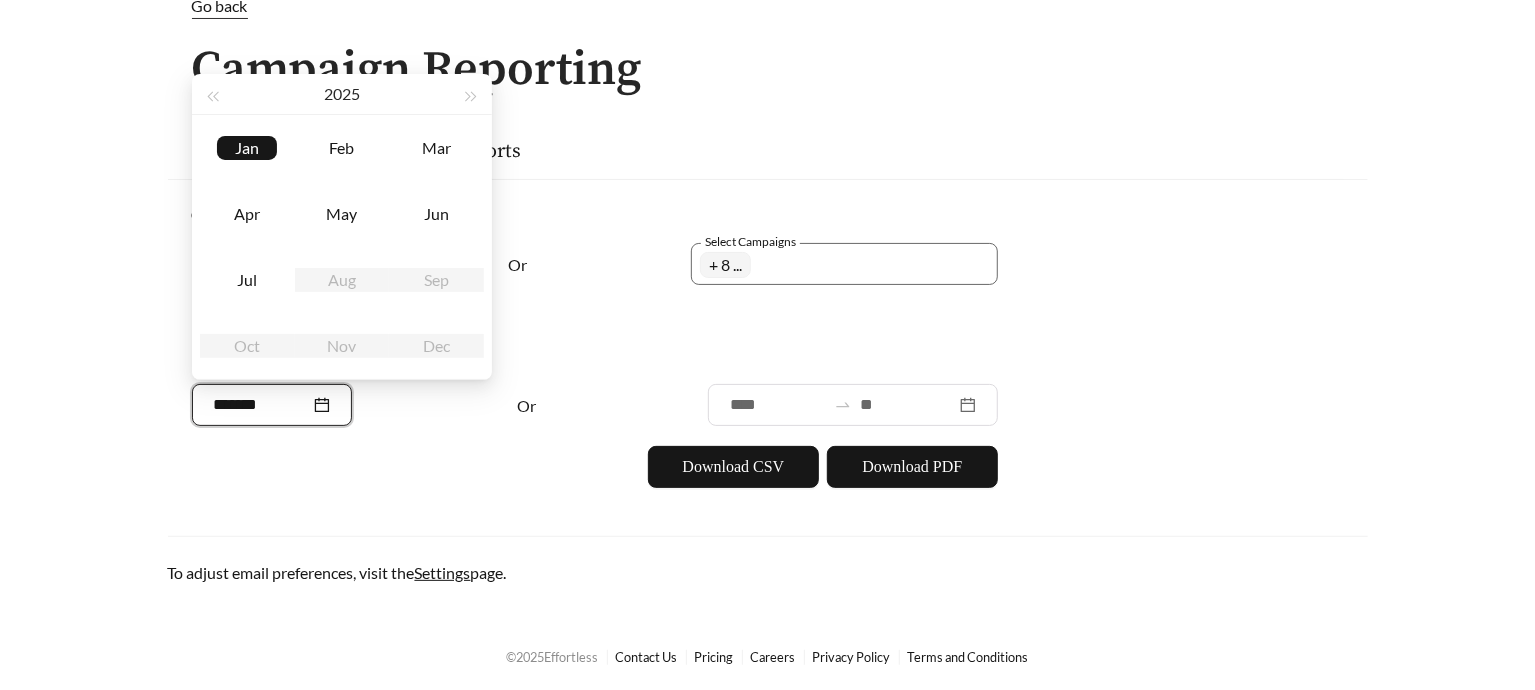 click on "Go back Campaign Reporting Generate Report Monthly Reports Generate report for All Campaigns Or Select Campaigns [APARTMENT_NAME] [APARTMENT_NAME] [APARTMENT_NAME] [APARTMENT_NAME] [APARTMENT_NAME] [APARTMENT_NAME] [APARTMENT_NAME] [APARTMENT_NAME] + [NUMBER] ... ******* Or Download CSV Download PDF To adjust email preferences, visit the Settings page." at bounding box center (768, 289) 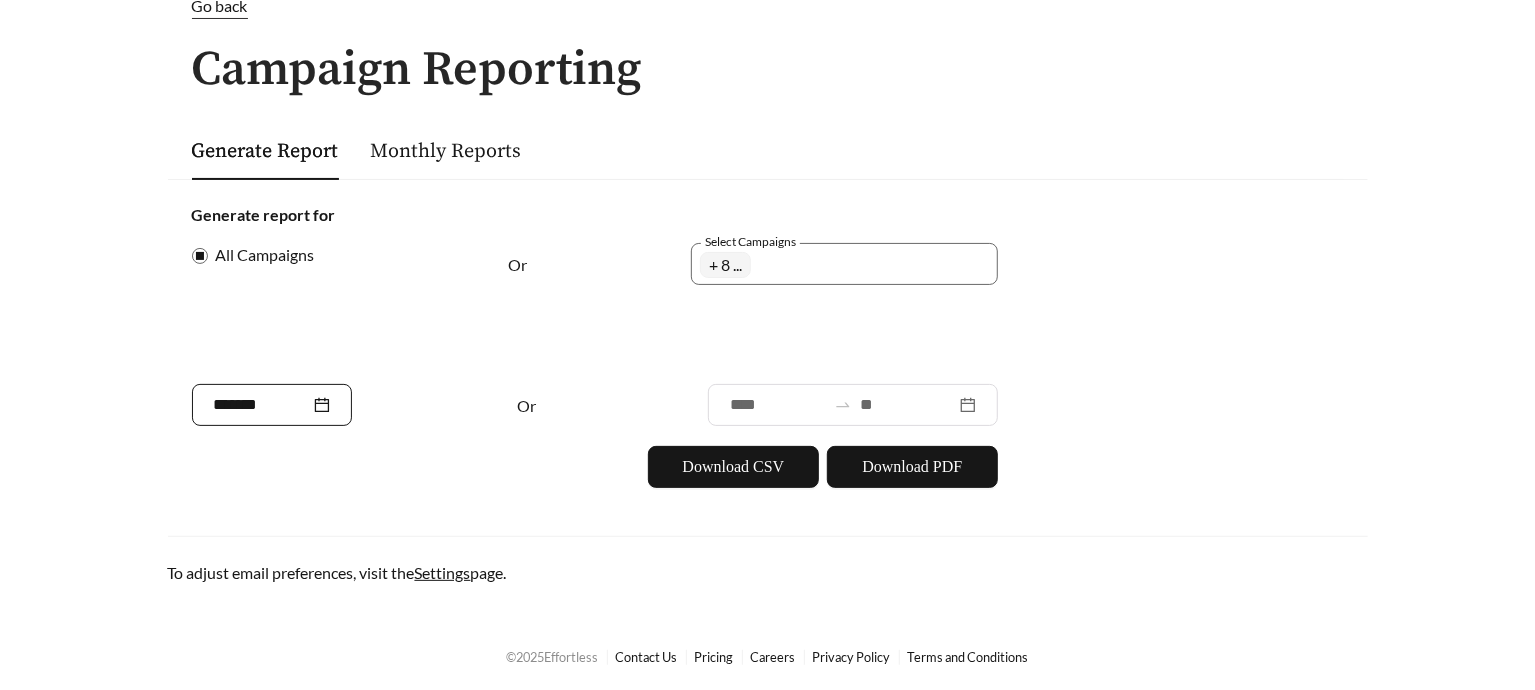 click on "*******" at bounding box center [262, 405] 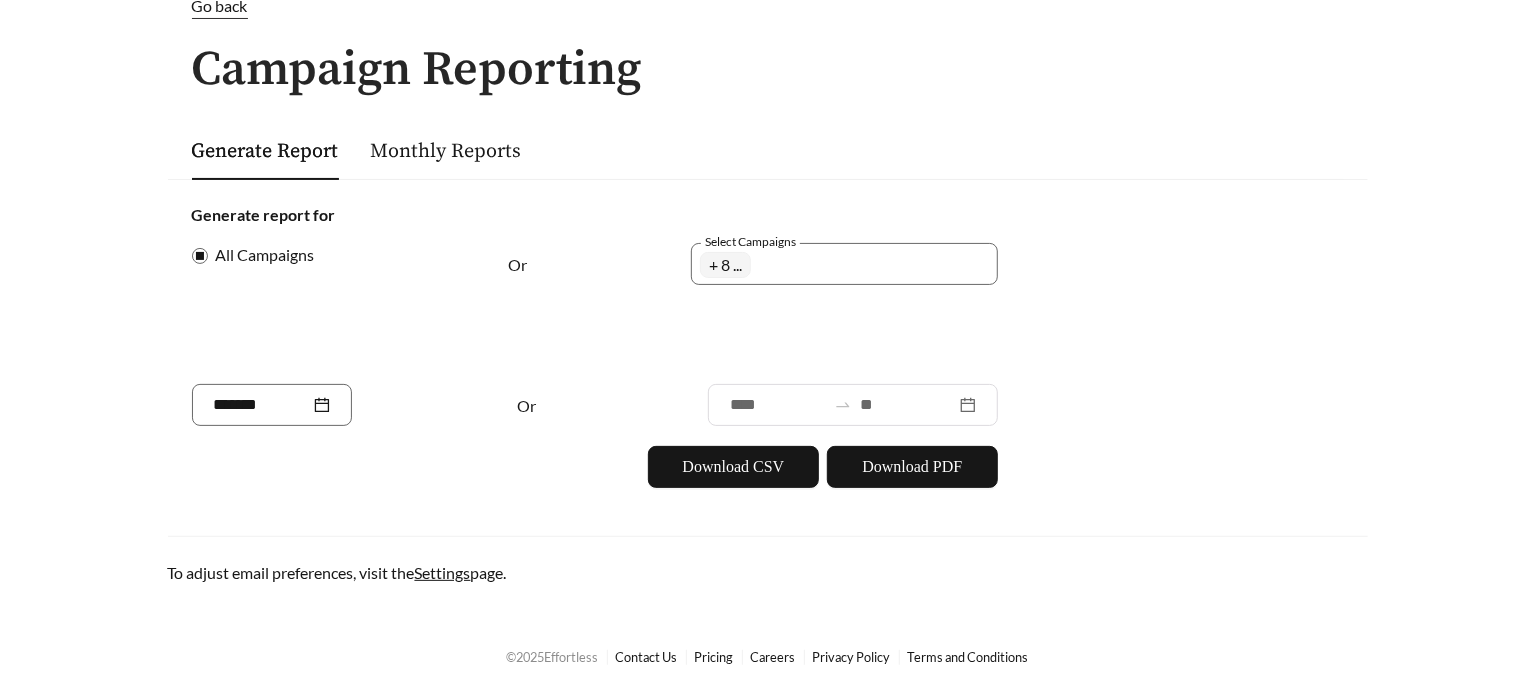 click on "Download CSV Download PDF" at bounding box center [595, 467] 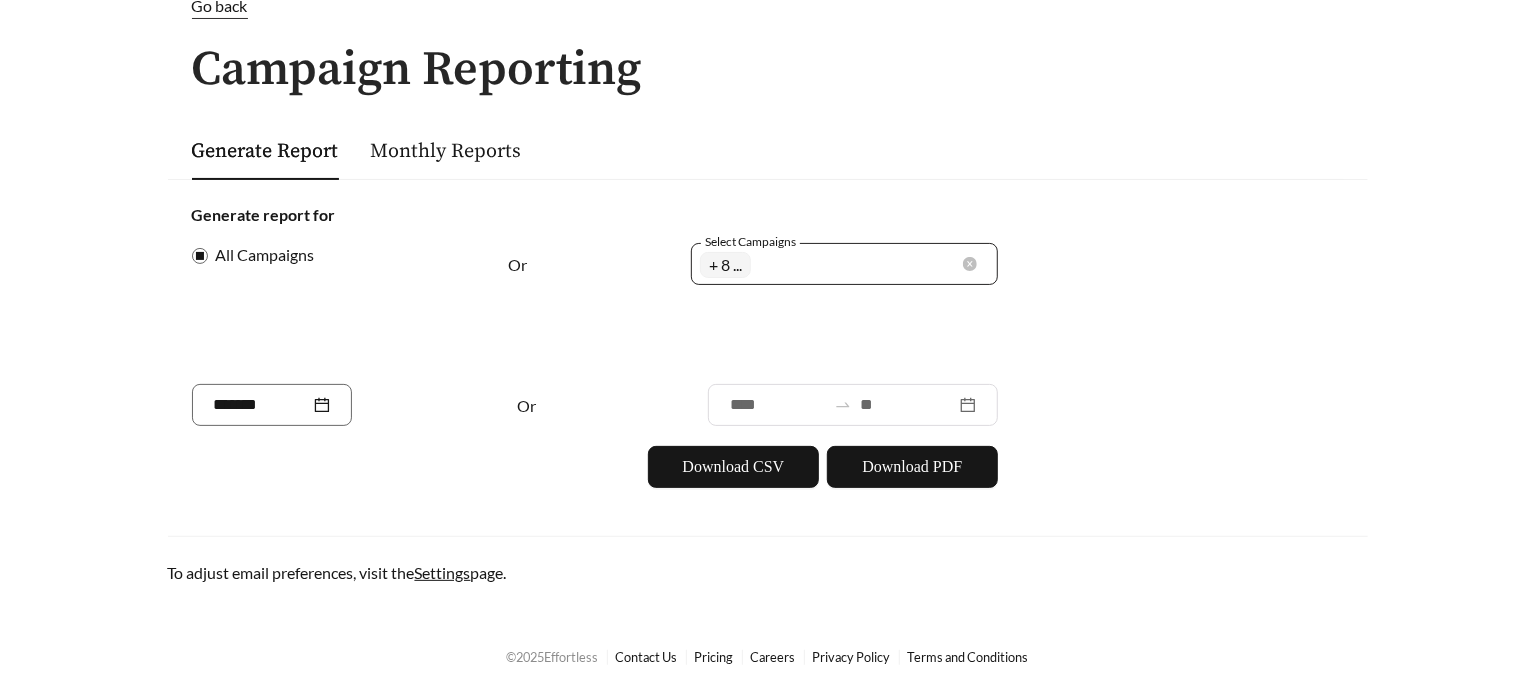 click on "+ 8 ..." at bounding box center [725, 265] 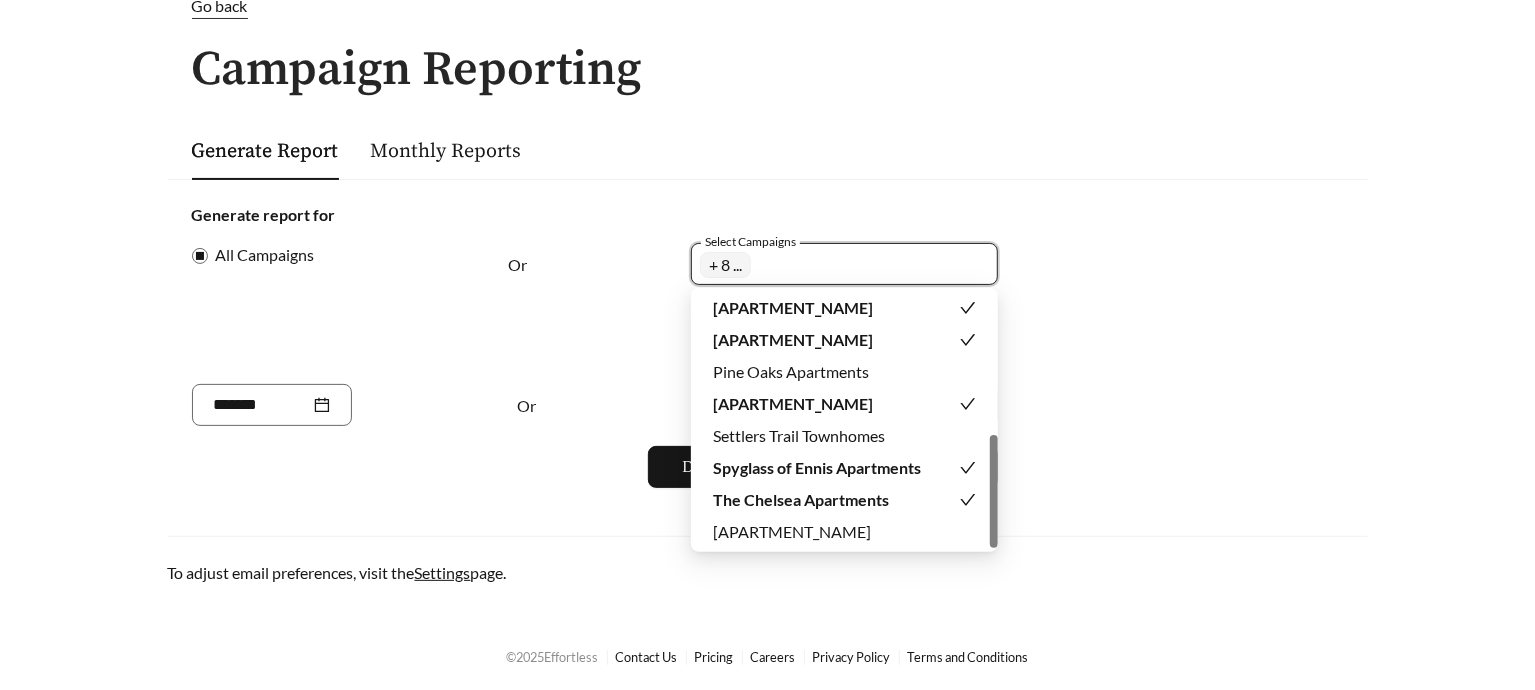 click on "[APARTMENT_NAME]" at bounding box center (793, 339) 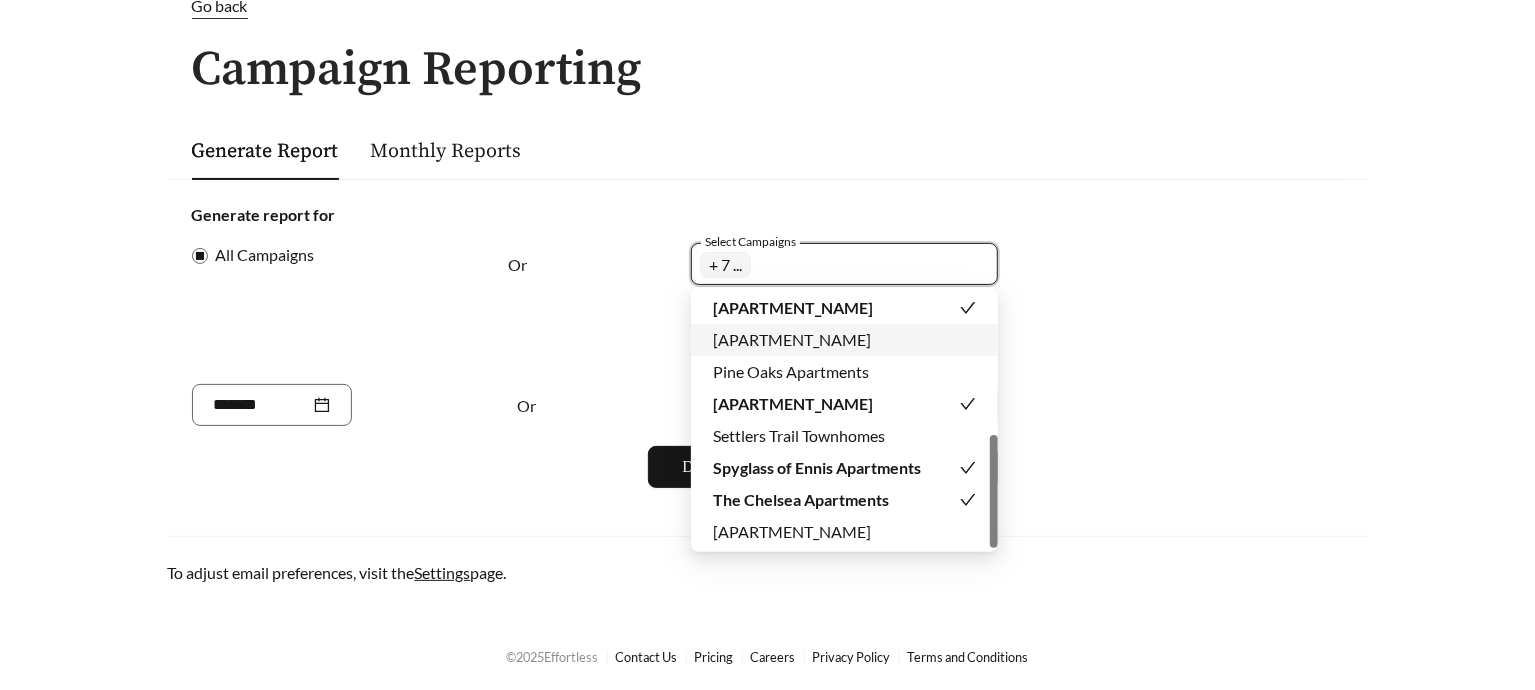 click on "[APARTMENT_NAME]" at bounding box center [792, 339] 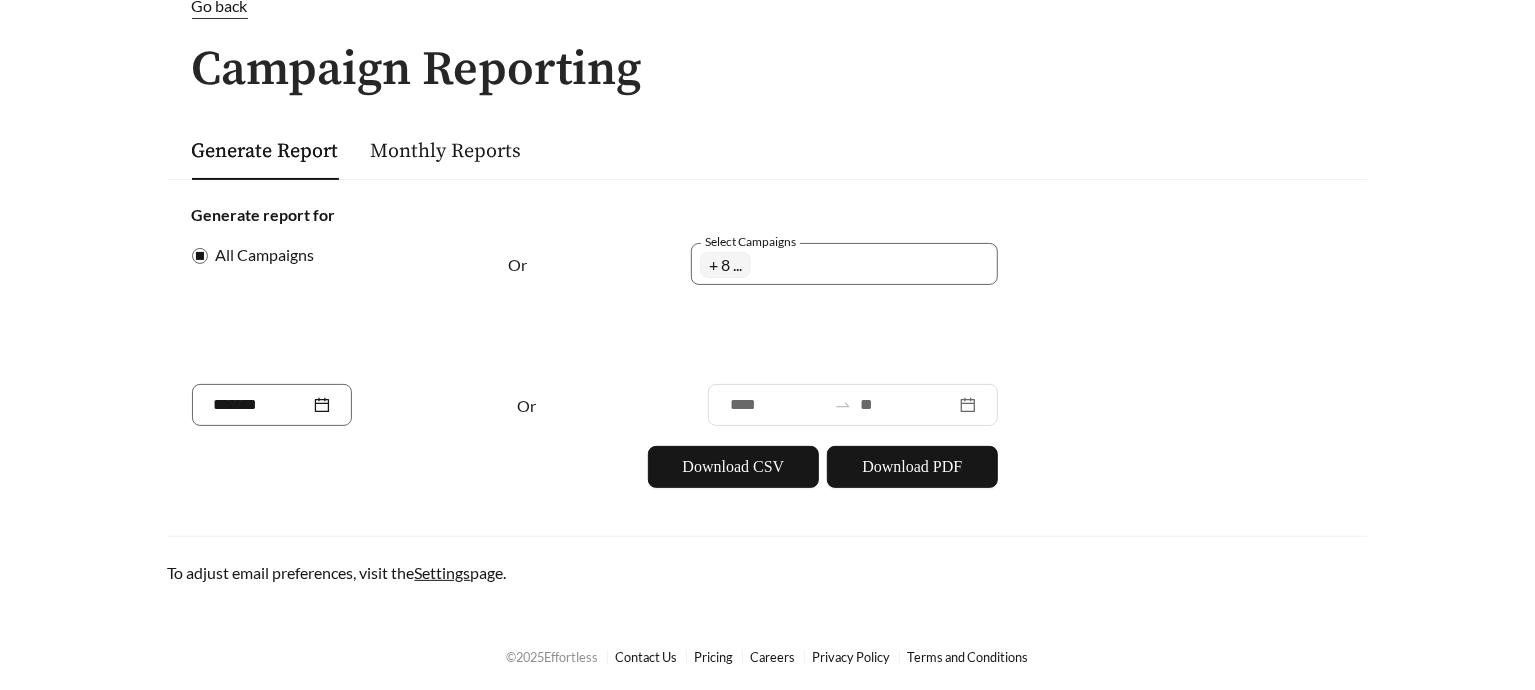click on "Or" at bounding box center [575, 296] 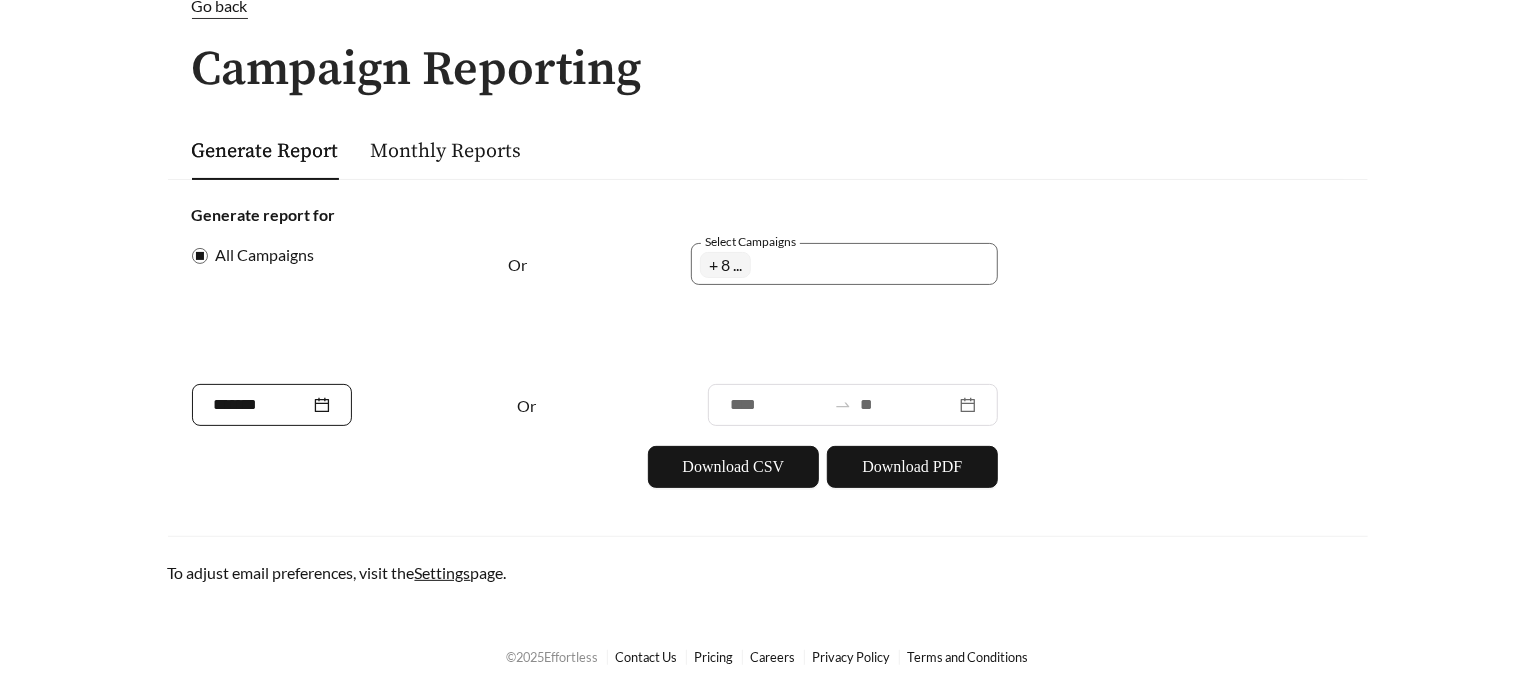 click on "*******" at bounding box center [272, 405] 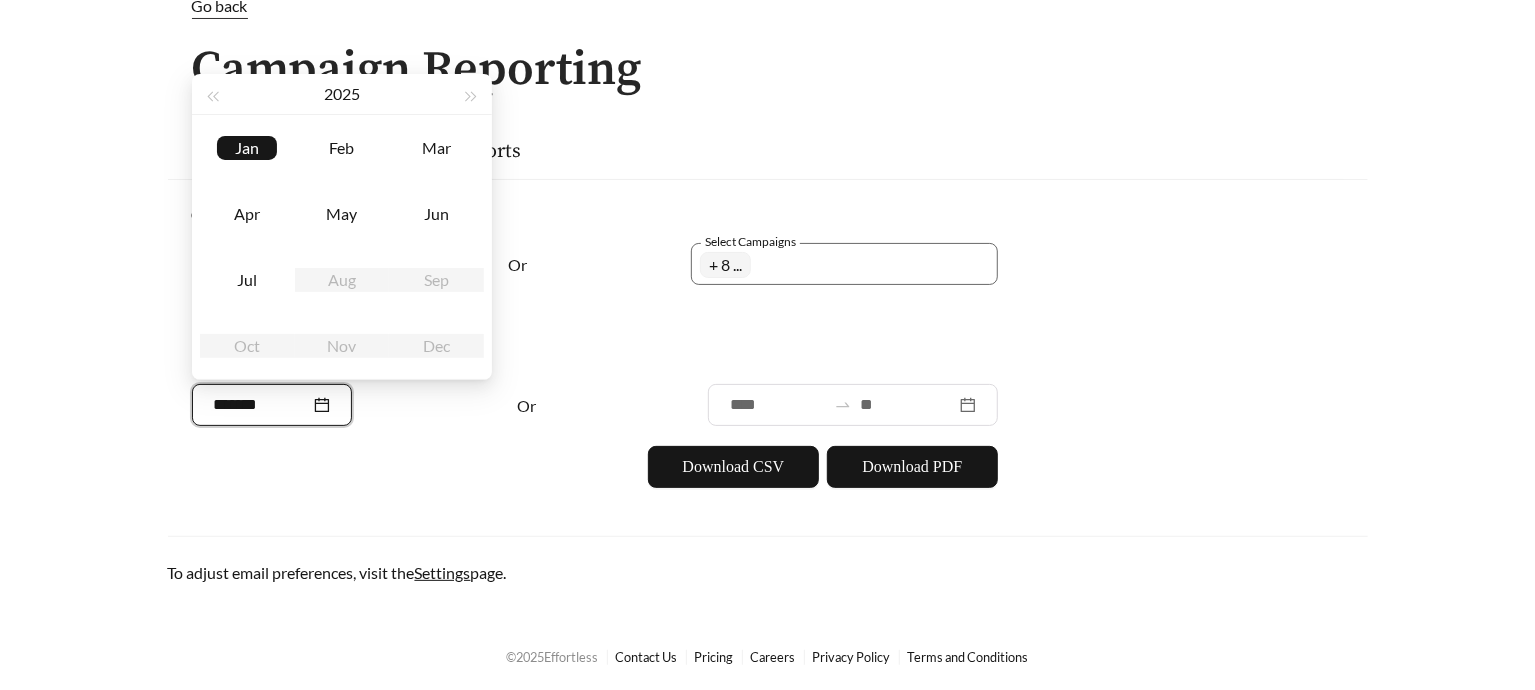click on "2025" at bounding box center (342, 94) 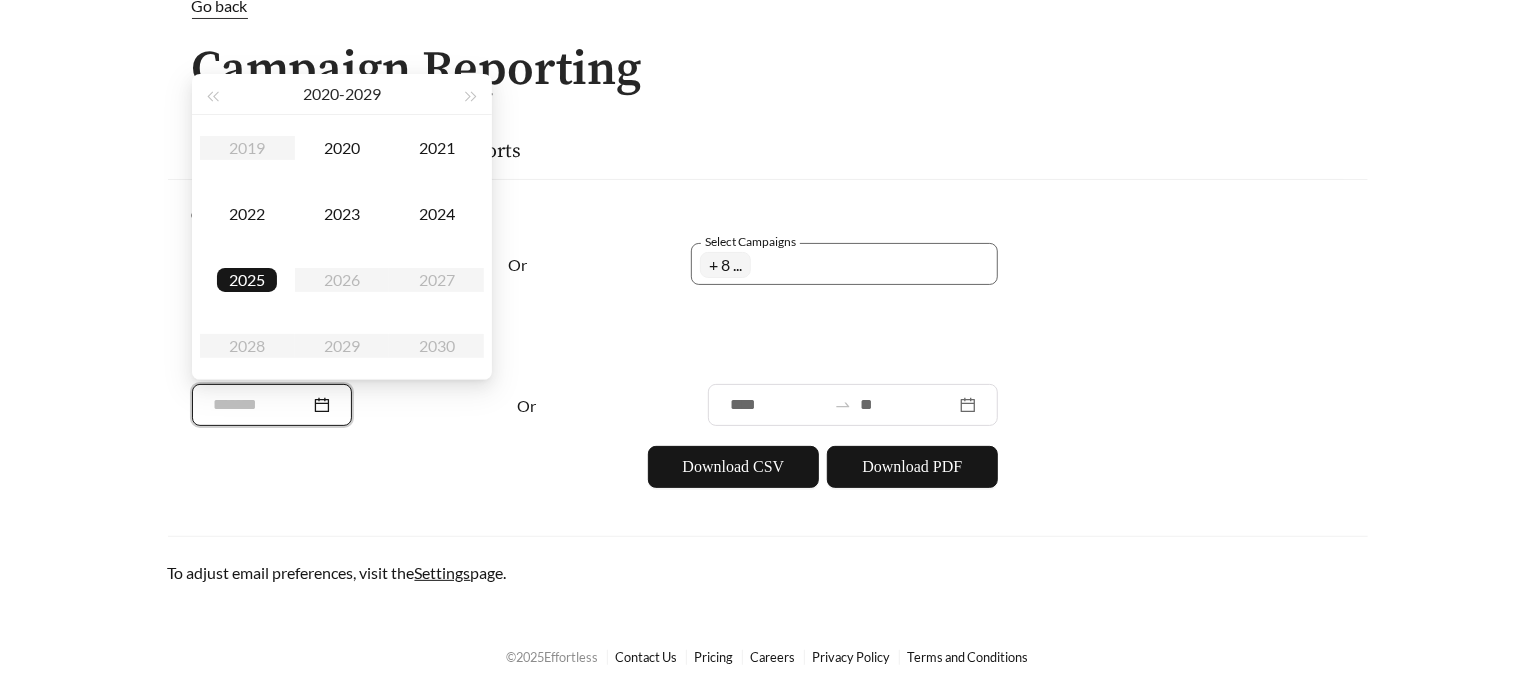 click on "2025" at bounding box center [247, 280] 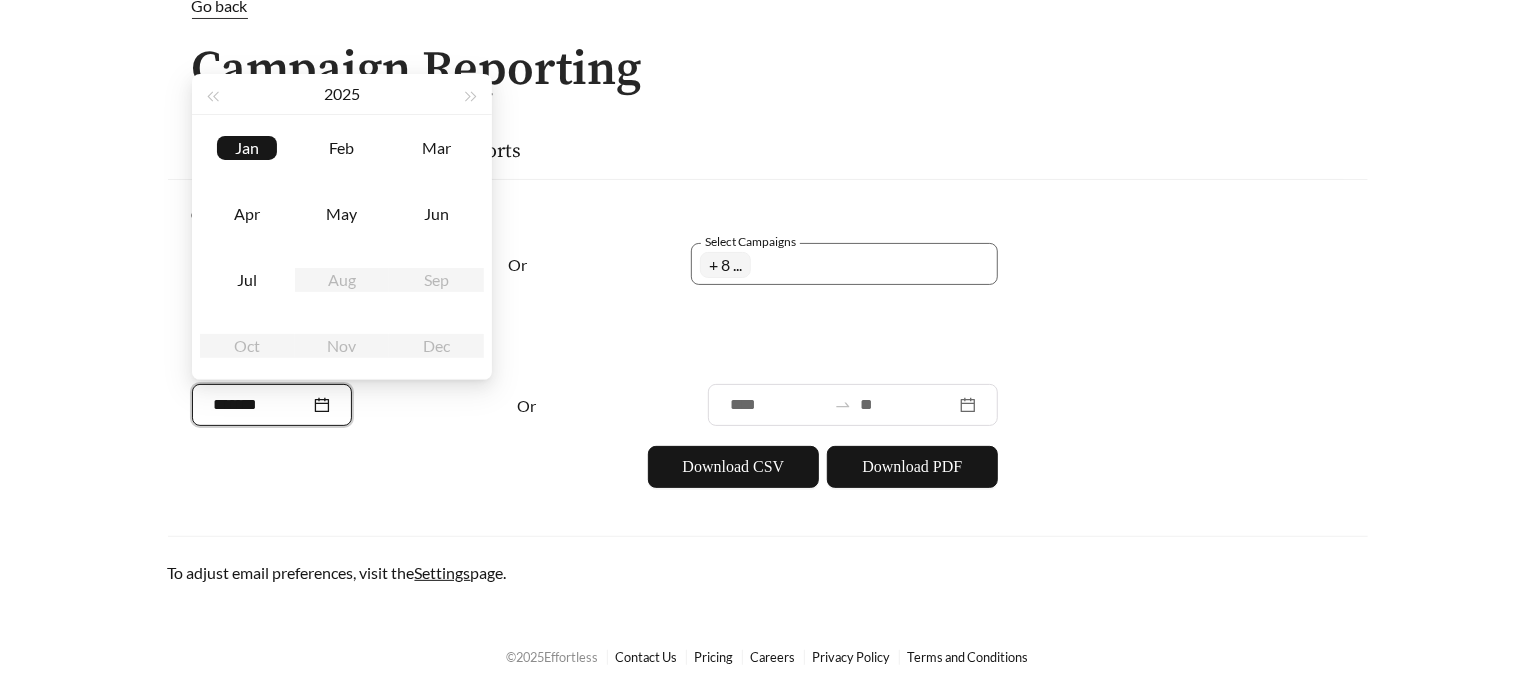 click on "2025" at bounding box center [342, 94] 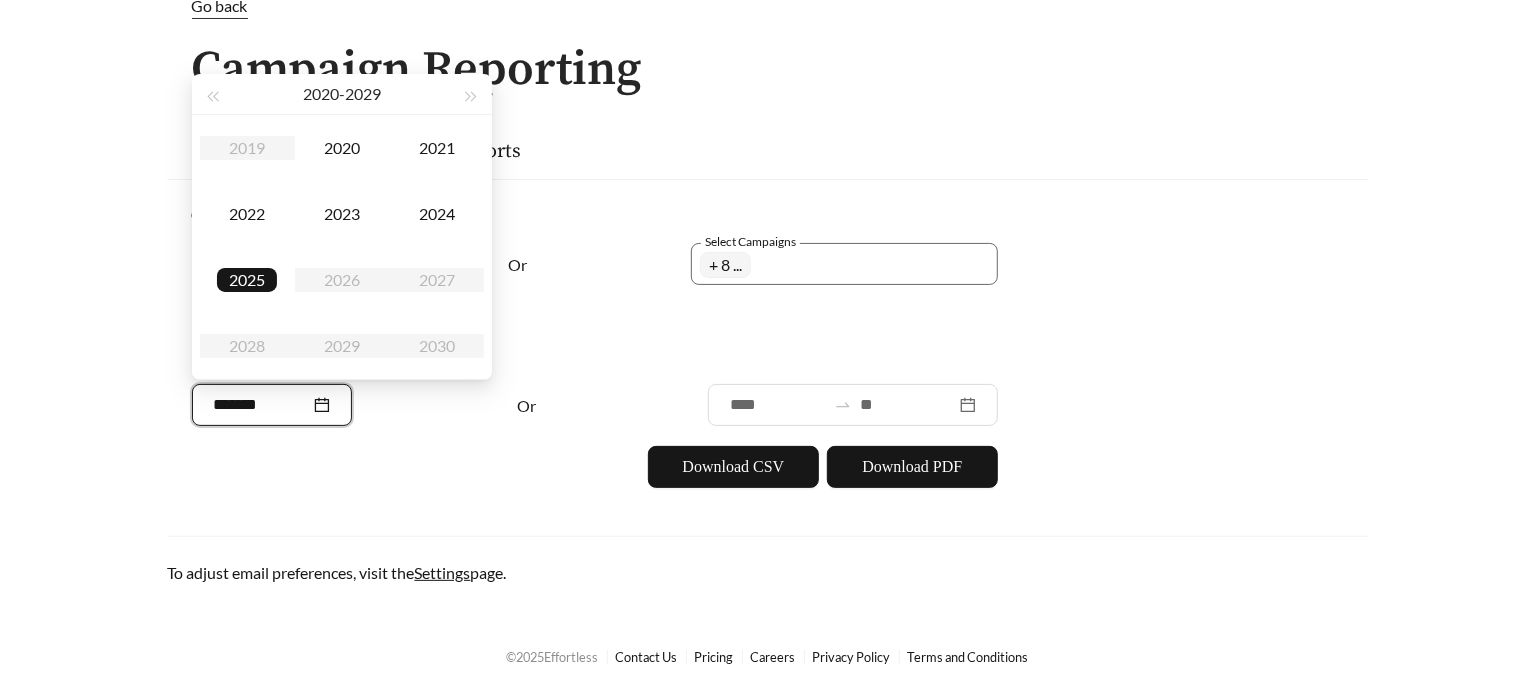click on "2019 2020 2021 2022 2023 2024 2025 2026 2027 2028 2029 2030" at bounding box center [342, 247] 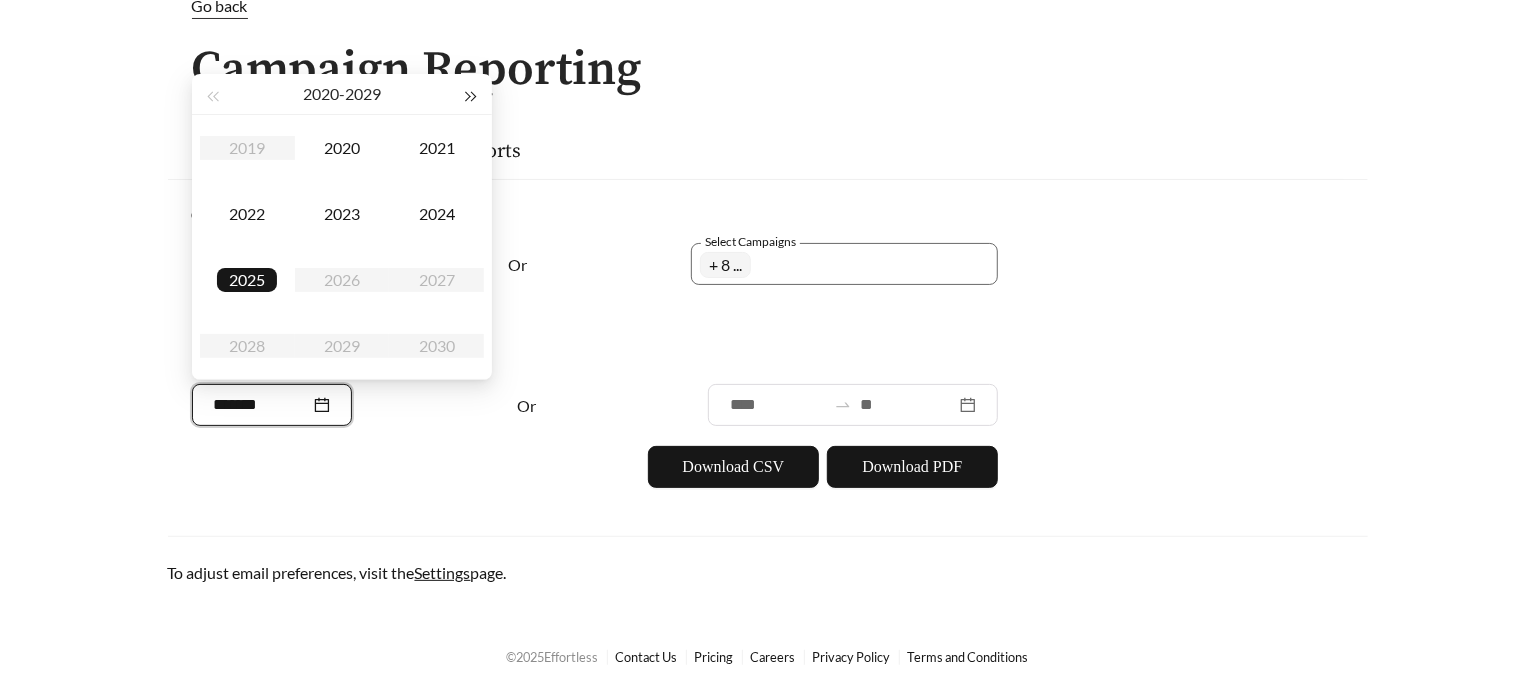 click at bounding box center (471, 97) 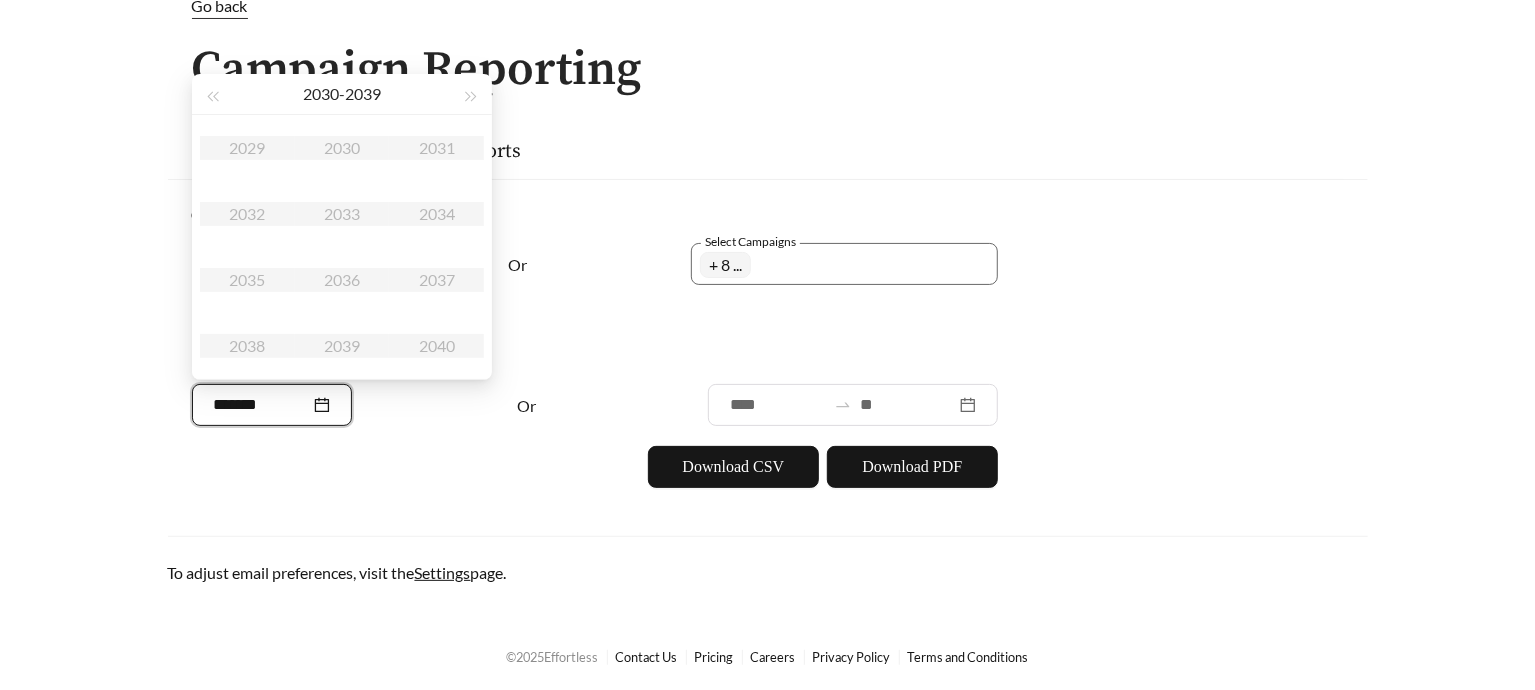 click at bounding box center (213, 97) 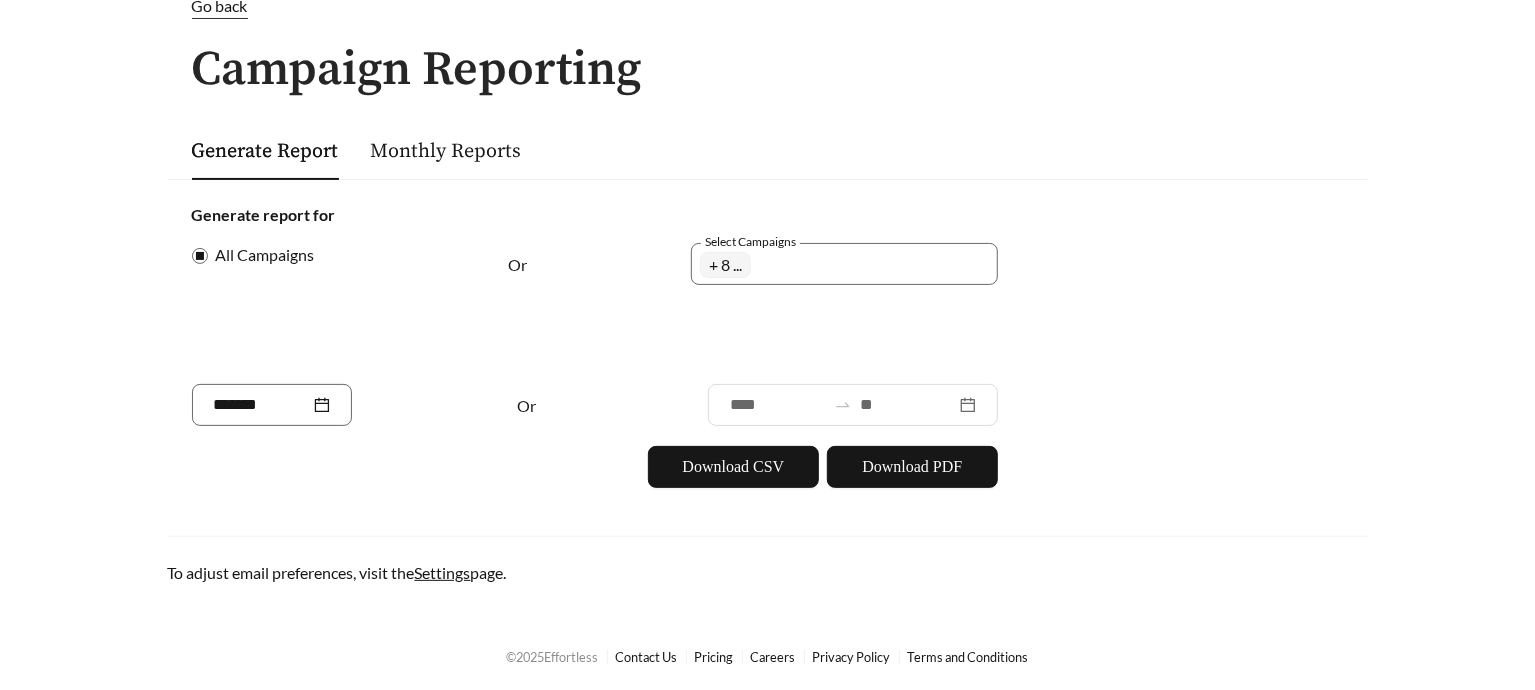 click on "Generate report for All Campaigns  Or  Select Campaigns [APARTMENT_NAME] [APARTMENT_NAME] [APARTMENT_NAME] [APARTMENT_NAME] [APARTMENT_NAME] [APARTMENT_NAME] [APARTMENT_NAME] [APARTMENT_NAME] + [NUMBER] ...   *******  Or  Download CSV Download PDF" at bounding box center [768, 345] 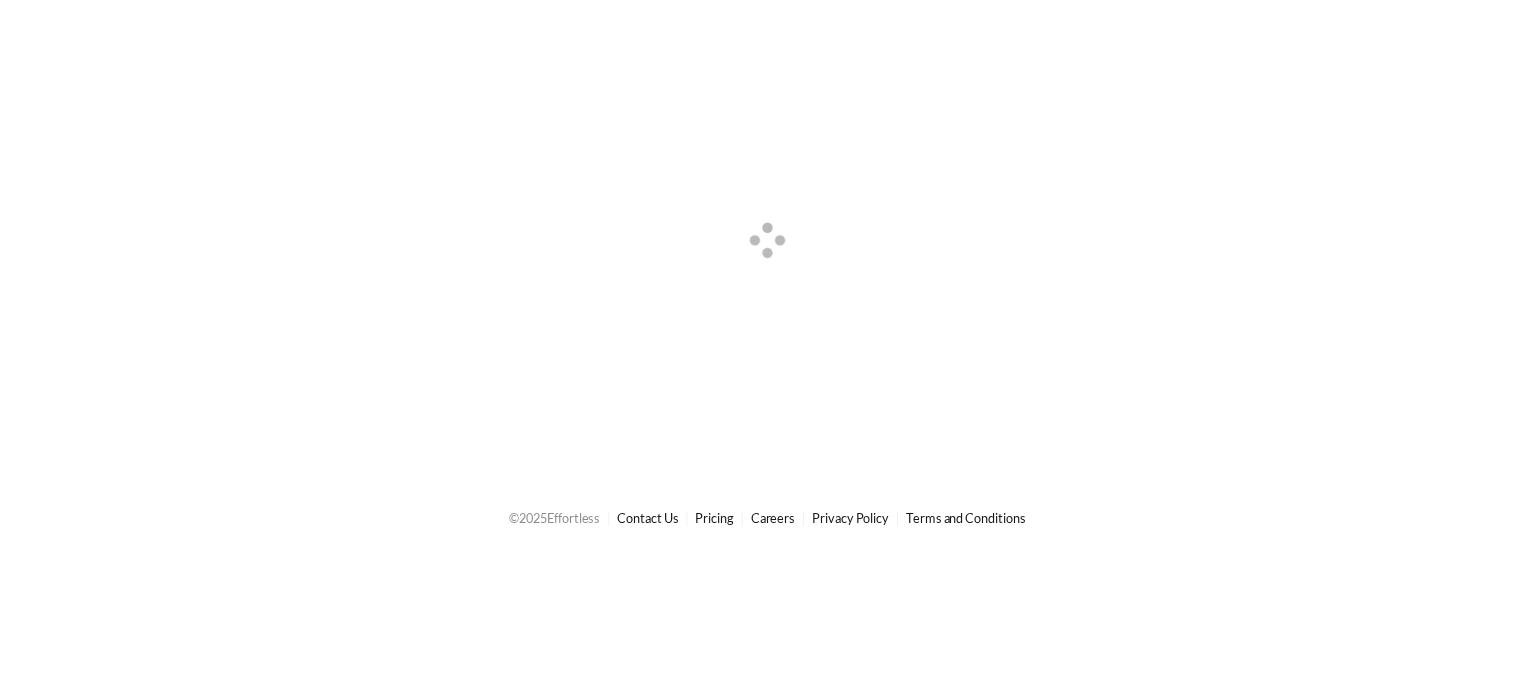 scroll, scrollTop: 0, scrollLeft: 0, axis: both 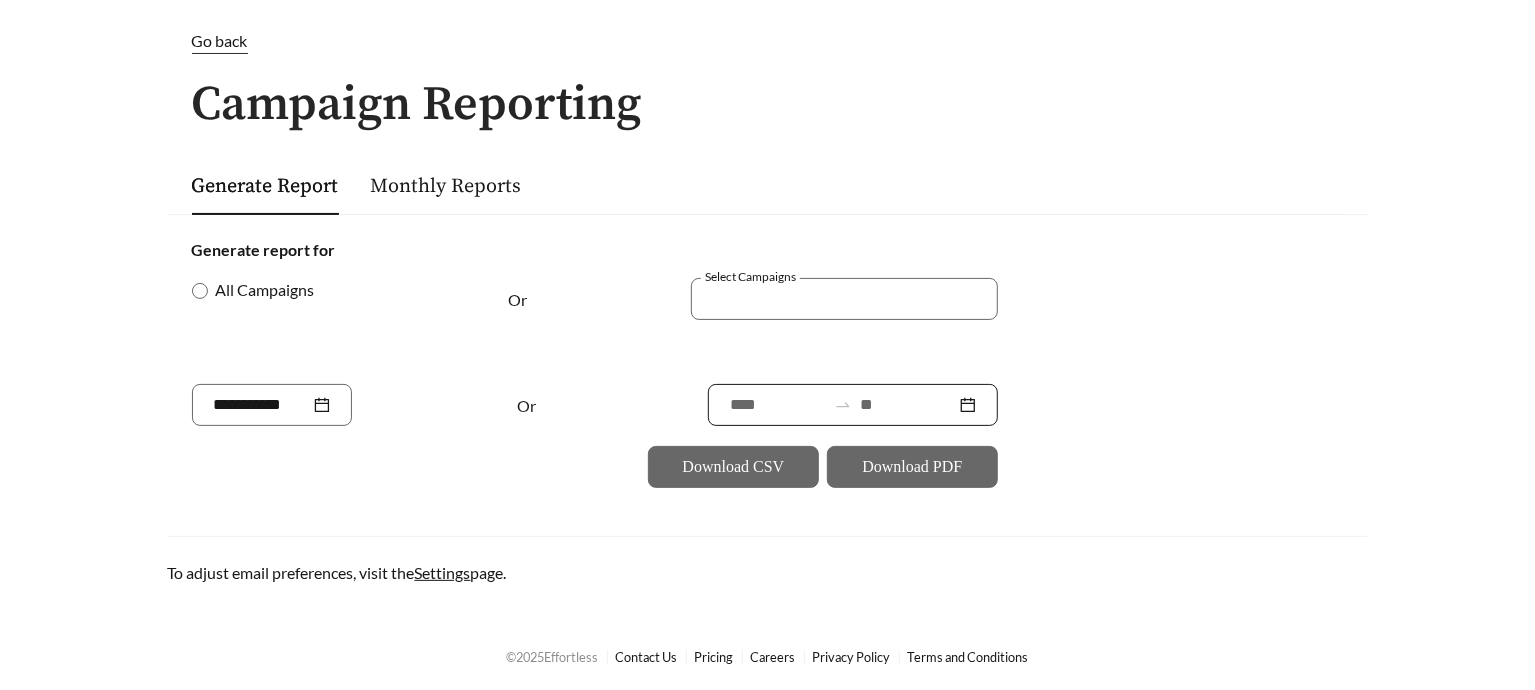 click at bounding box center [853, 405] 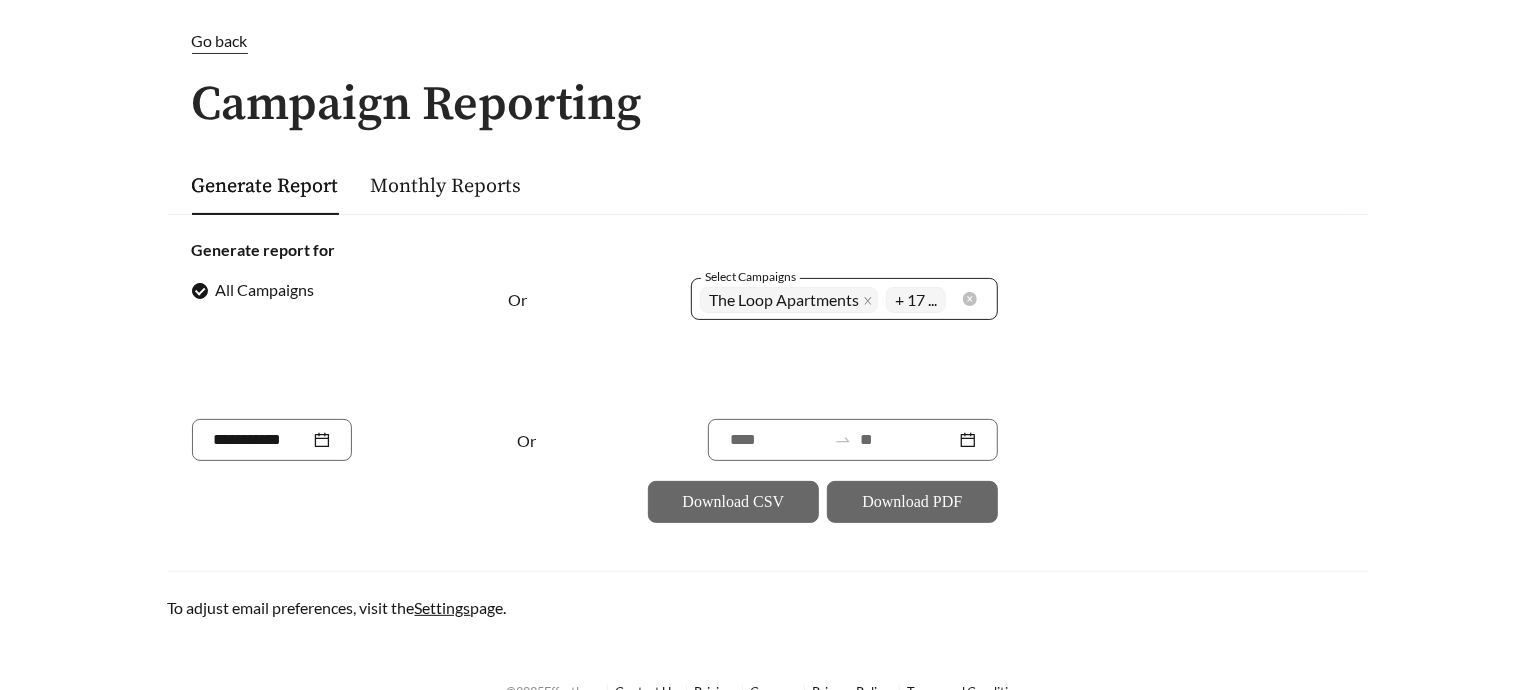 click on "+ 17 ..." at bounding box center [916, 300] 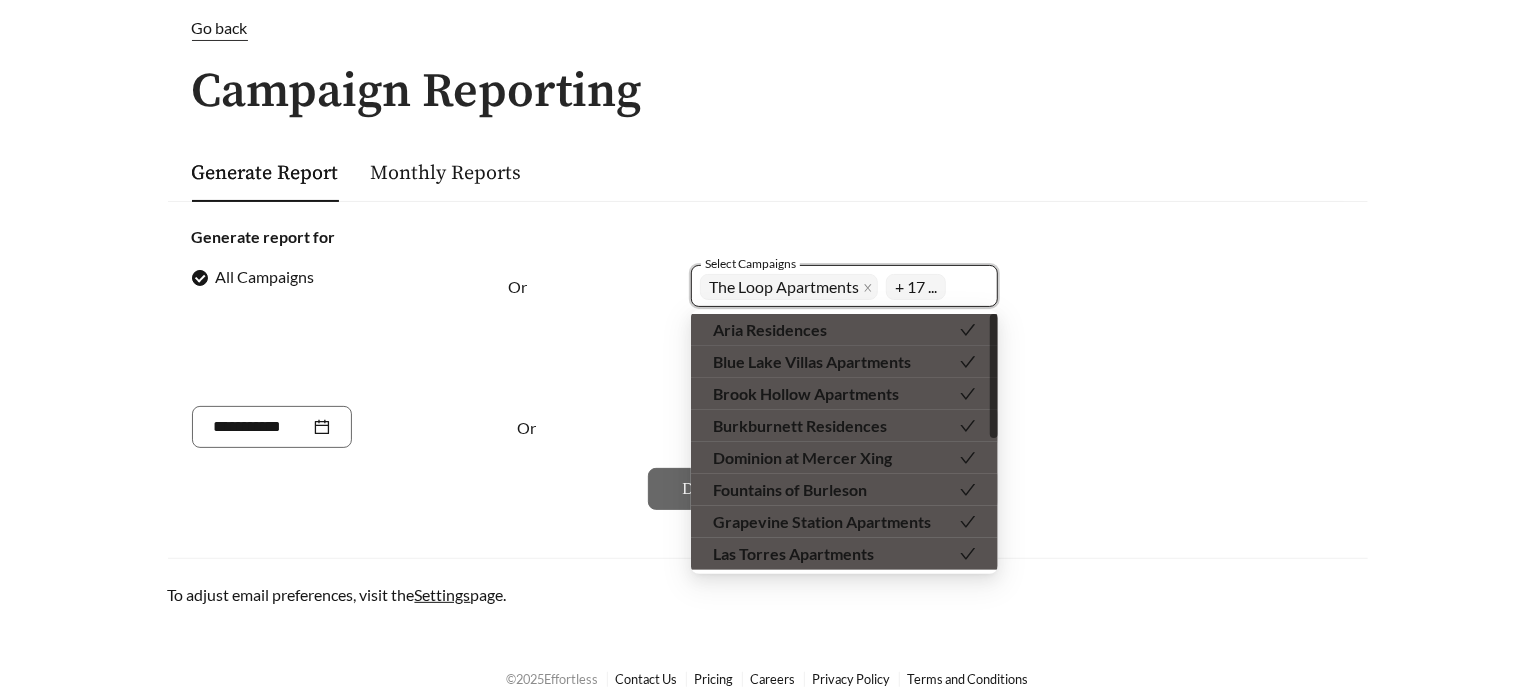 scroll, scrollTop: 105, scrollLeft: 0, axis: vertical 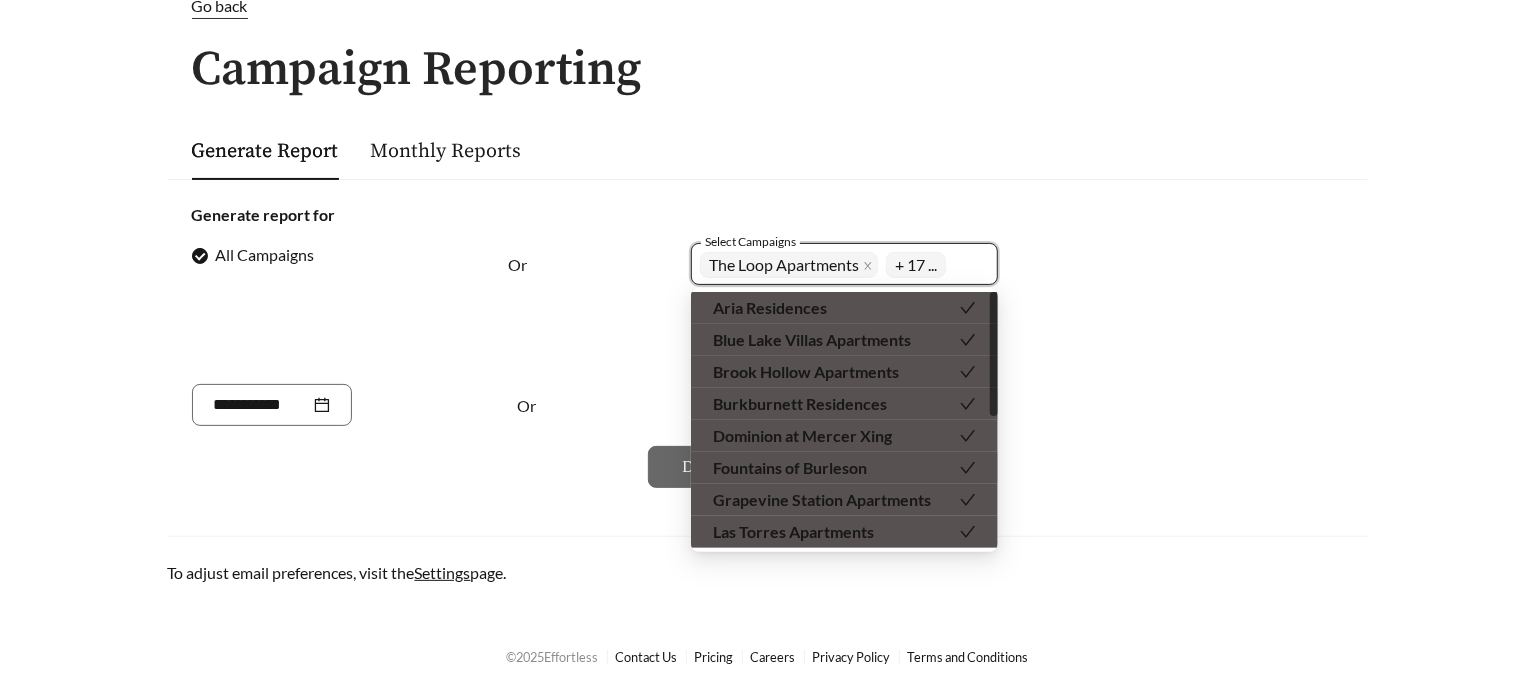 click at bounding box center [968, 307] 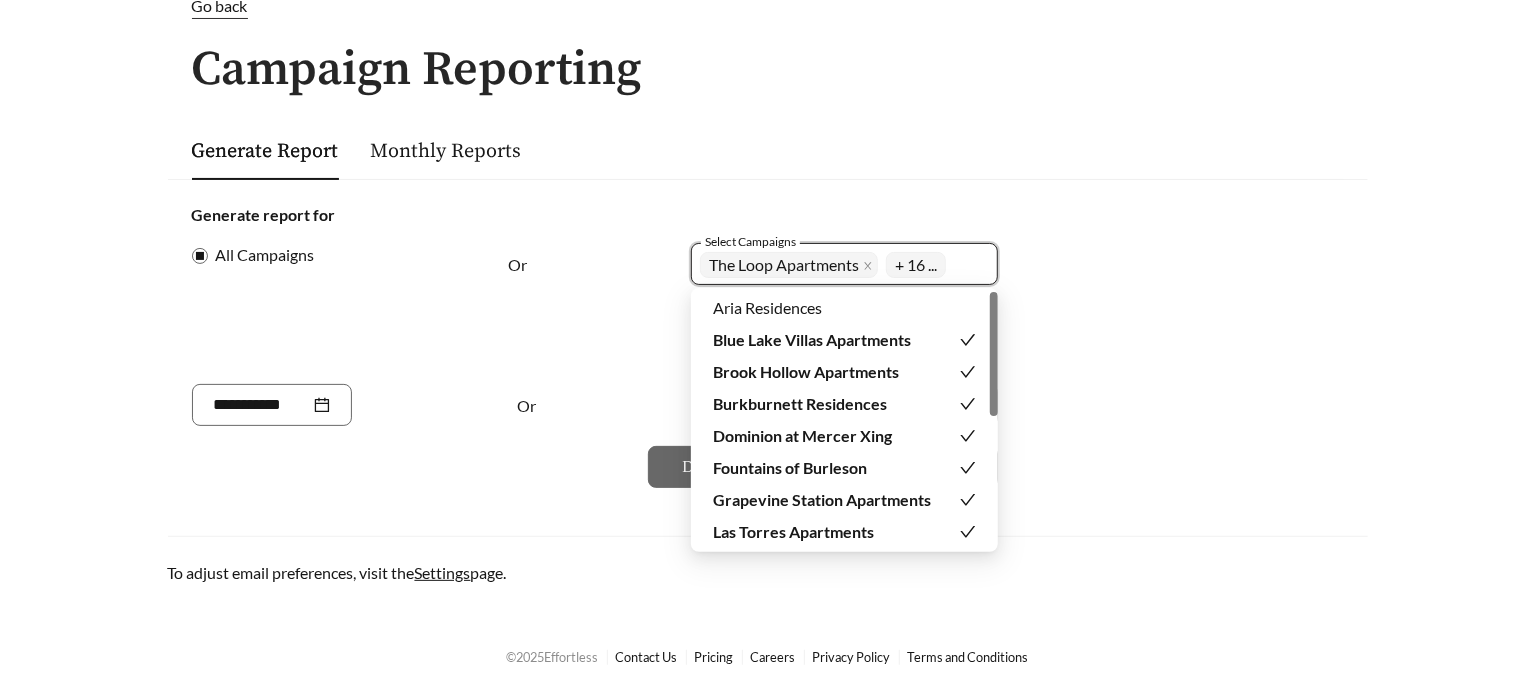 click at bounding box center (968, 372) 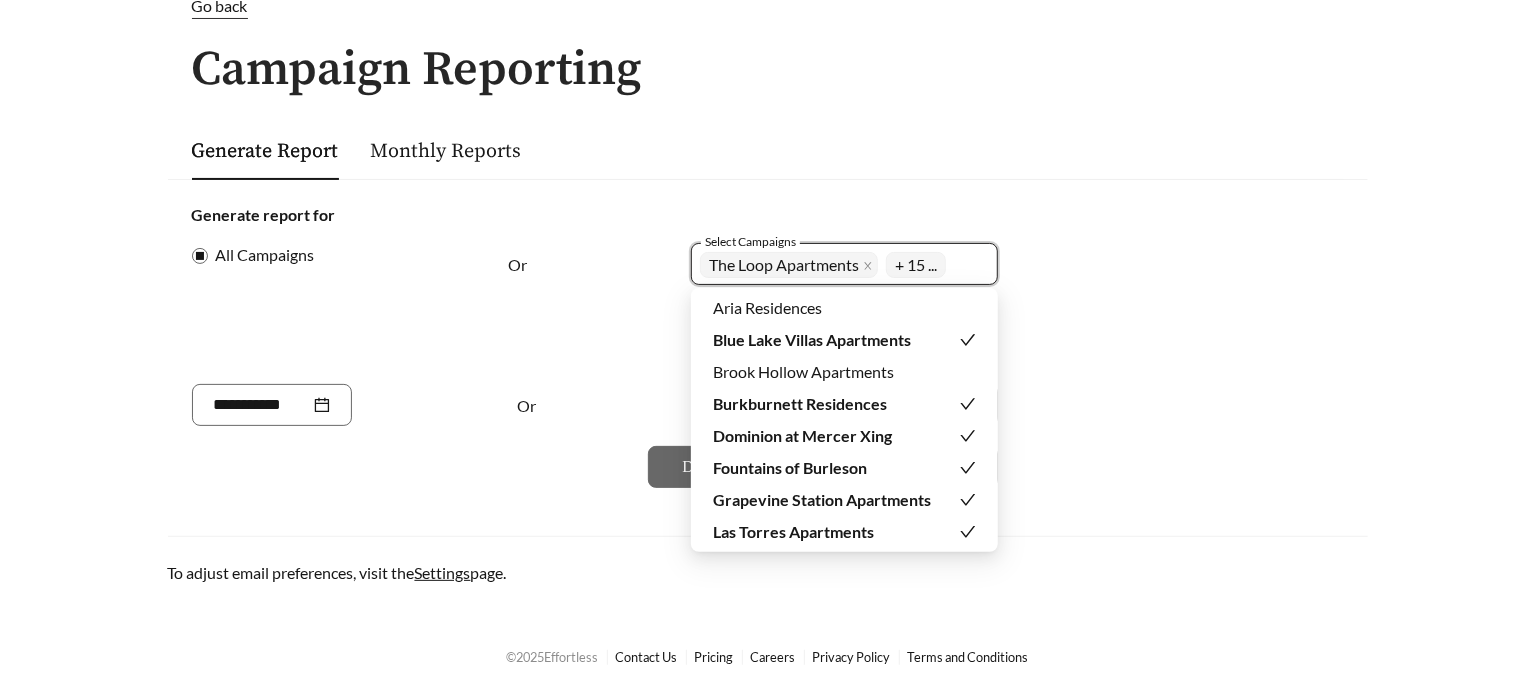 click at bounding box center [968, 404] 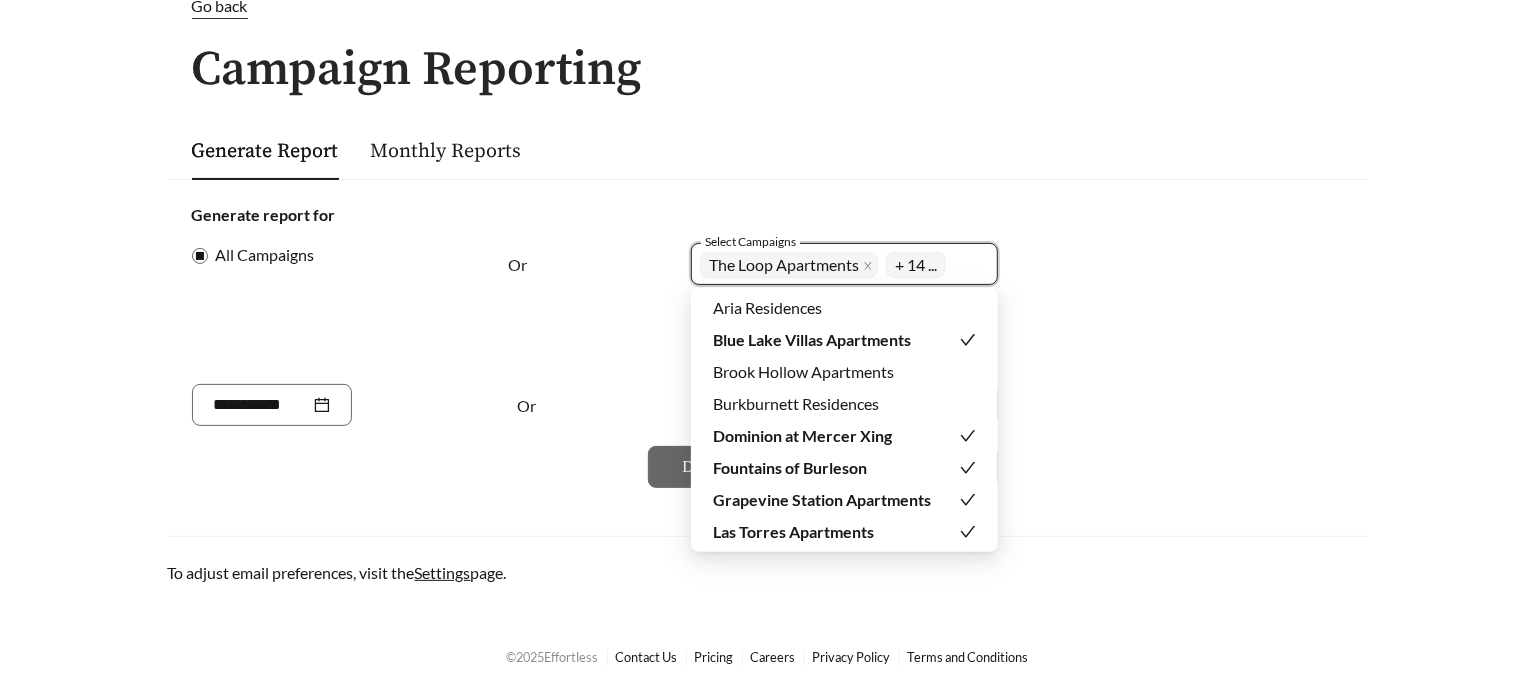 click at bounding box center [968, 500] 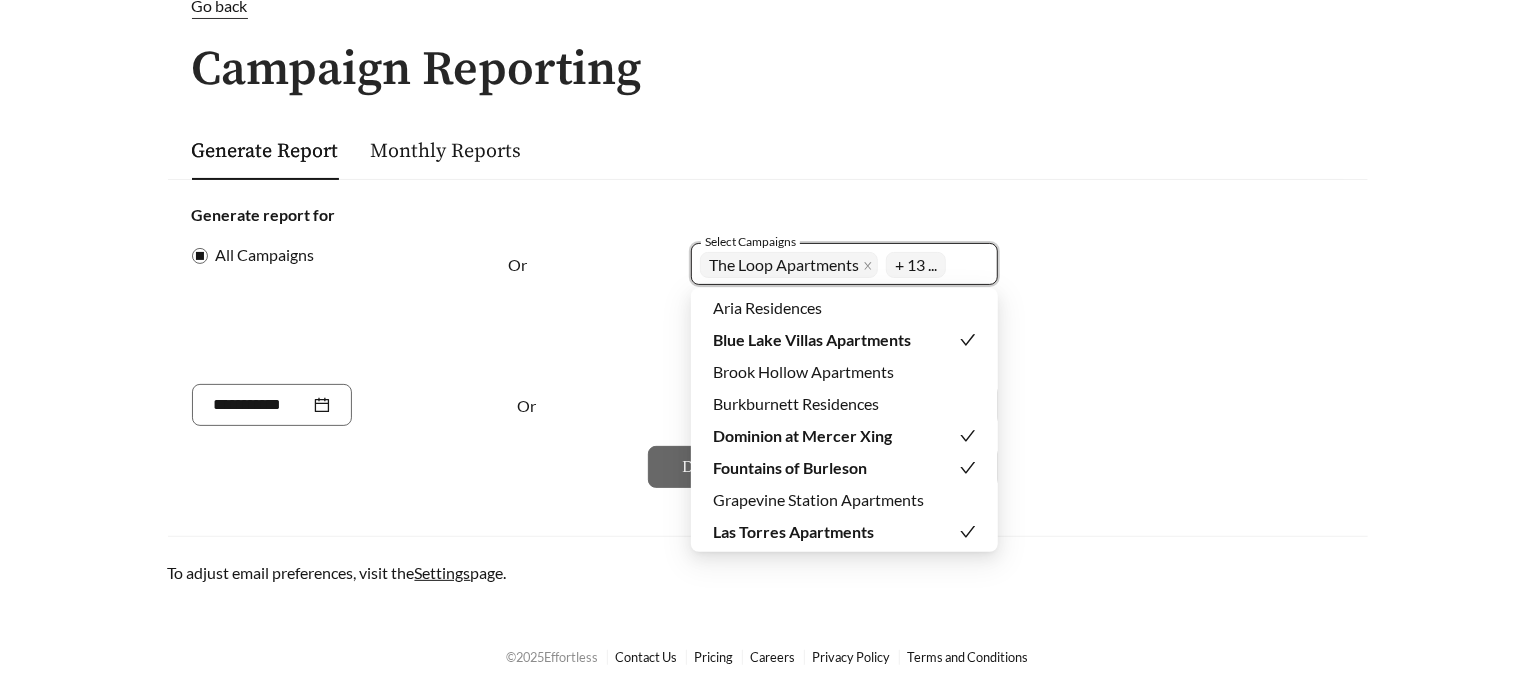 click at bounding box center [968, 532] 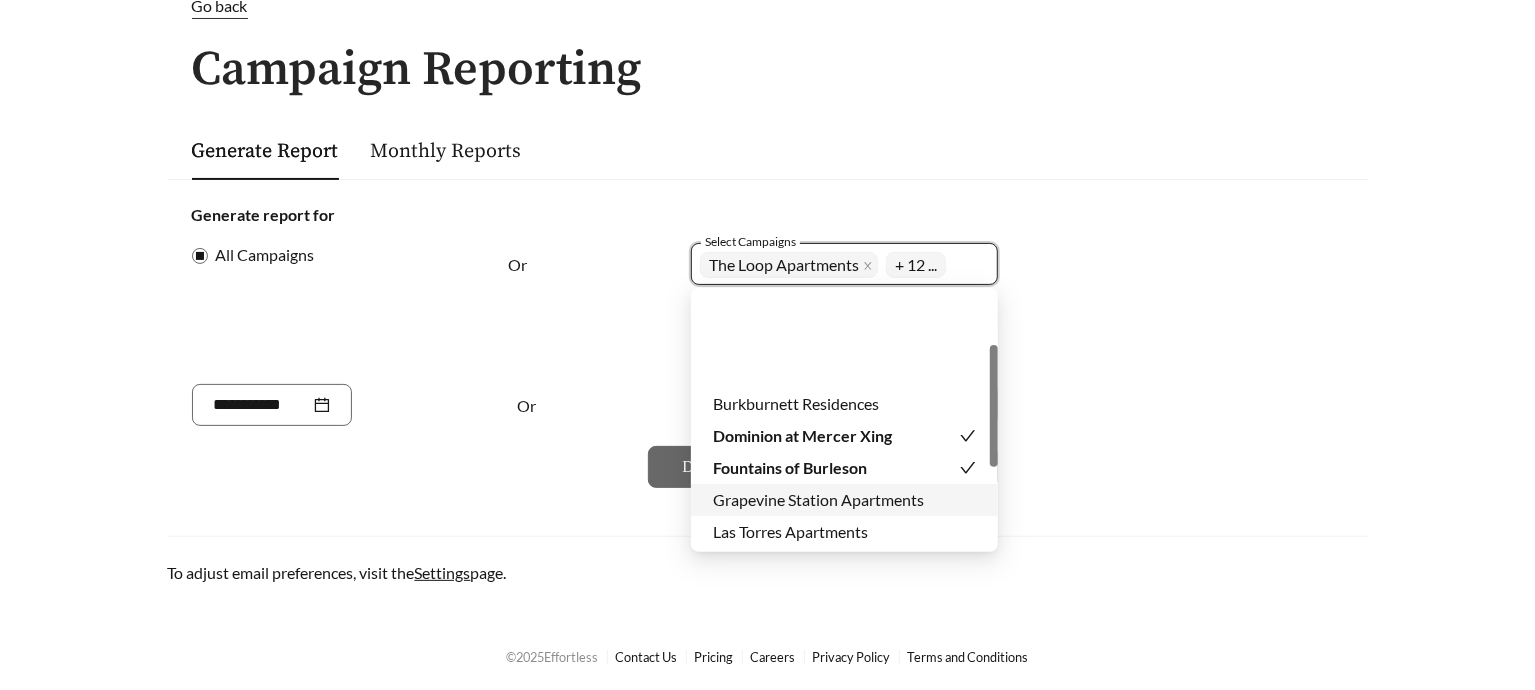 scroll, scrollTop: 111, scrollLeft: 0, axis: vertical 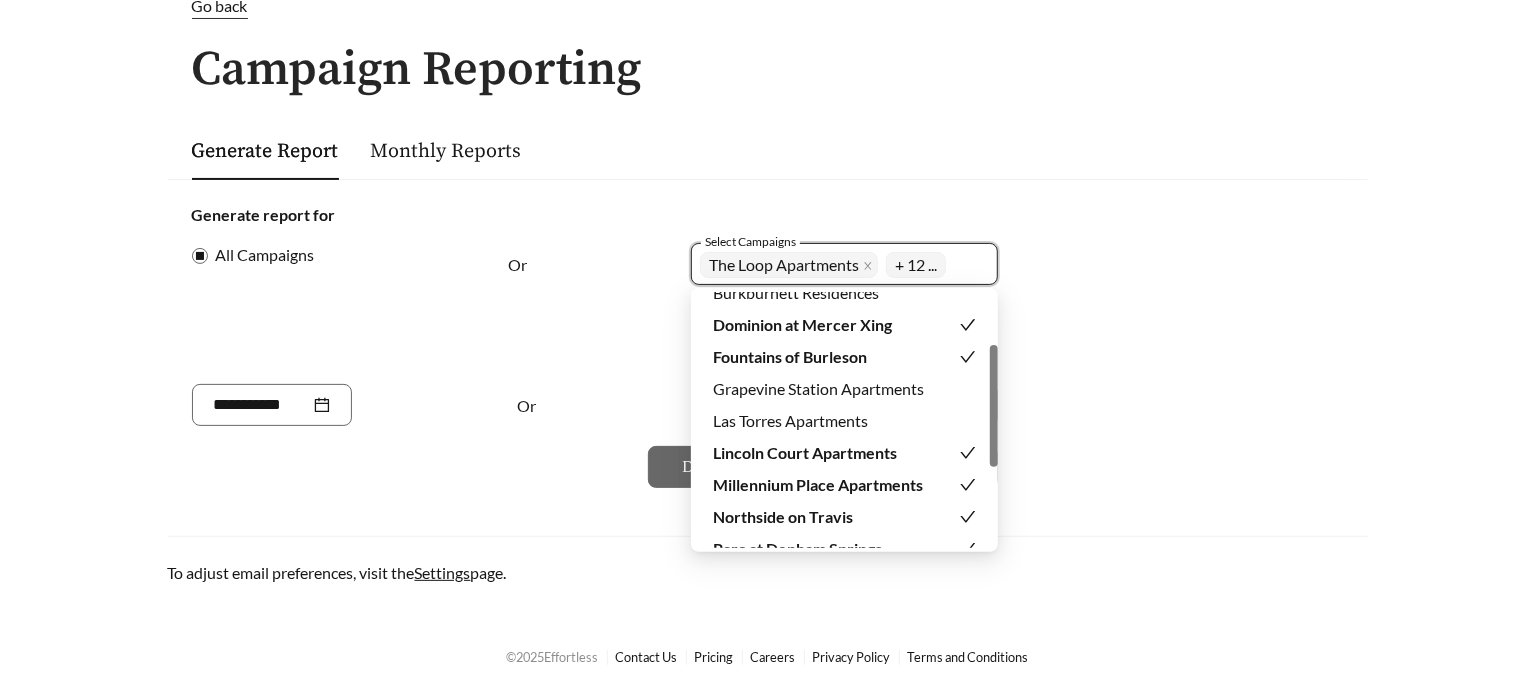 click at bounding box center [968, 453] 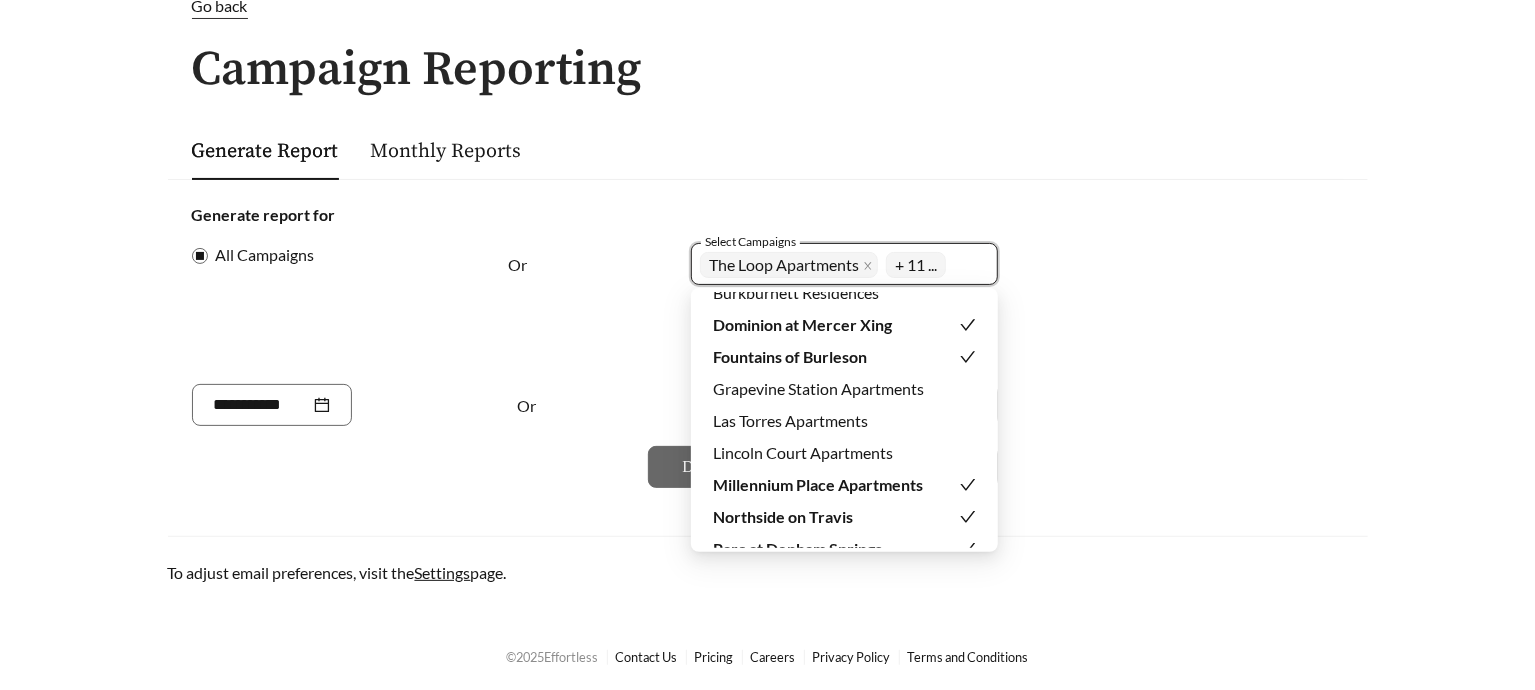 click at bounding box center (968, 485) 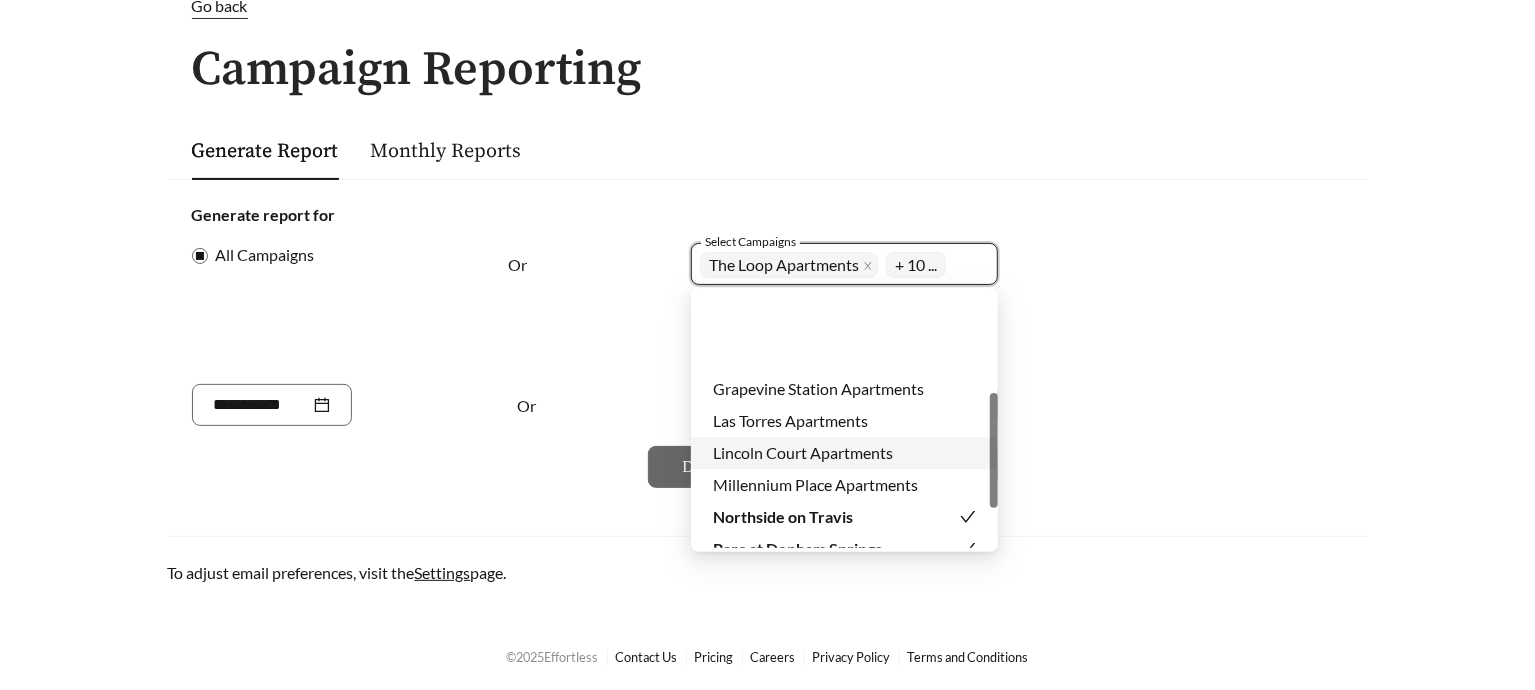 scroll, scrollTop: 223, scrollLeft: 0, axis: vertical 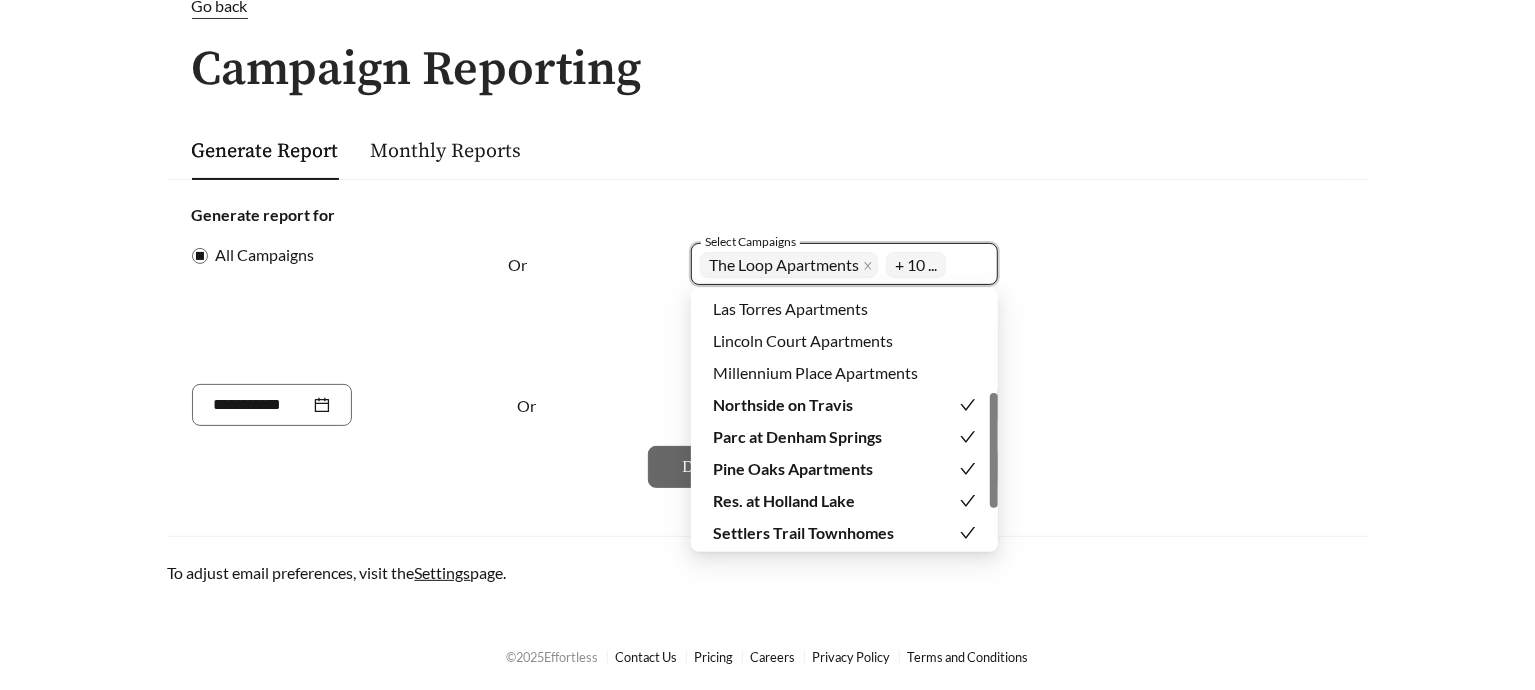 click at bounding box center [968, 469] 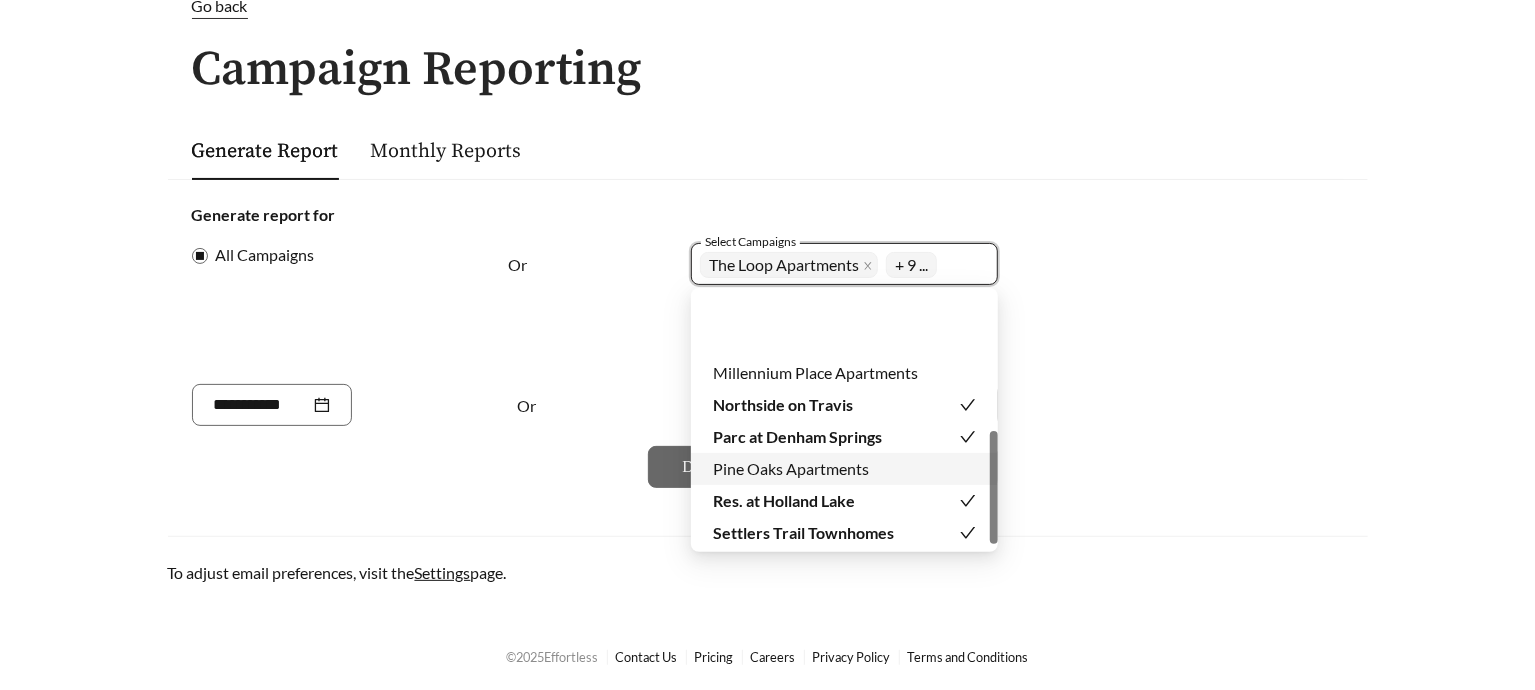 scroll, scrollTop: 311, scrollLeft: 0, axis: vertical 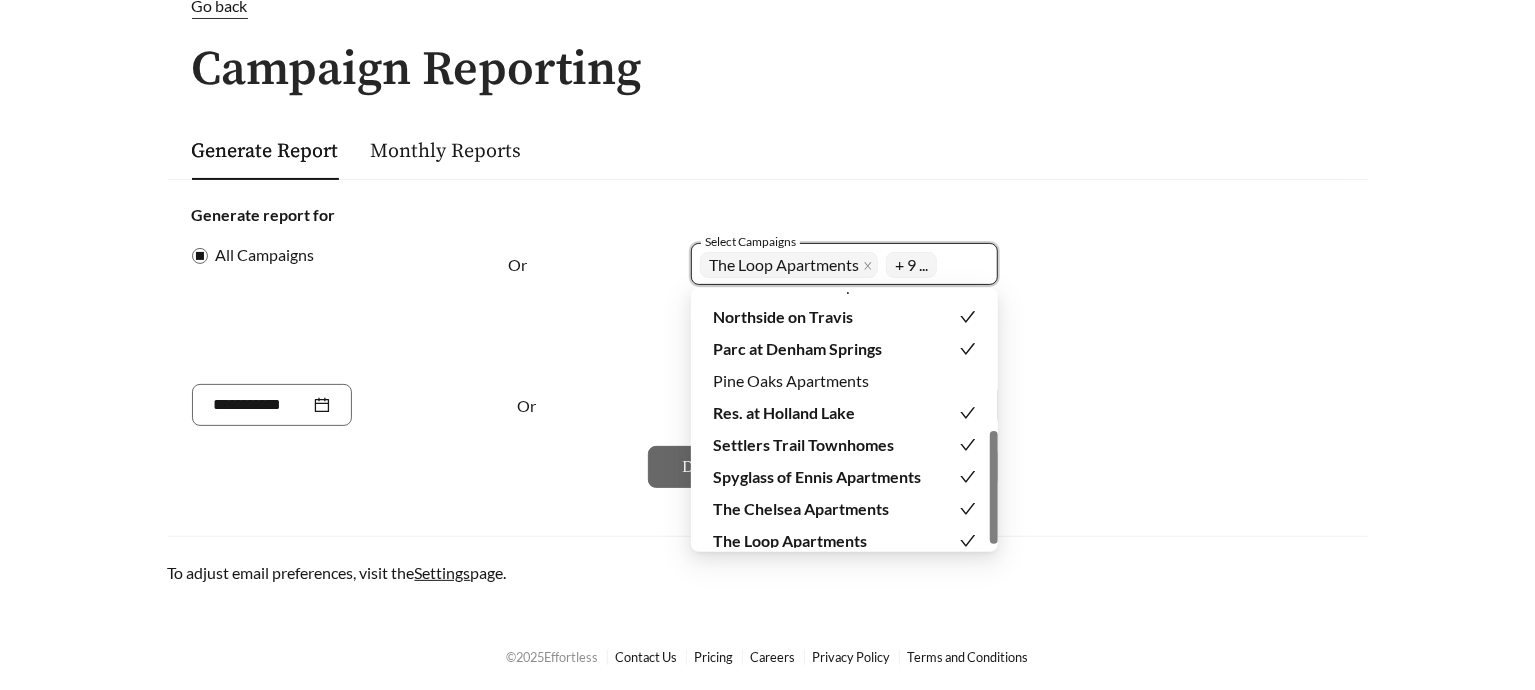 click at bounding box center (968, 444) 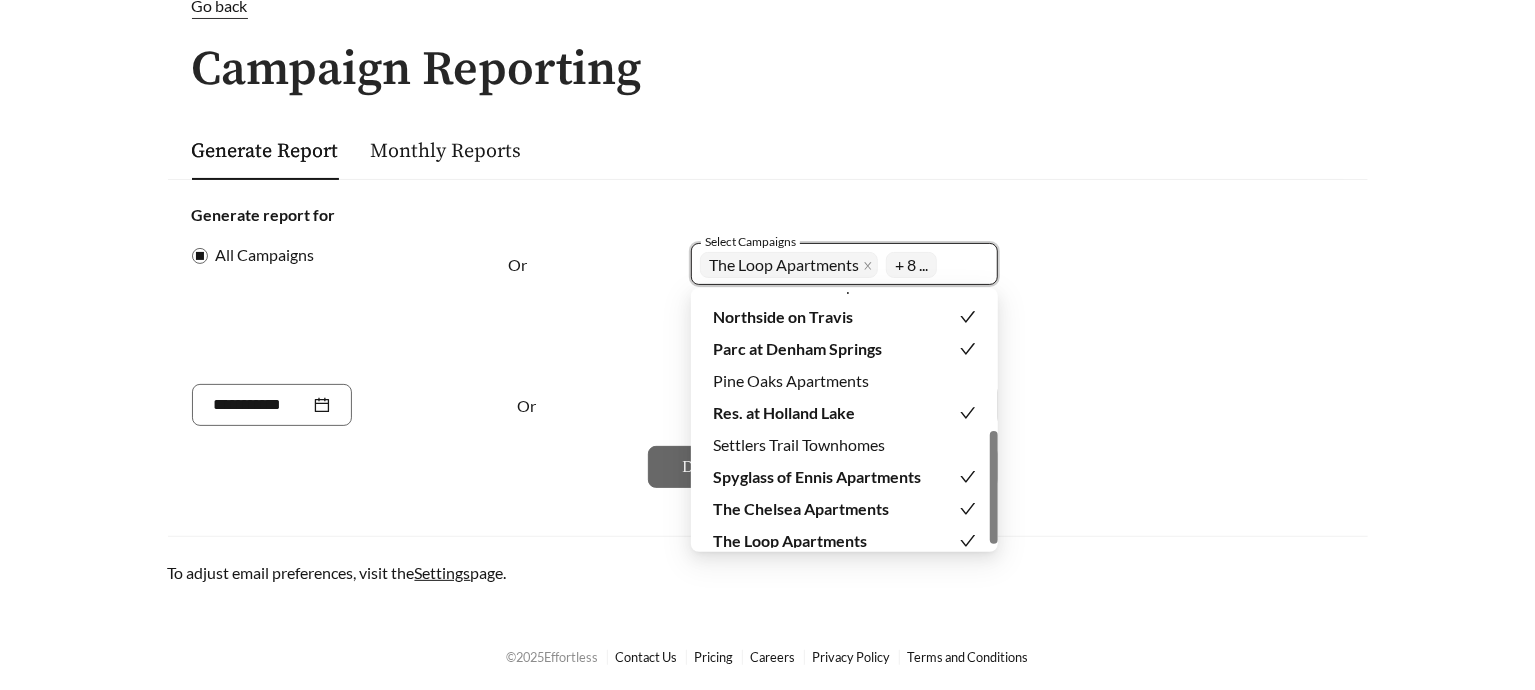 click at bounding box center (968, 540) 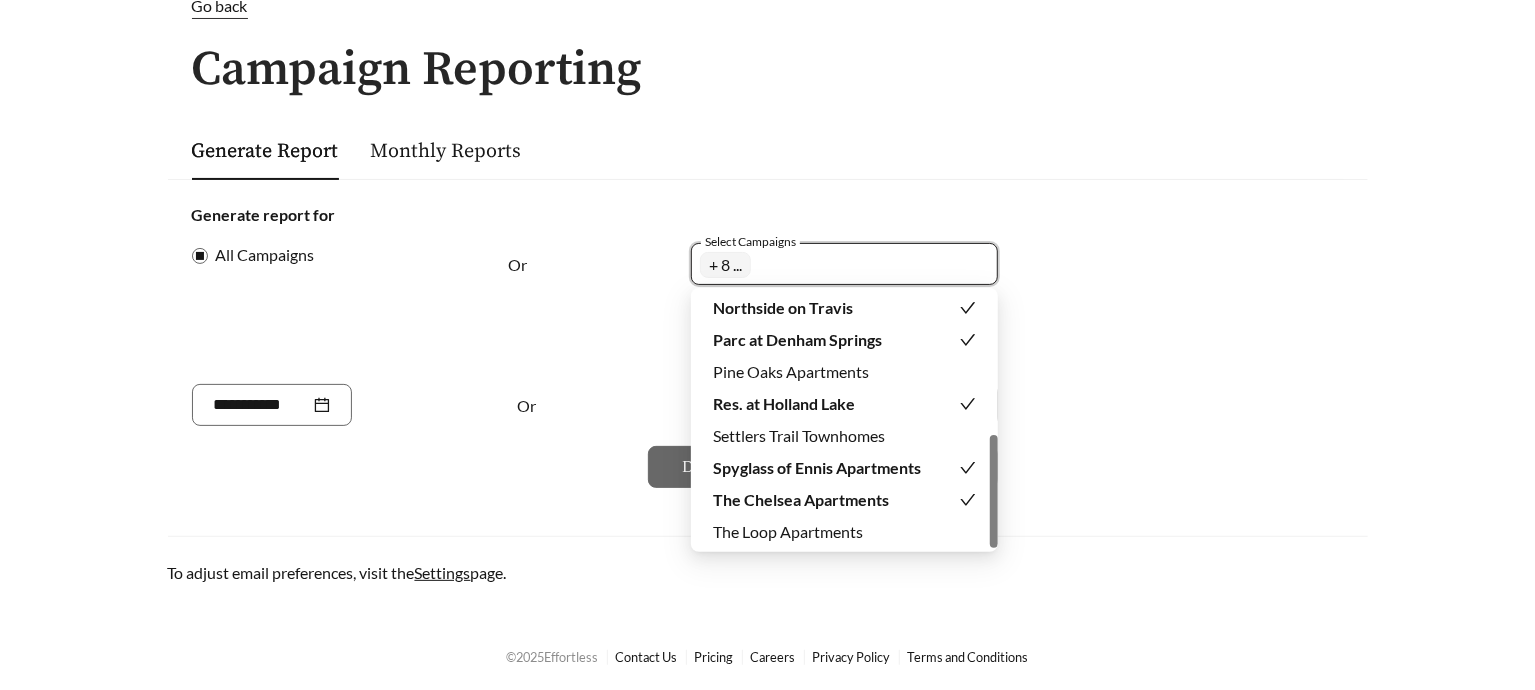 scroll, scrollTop: 0, scrollLeft: 0, axis: both 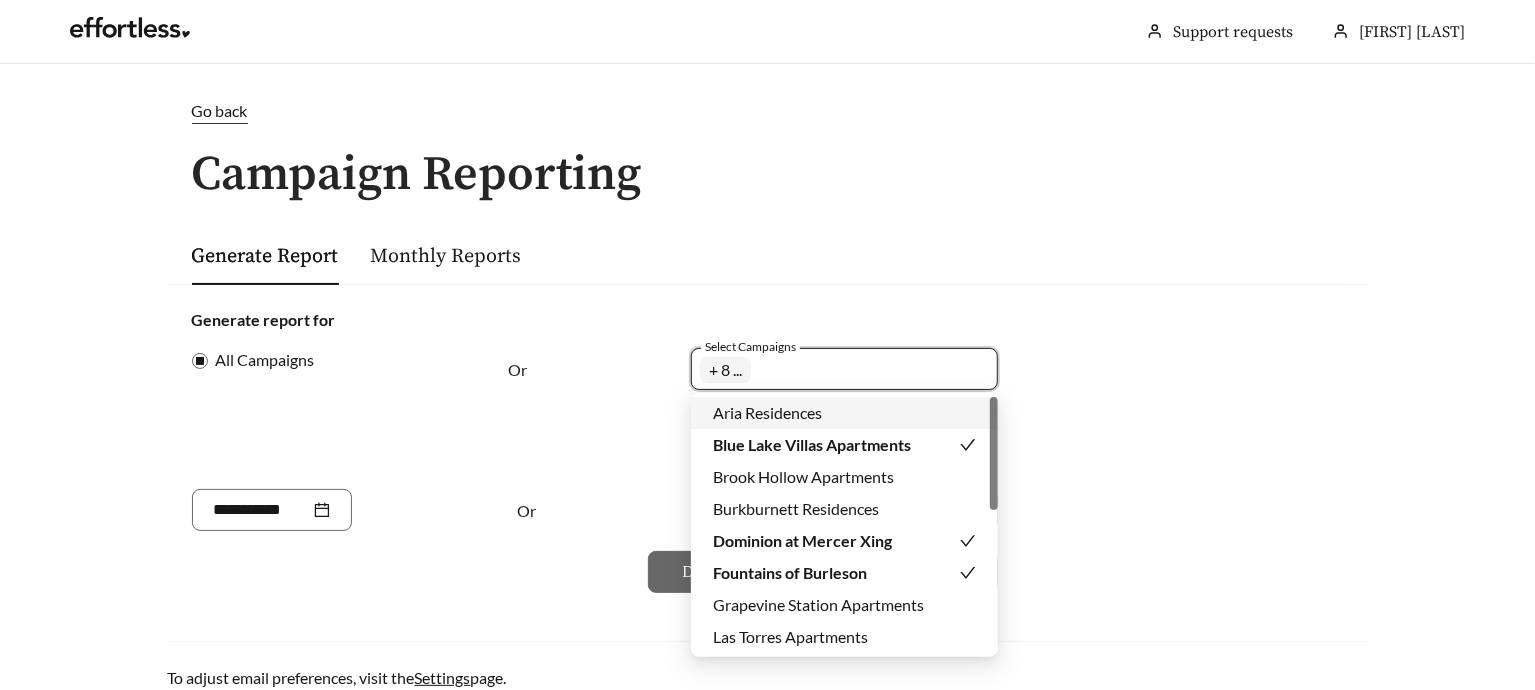 click on "Generate report for" at bounding box center (768, 320) 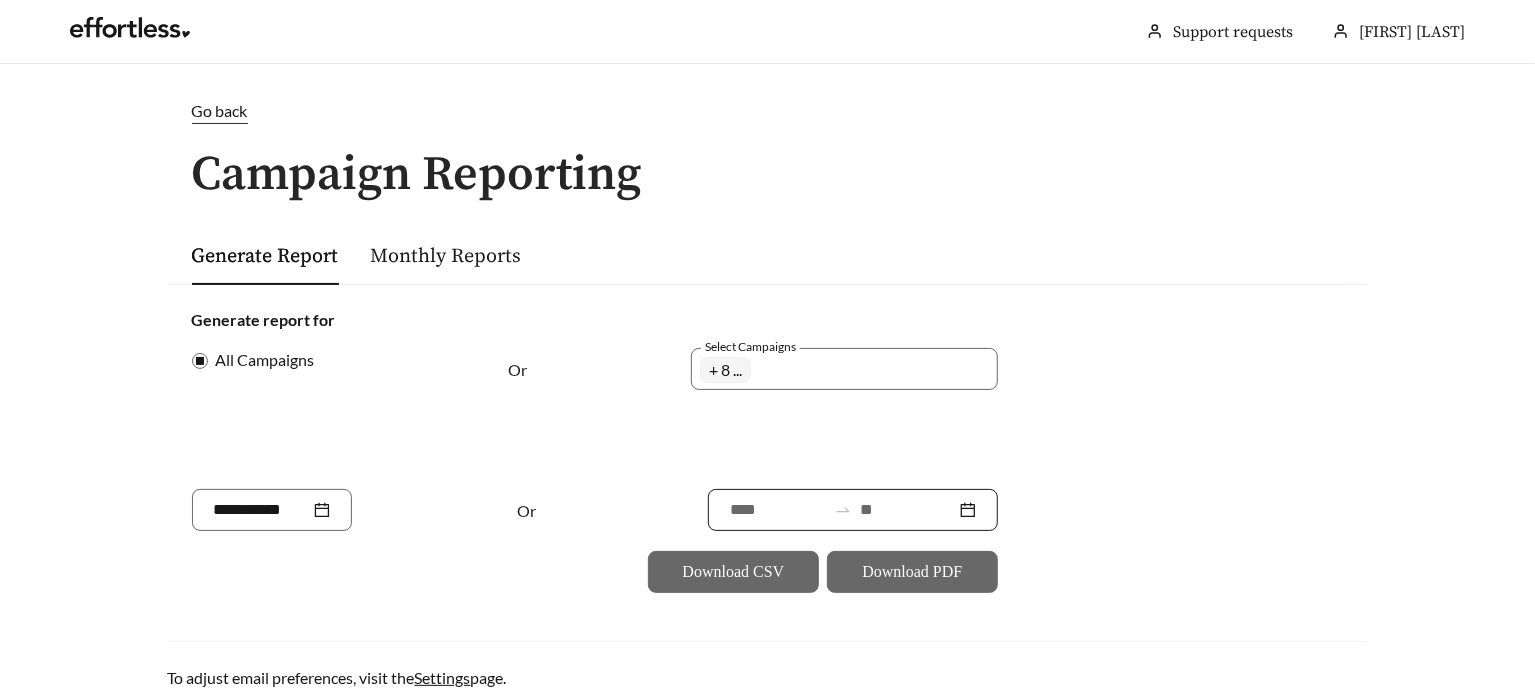 click at bounding box center [778, 510] 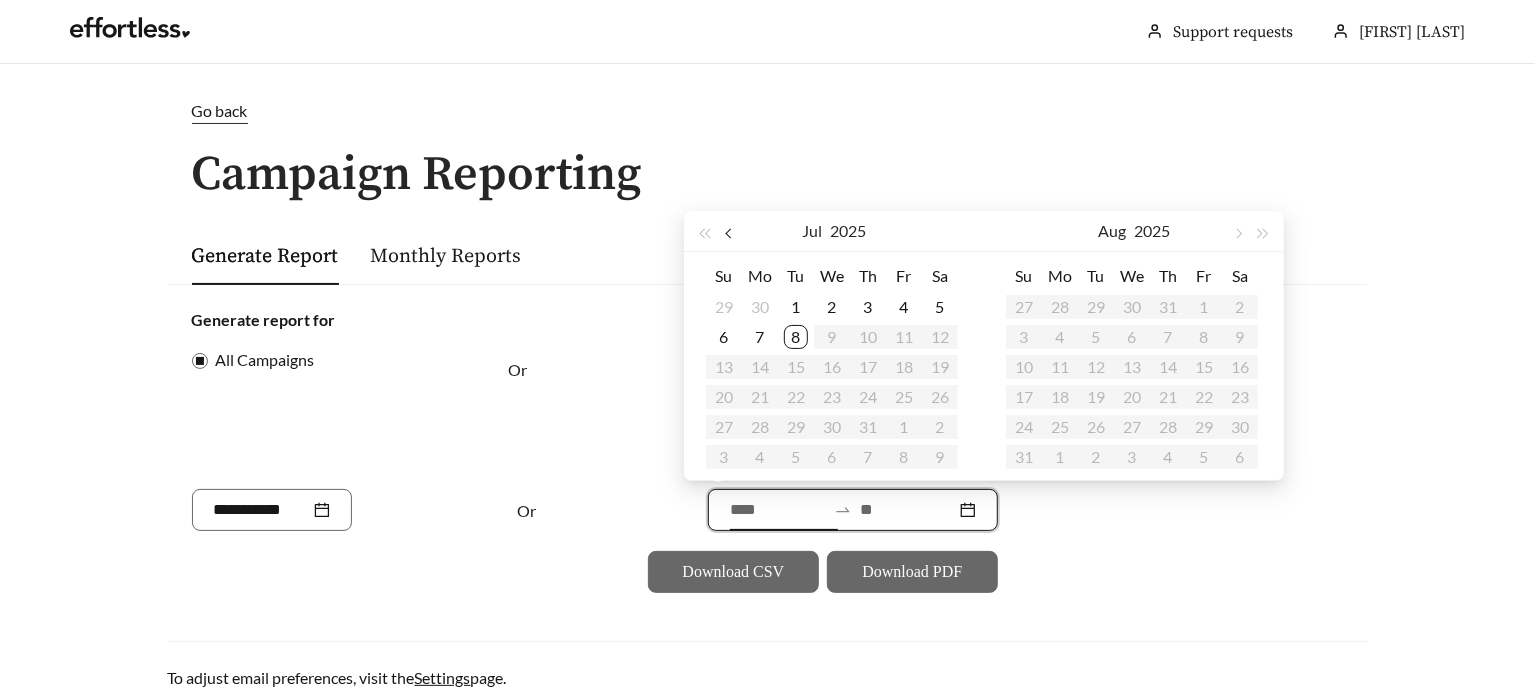 click at bounding box center (730, 234) 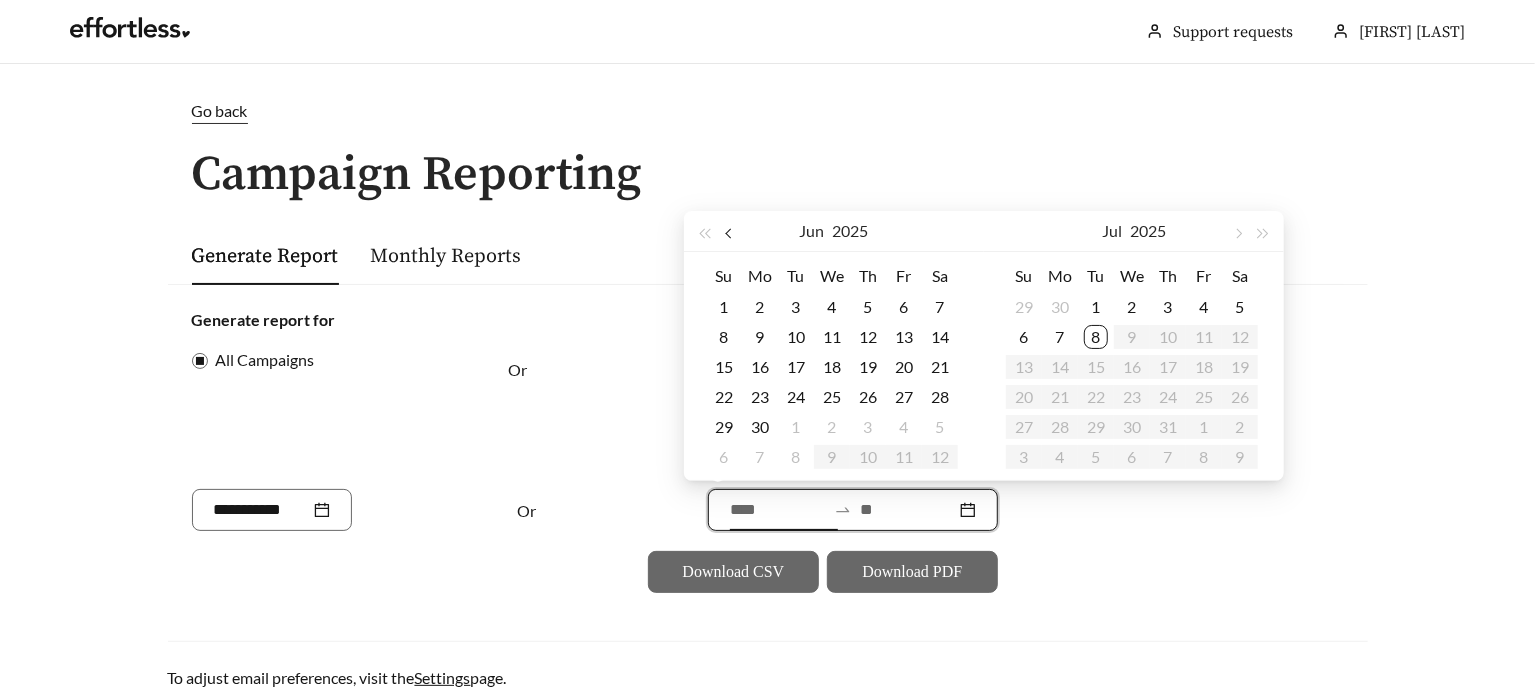click at bounding box center (730, 234) 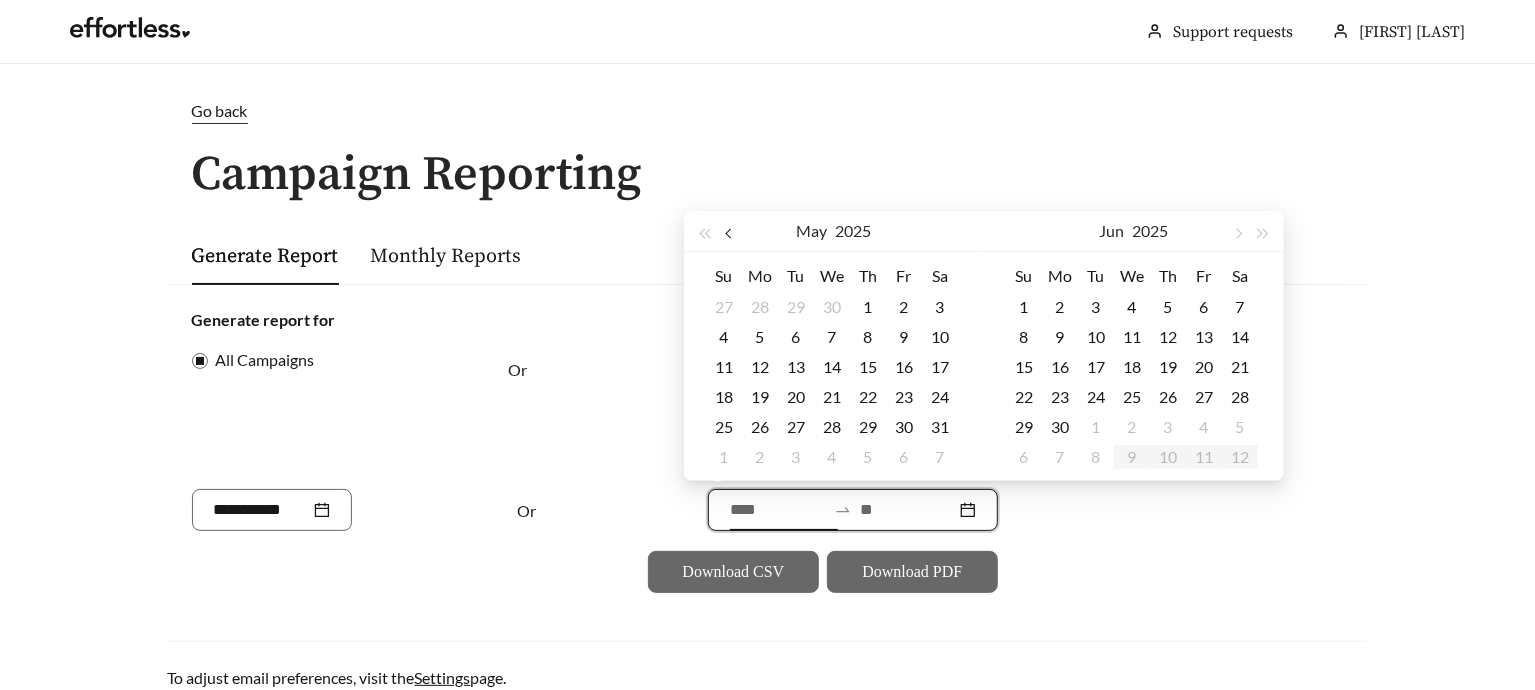 click at bounding box center (730, 234) 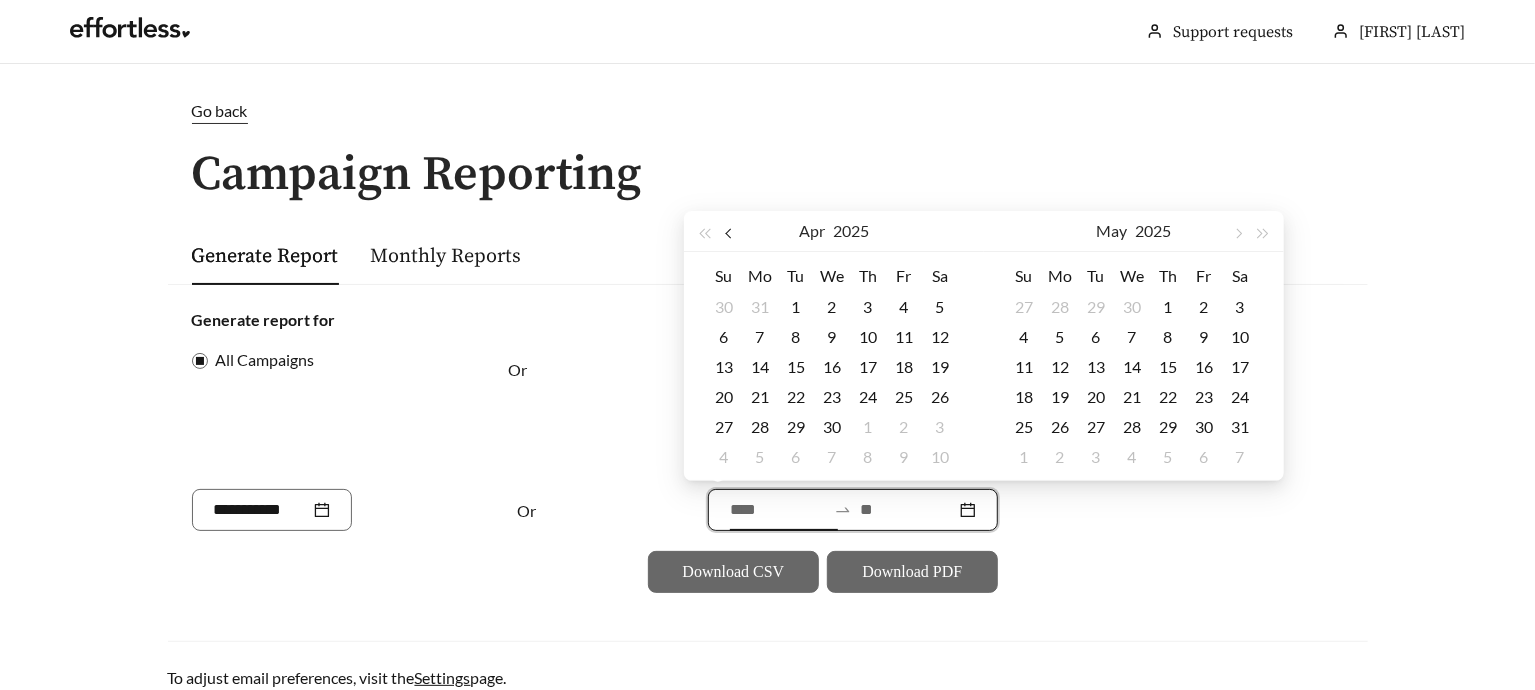 click at bounding box center (730, 234) 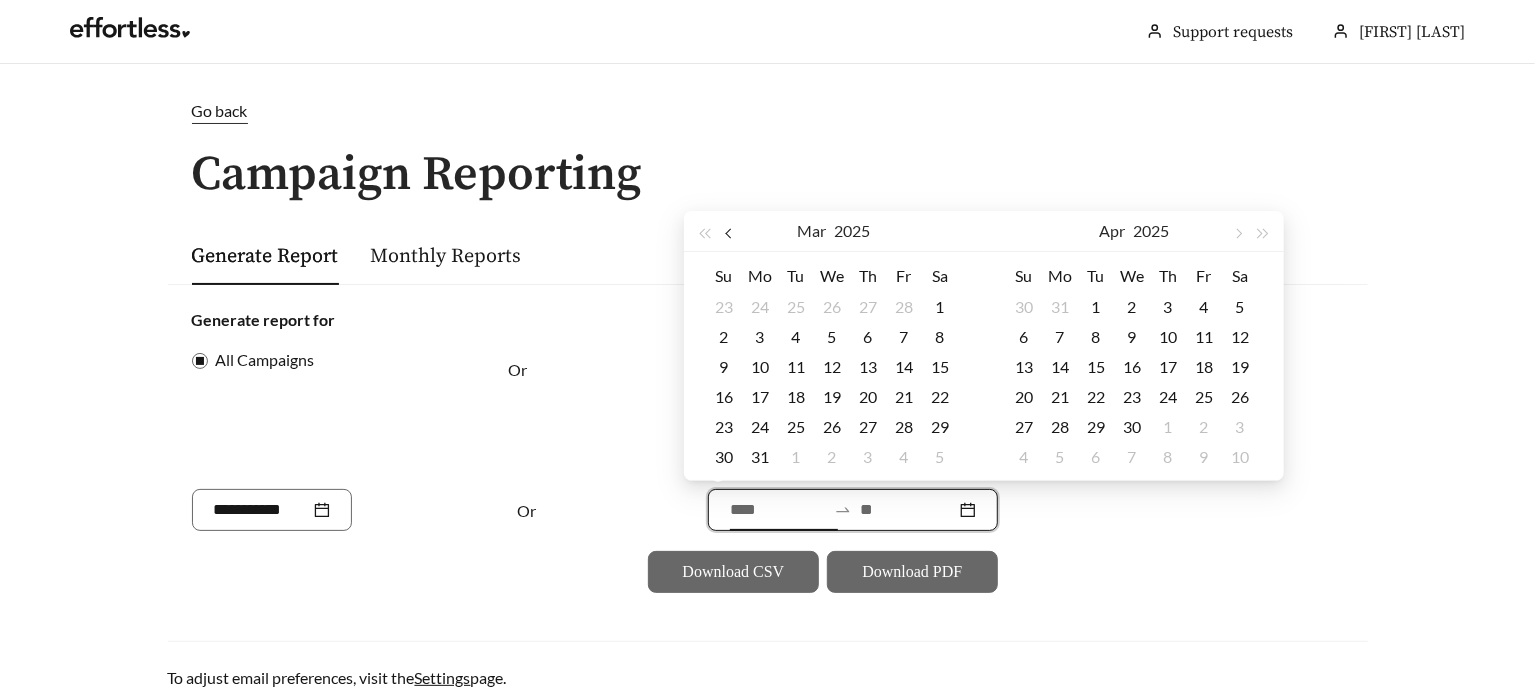 click at bounding box center [730, 234] 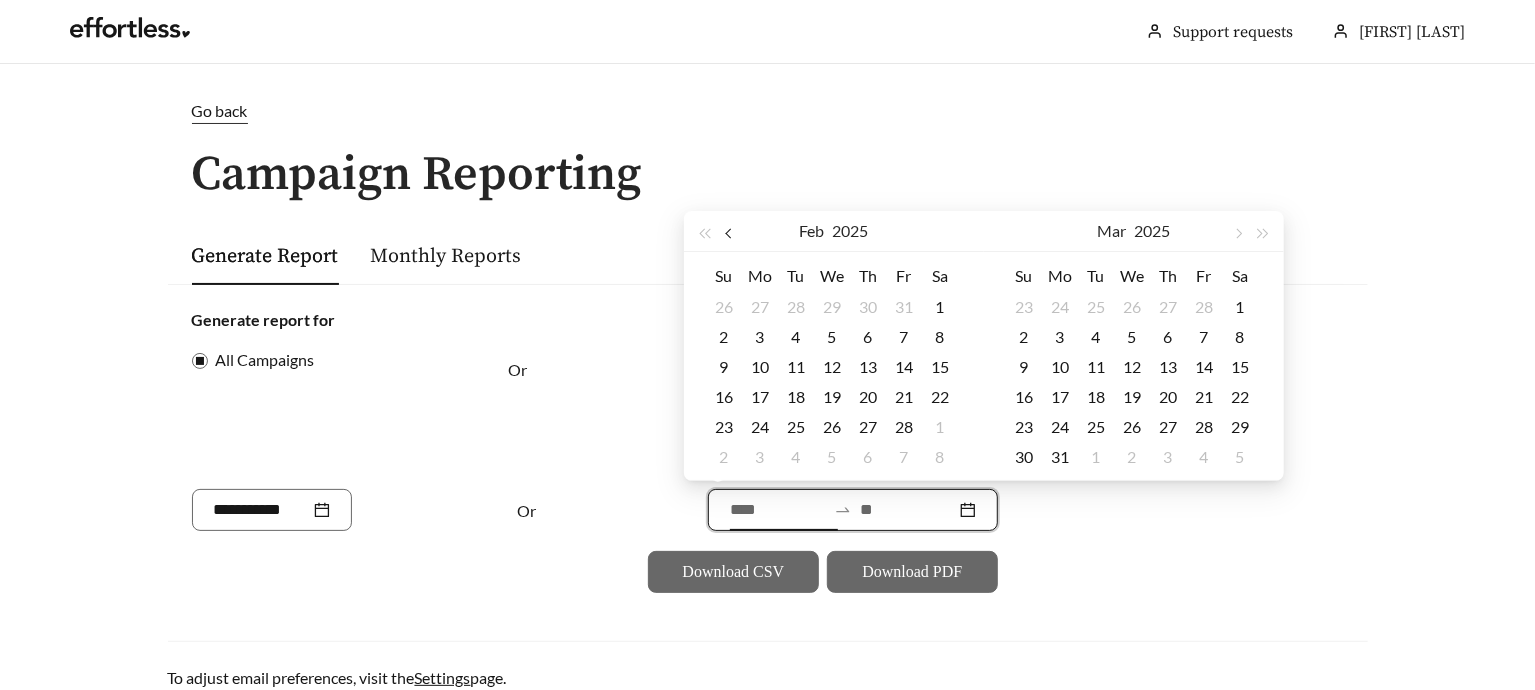 click at bounding box center (730, 234) 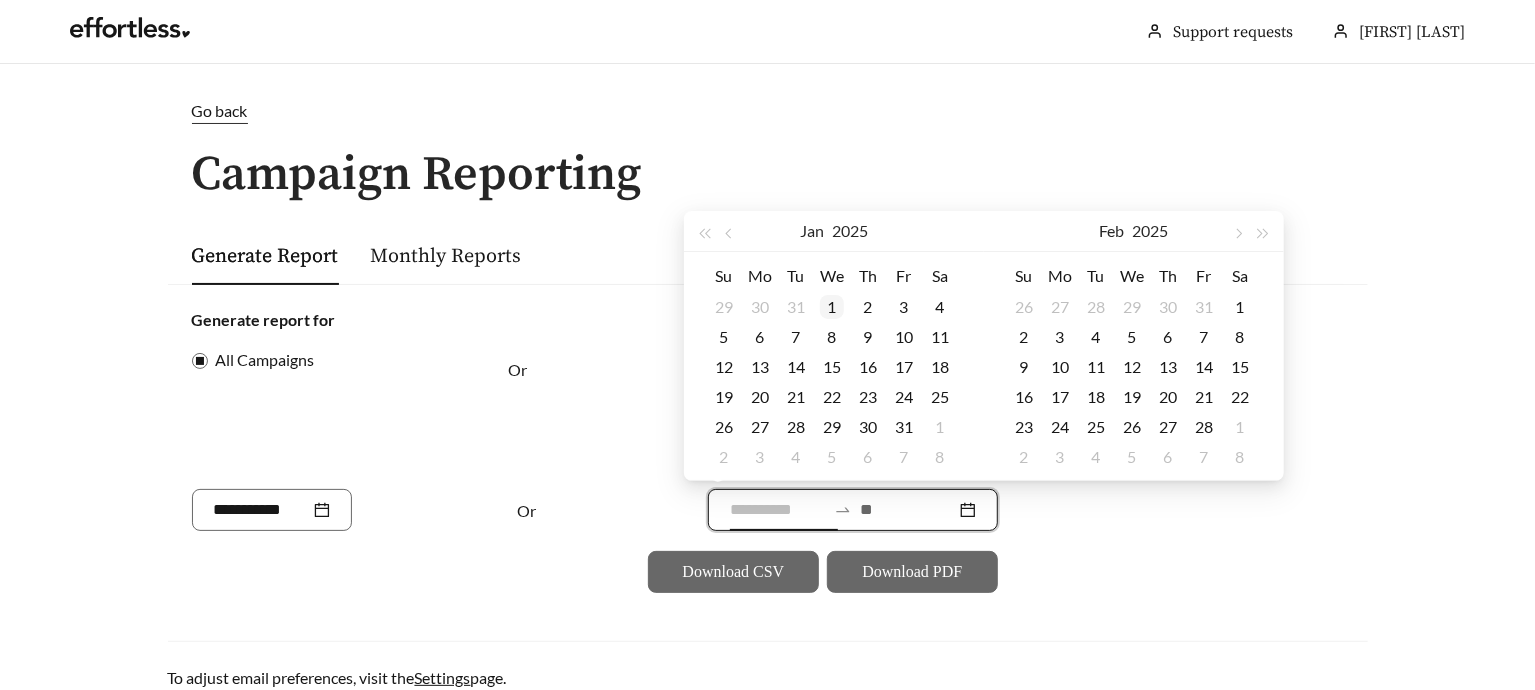 click on "1" at bounding box center (832, 307) 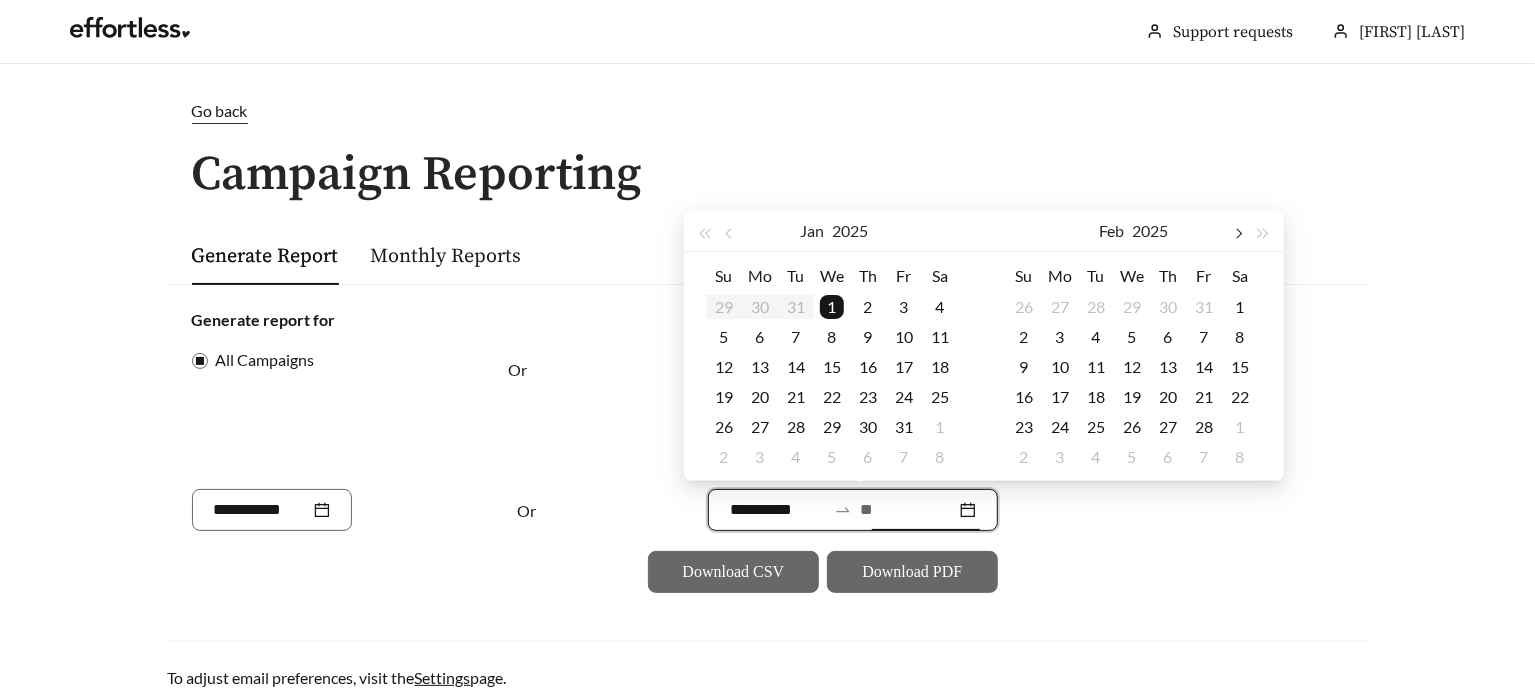 click at bounding box center [938, 234] 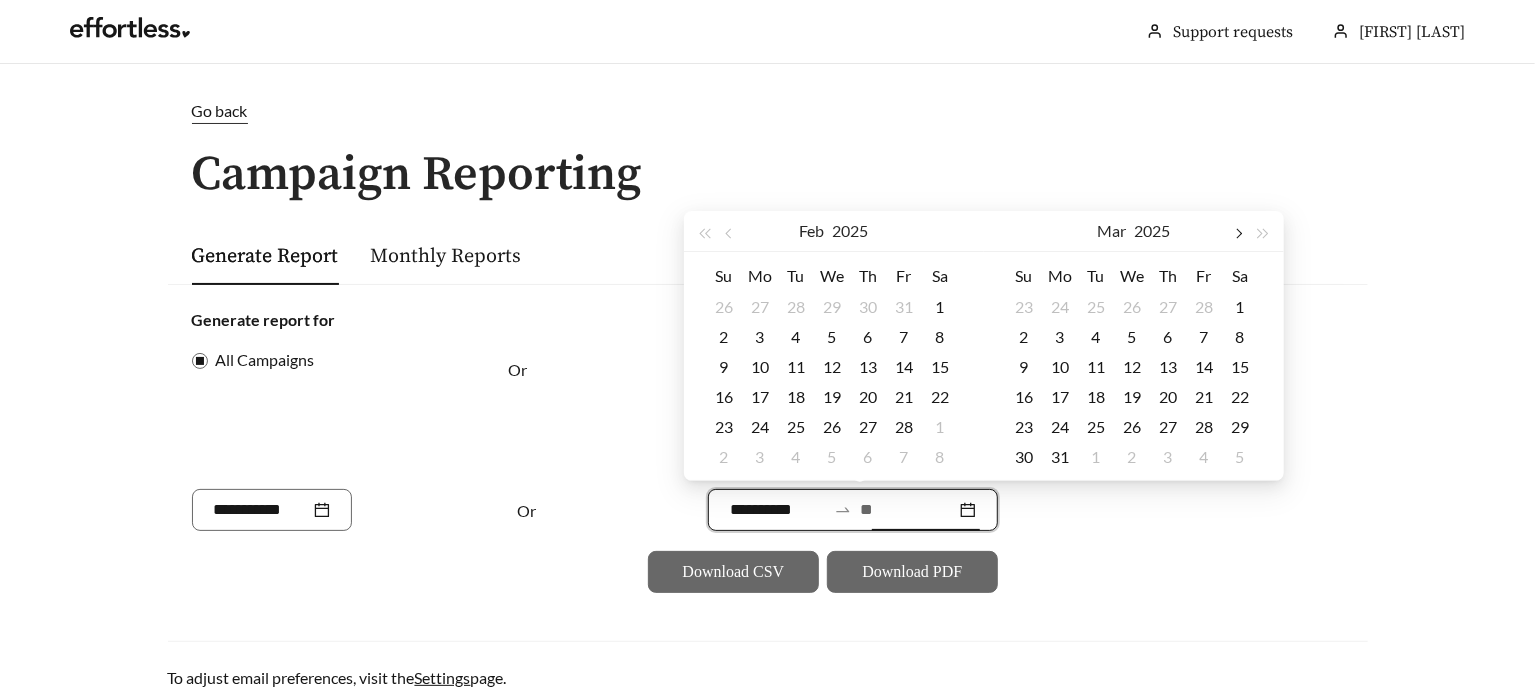 click at bounding box center [938, 234] 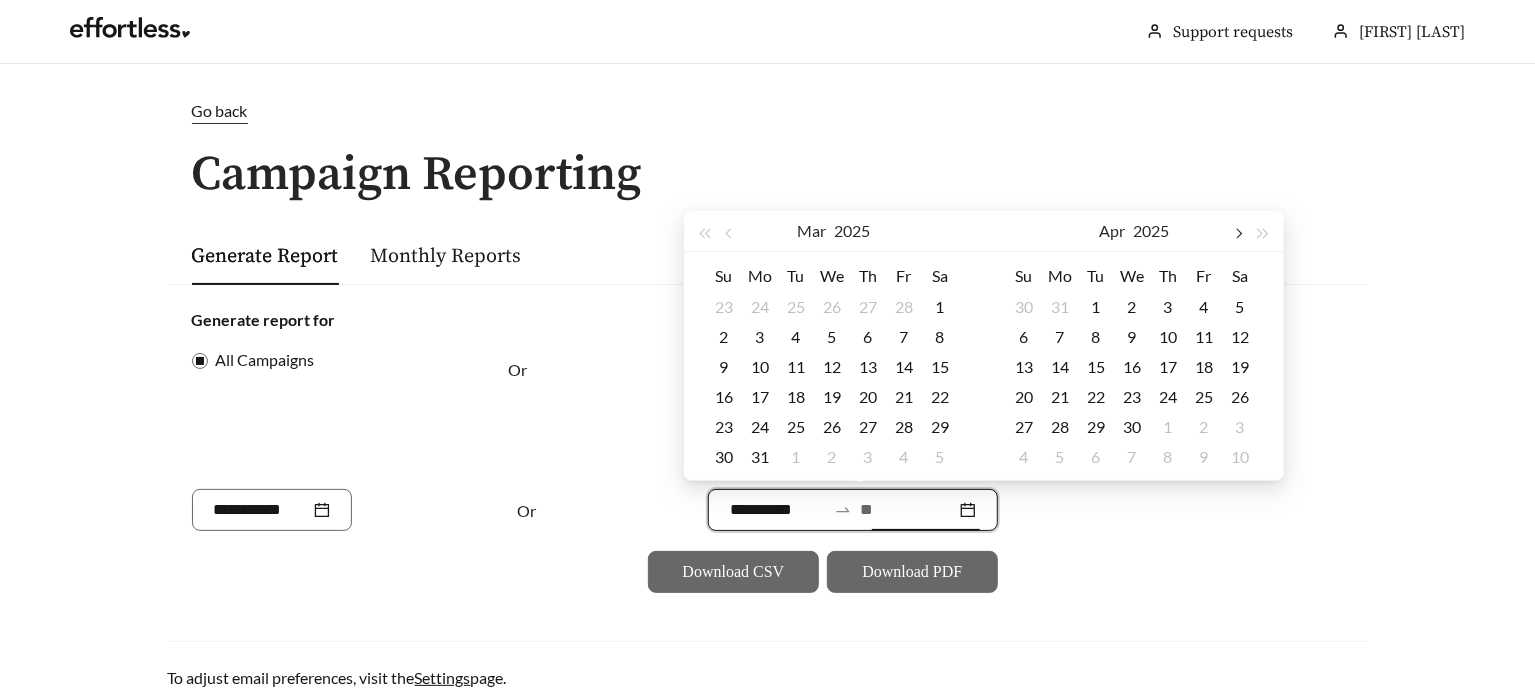 click at bounding box center [938, 234] 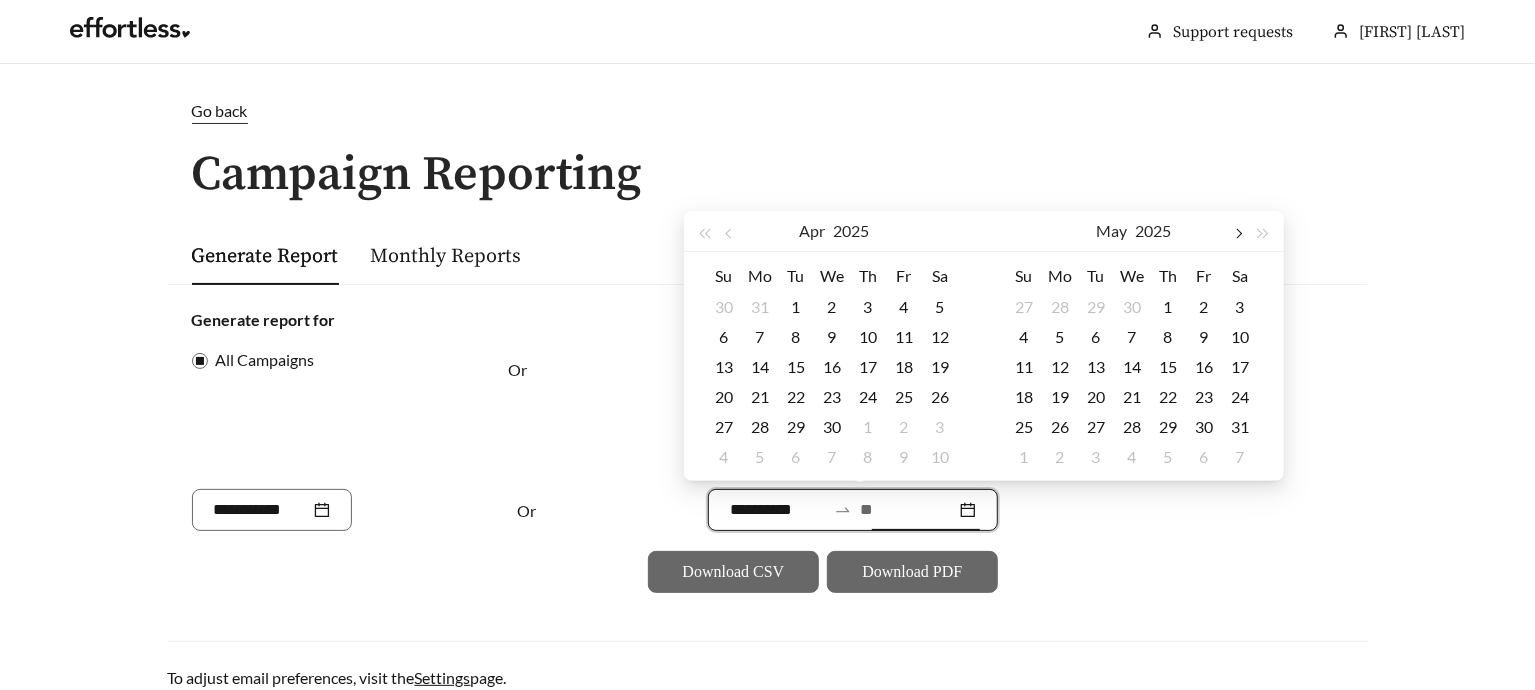 click at bounding box center [938, 234] 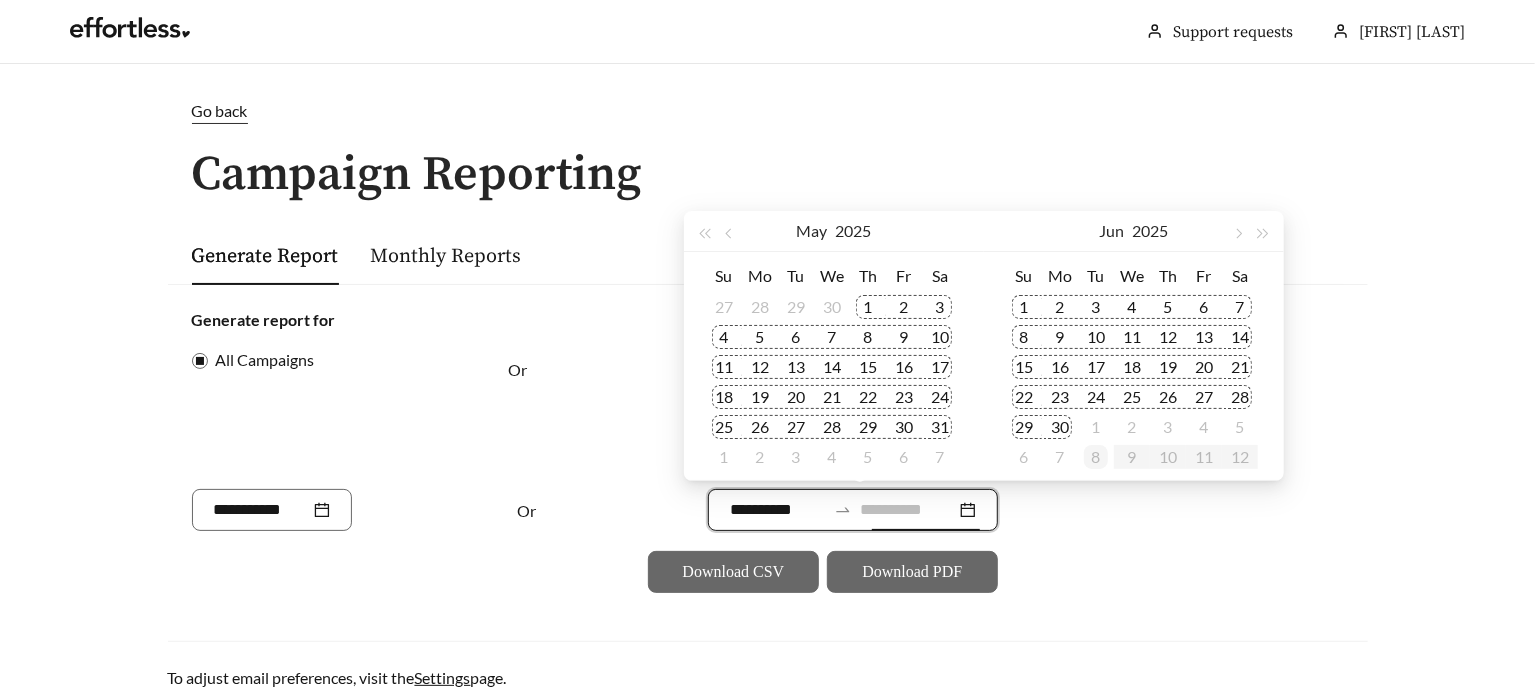 click on "8" at bounding box center [1096, 457] 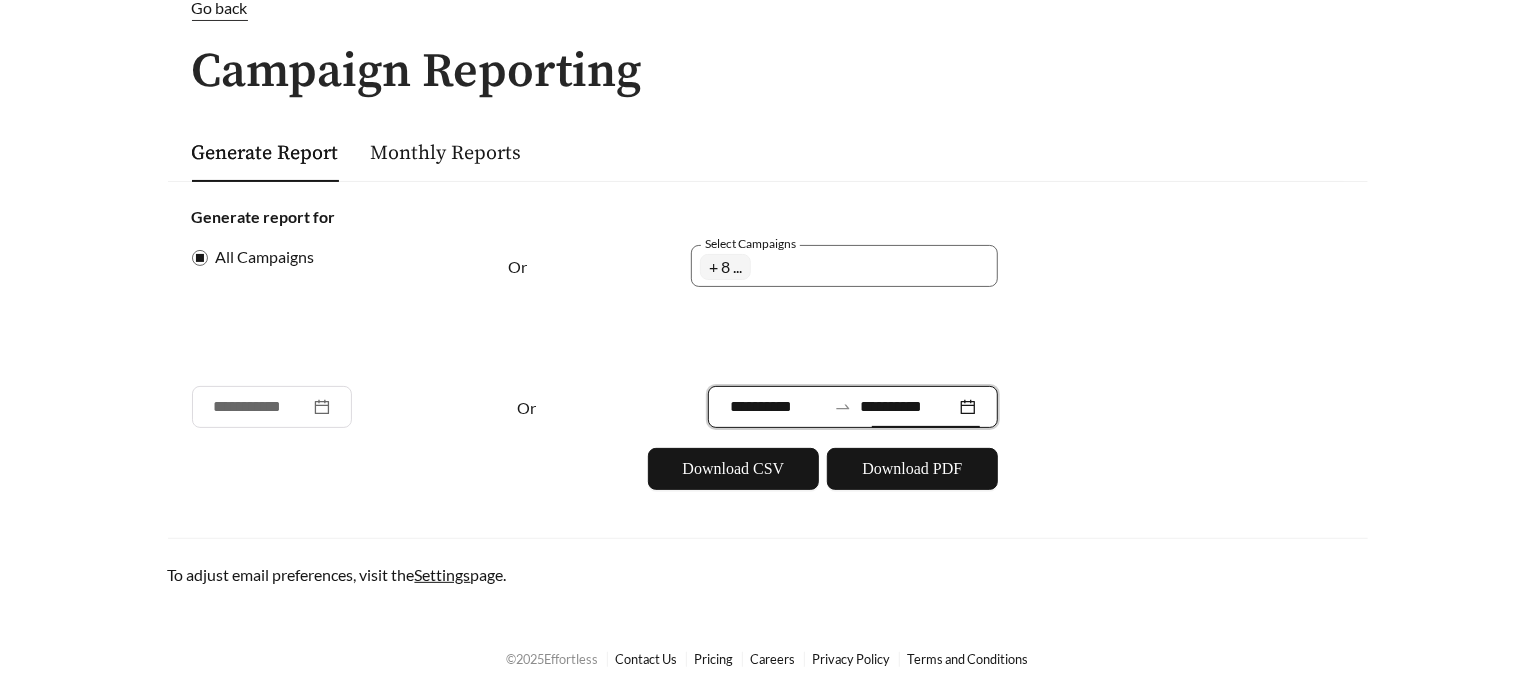 scroll, scrollTop: 105, scrollLeft: 0, axis: vertical 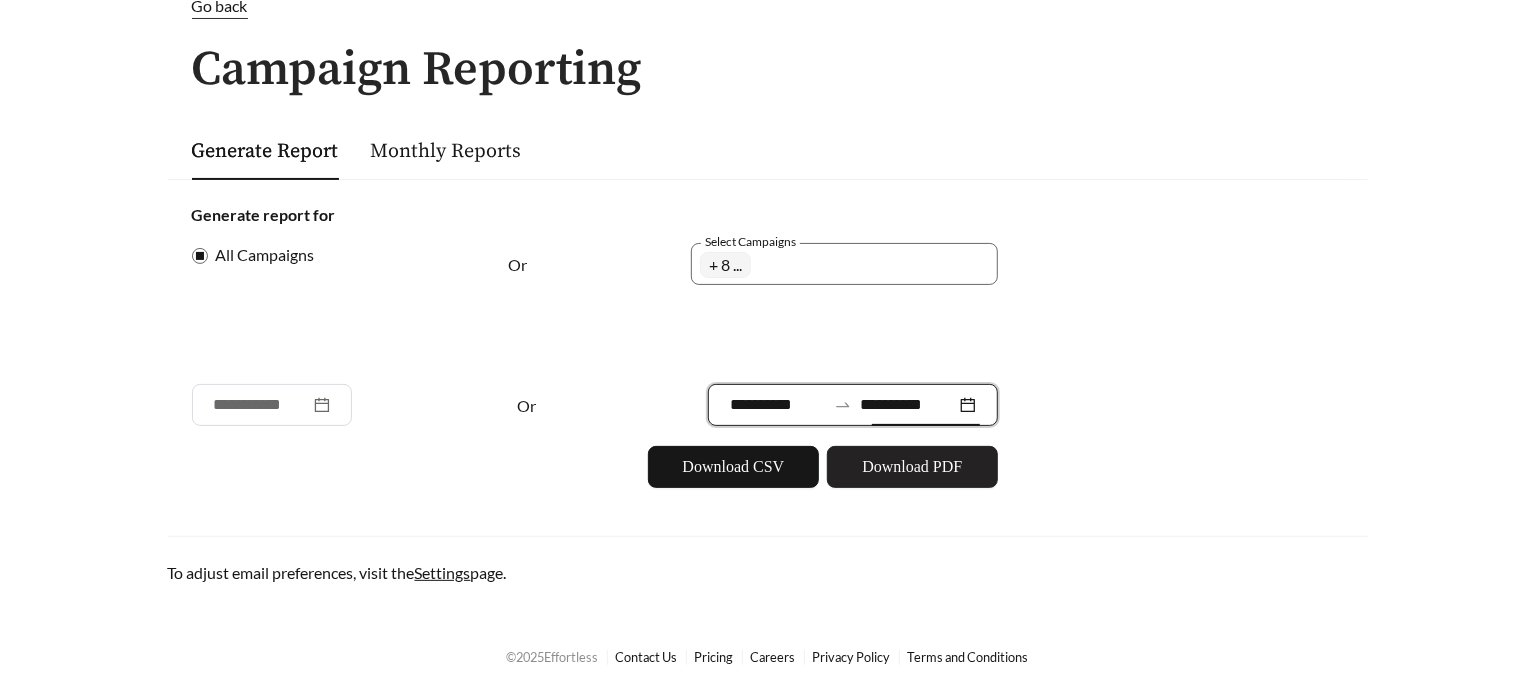 click on "Download PDF" at bounding box center [734, 467] 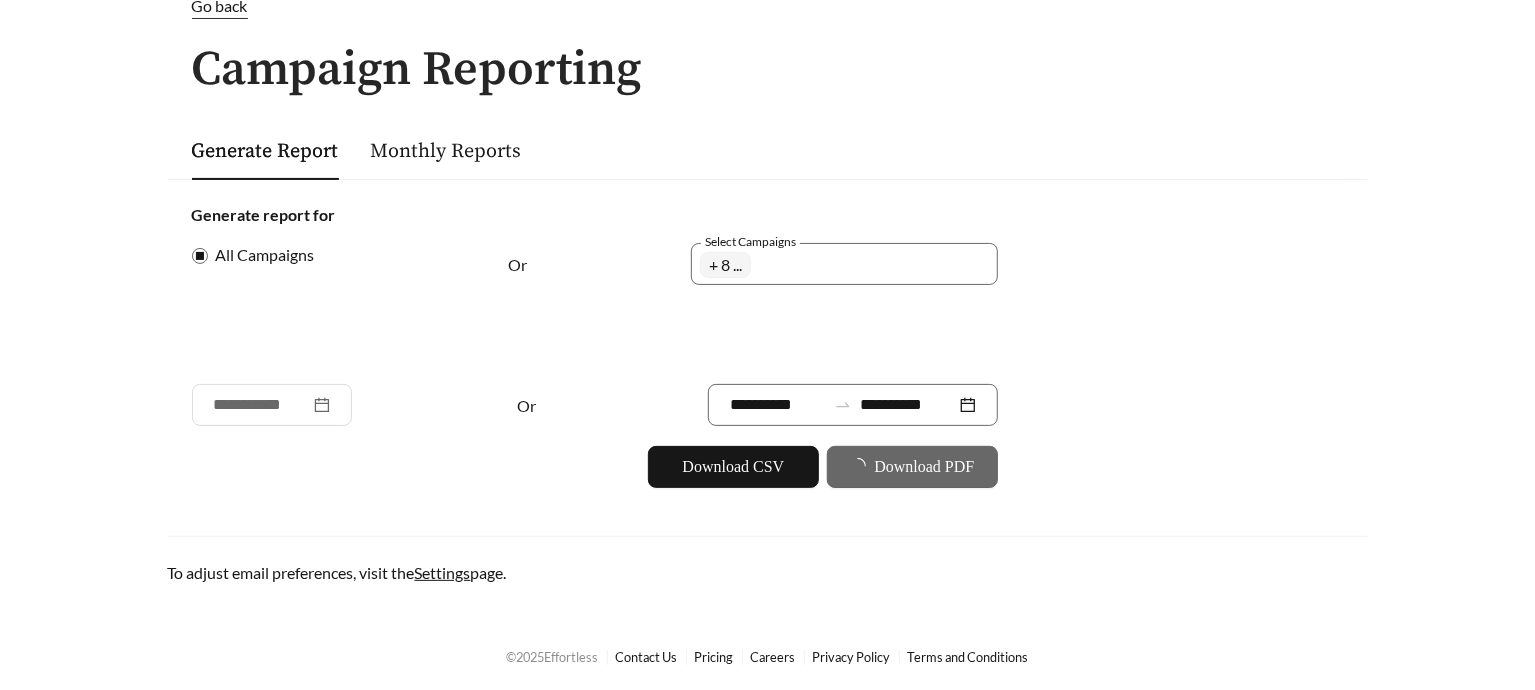 click on "**********" at bounding box center [767, 289] 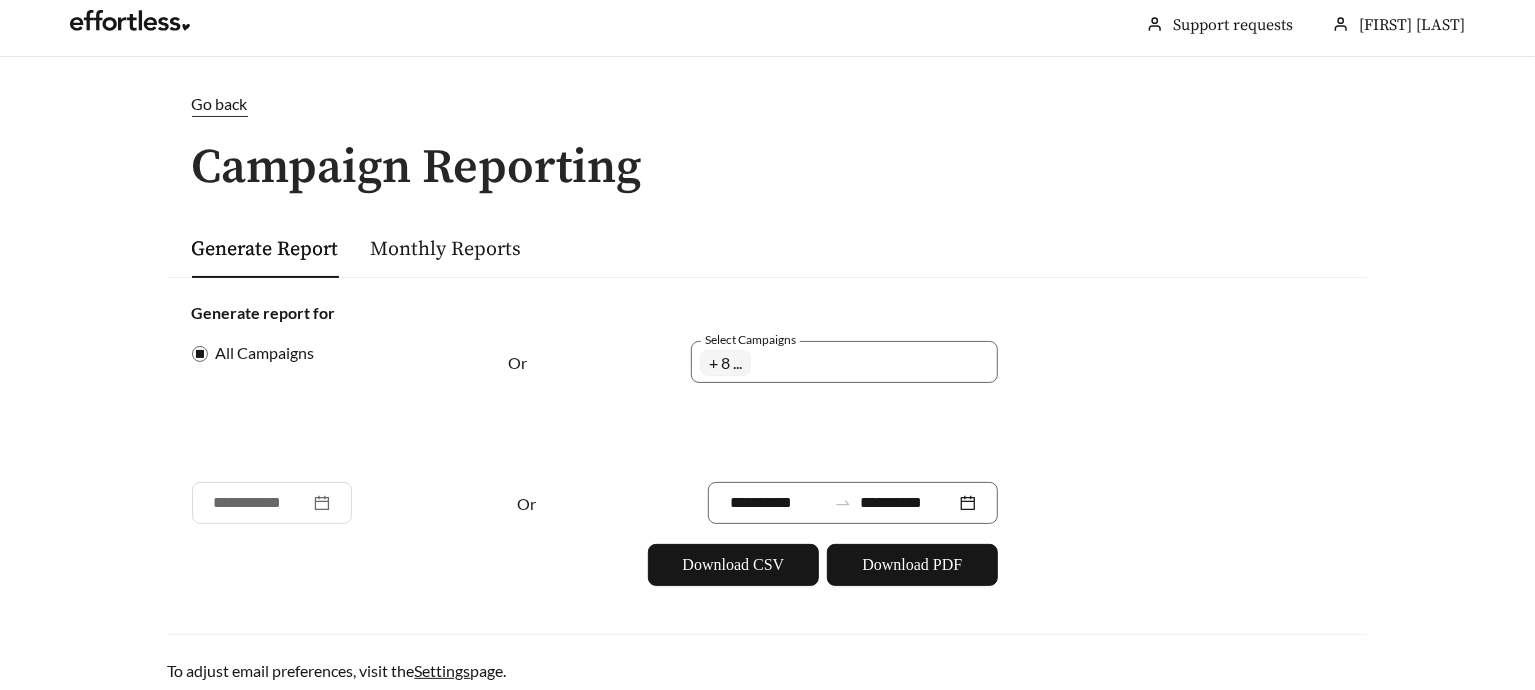 scroll, scrollTop: 0, scrollLeft: 0, axis: both 